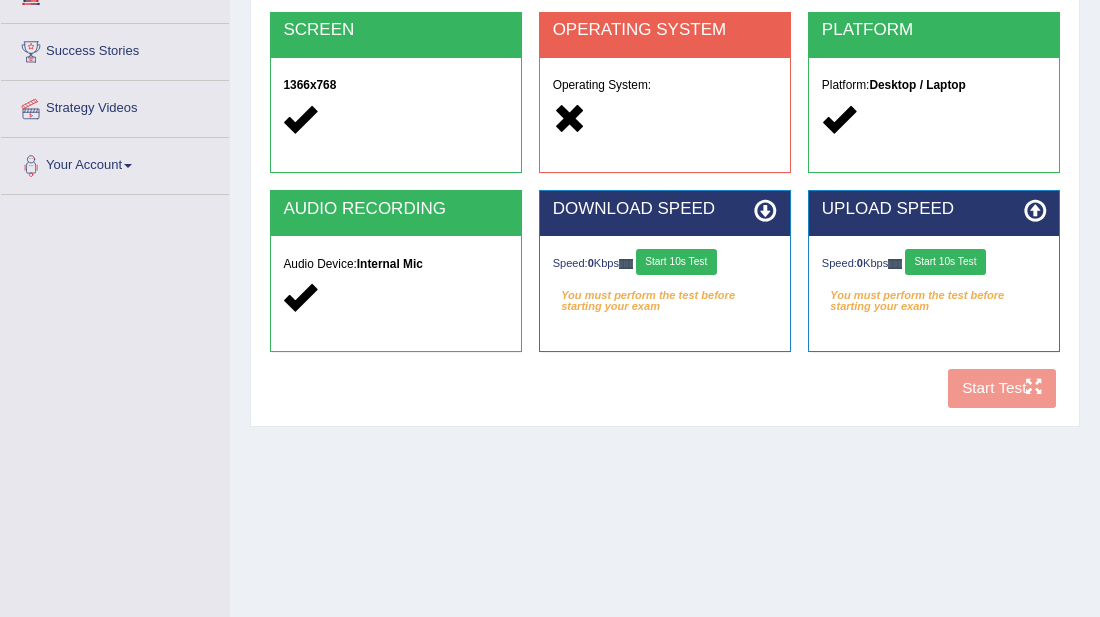 scroll, scrollTop: 360, scrollLeft: 0, axis: vertical 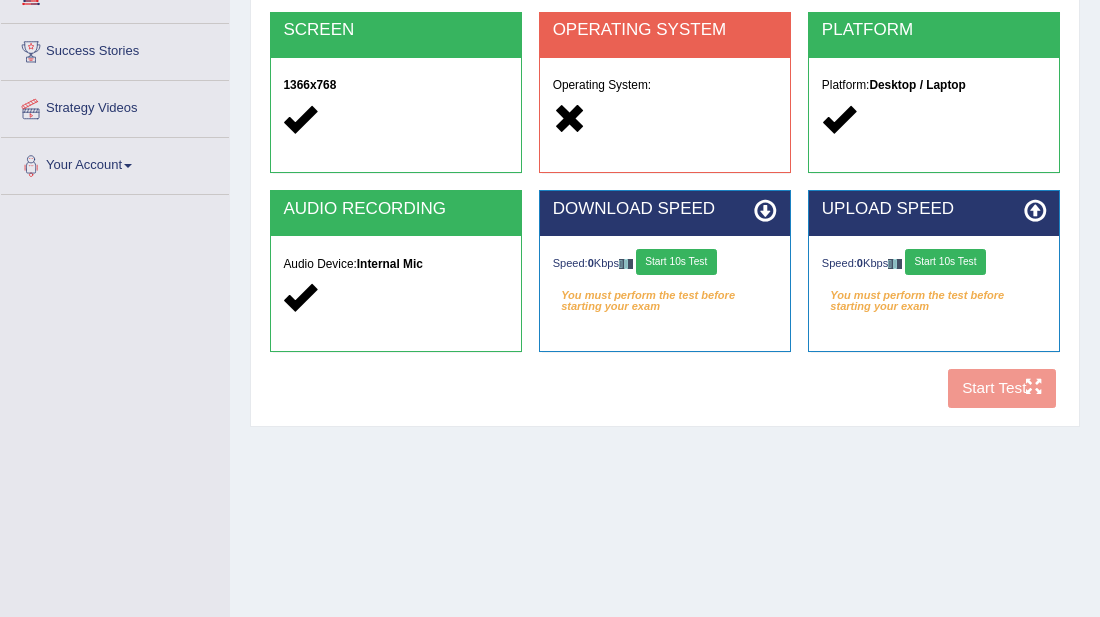 click on "COOKIES
Cookies  Enabled
JAVASCRIPT
Javascript  Enabled
BROWSER
Browser:  Chrome
SCREEN
1366x768
OPERATING SYSTEM
Operating System:
PLATFORM
Platform:  Desktop / Laptop
AUDIO RECORDING
Audio Device:  Internal Mic
DOWNLOAD SPEED
Speed:  0  Kbps    Start 10s Test
You must perform the test before starting your exam
Select Audio Quality
UPLOAD SPEED
Speed:  0  Kbps    Start 10s Test
You must perform the test before starting your exam
Start Test" at bounding box center [664, 125] 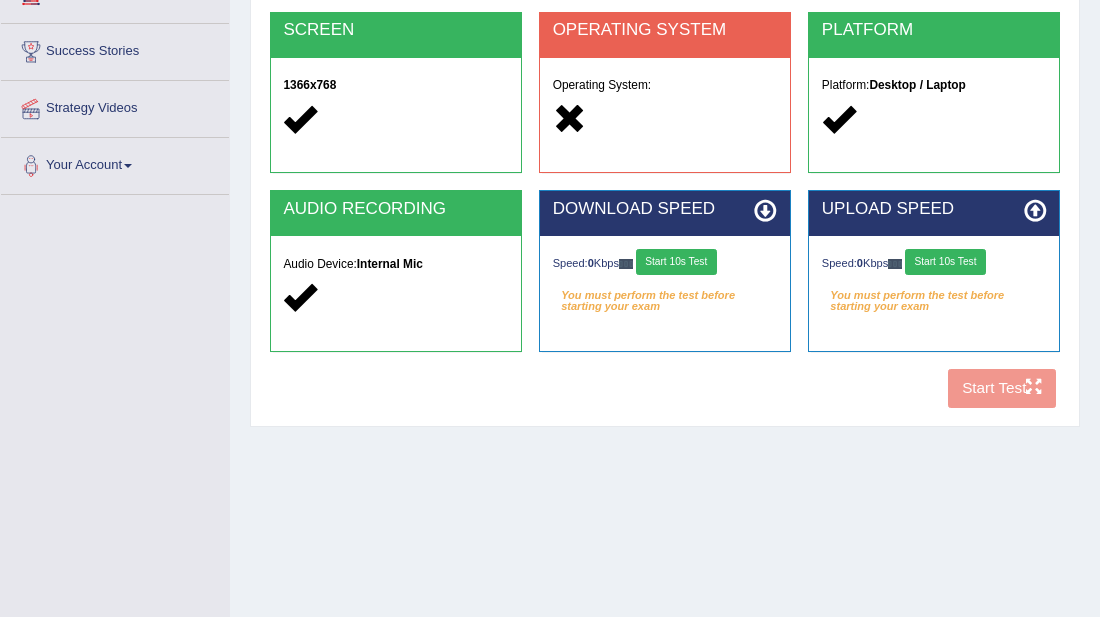 click on "COOKIES
Cookies  Enabled
JAVASCRIPT
Javascript  Enabled
BROWSER
Browser:  Chrome
SCREEN
1366x768
OPERATING SYSTEM
Operating System:
PLATFORM
Platform:  Desktop / Laptop
AUDIO RECORDING
Audio Device:  Internal Mic
DOWNLOAD SPEED
Speed:  0  Kbps    Start 10s Test
You must perform the test before starting your exam
Select Audio Quality
UPLOAD SPEED
Speed:  0  Kbps    Start 10s Test
You must perform the test before starting your exam
Start Test" at bounding box center [664, 125] 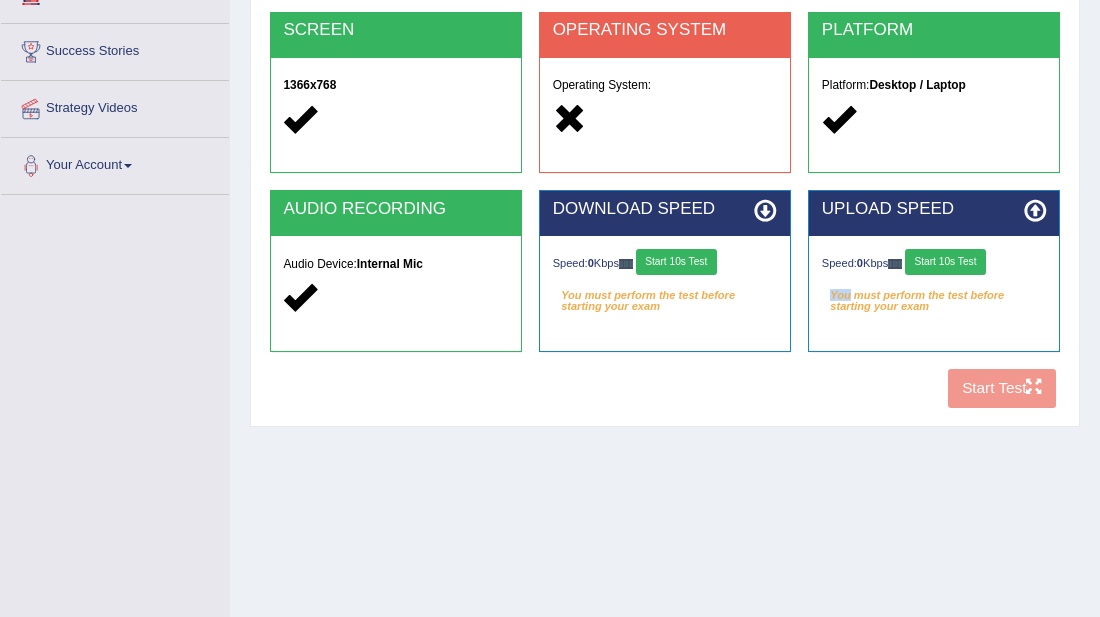 click on "COOKIES
Cookies  Enabled
JAVASCRIPT
Javascript  Enabled
BROWSER
Browser:  Chrome
SCREEN
1366x768
OPERATING SYSTEM
Operating System:
PLATFORM
Platform:  Desktop / Laptop
AUDIO RECORDING
Audio Device:  Internal Mic
DOWNLOAD SPEED
Speed:  0  Kbps    Start 10s Test
You must perform the test before starting your exam
Select Audio Quality
UPLOAD SPEED
Speed:  0  Kbps    Start 10s Test
You must perform the test before starting your exam
Start Test" at bounding box center (664, 125) 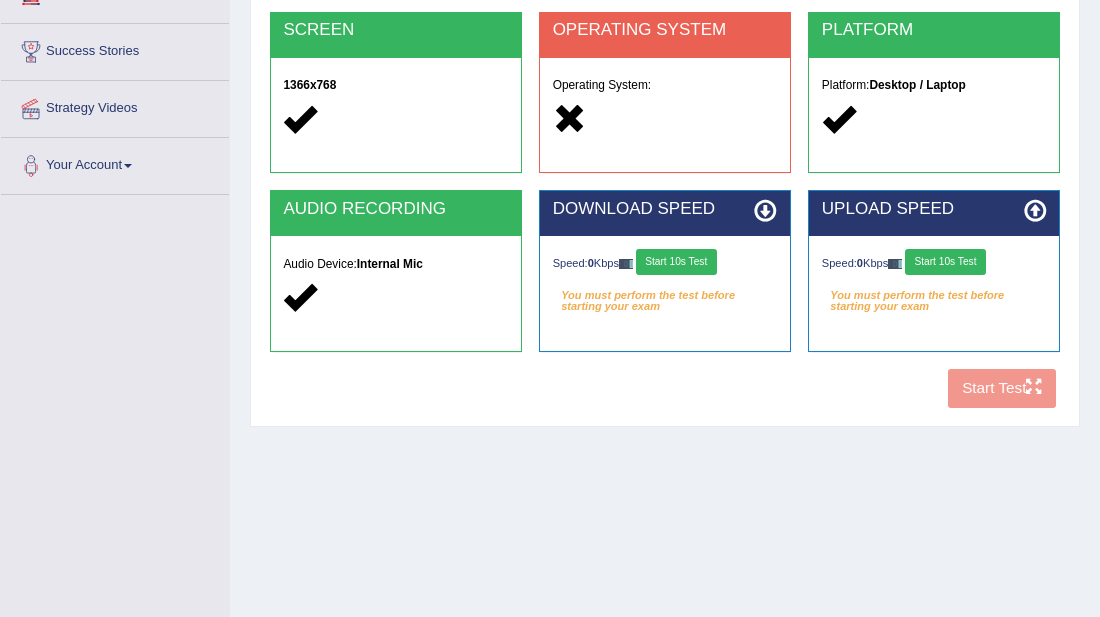 click on "COOKIES
Cookies  Enabled
JAVASCRIPT
Javascript  Enabled
BROWSER
Browser:  Chrome
SCREEN
1366x768
OPERATING SYSTEM
Operating System:
PLATFORM
Platform:  Desktop / Laptop
AUDIO RECORDING
Audio Device:  Internal Mic
DOWNLOAD SPEED
Speed:  0  Kbps    Start 10s Test
You must perform the test before starting your exam
Select Audio Quality
UPLOAD SPEED
Speed:  0  Kbps    Start 10s Test
You must perform the test before starting your exam
Start Test" at bounding box center [664, 125] 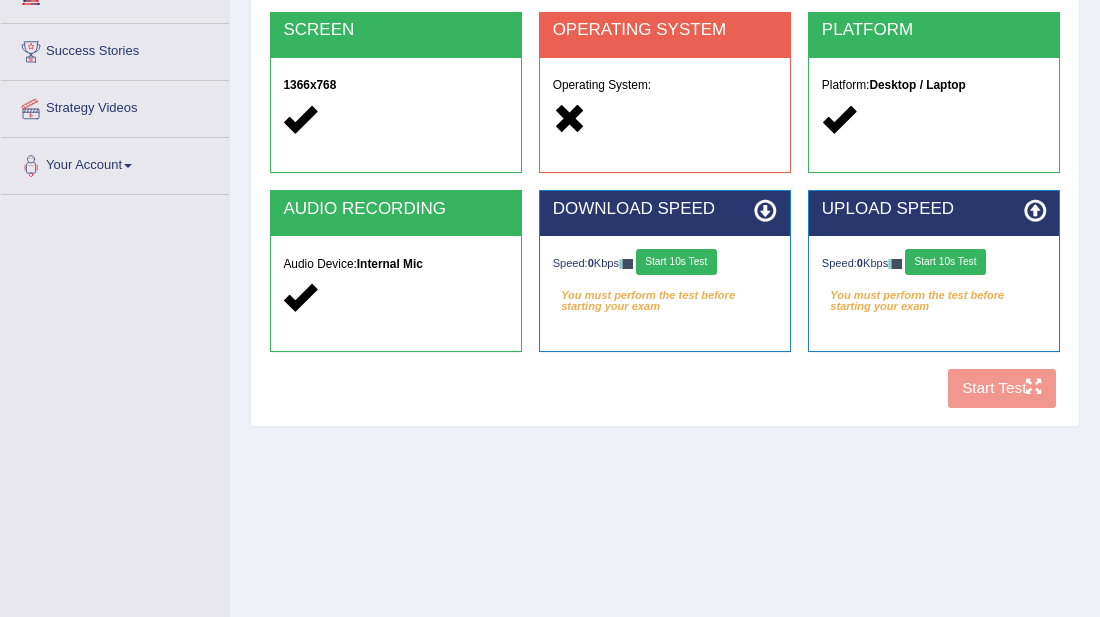 click on "COOKIES
Cookies  Enabled
JAVASCRIPT
Javascript  Enabled
BROWSER
Browser:  Chrome
SCREEN
1366x768
OPERATING SYSTEM
Operating System:
PLATFORM
Platform:  Desktop / Laptop
AUDIO RECORDING
Audio Device:  Internal Mic
DOWNLOAD SPEED
Speed:  0  Kbps    Start 10s Test
You must perform the test before starting your exam
Select Audio Quality
UPLOAD SPEED
Speed:  0  Kbps    Start 10s Test
You must perform the test before starting your exam
Start Test" at bounding box center [664, 125] 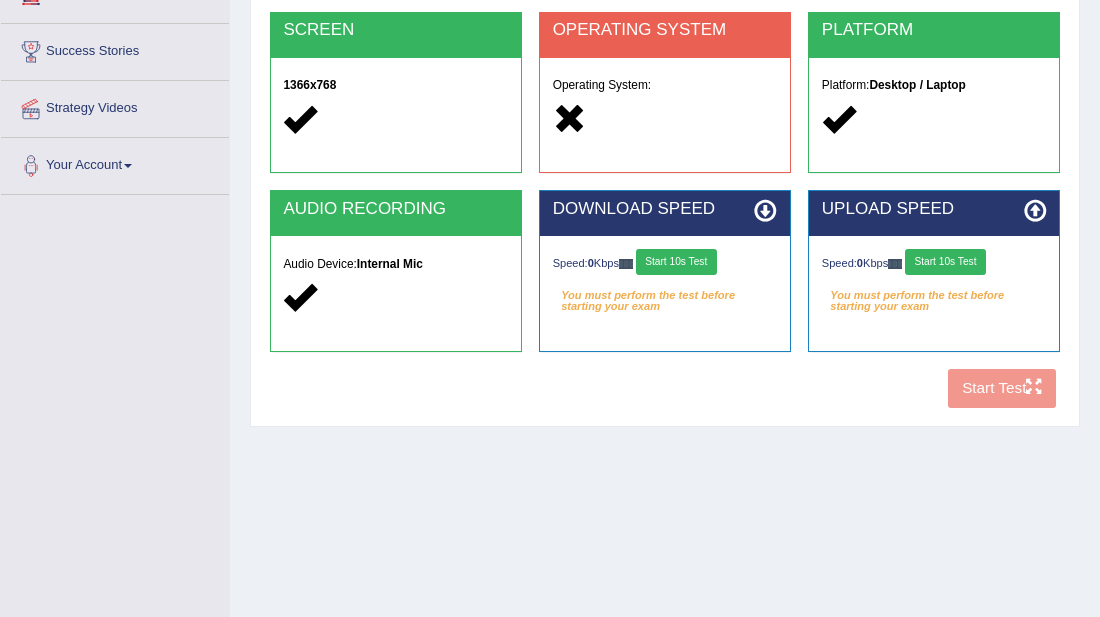 click on "COOKIES
Cookies  Enabled
JAVASCRIPT
Javascript  Enabled
BROWSER
Browser:  Chrome
SCREEN
1366x768
OPERATING SYSTEM
Operating System:
PLATFORM
Platform:  Desktop / Laptop
AUDIO RECORDING
Audio Device:  Internal Mic
DOWNLOAD SPEED
Speed:  0  Kbps    Start 10s Test
You must perform the test before starting your exam
Select Audio Quality
UPLOAD SPEED
Speed:  0  Kbps    Start 10s Test
You must perform the test before starting your exam
Start Test" at bounding box center [664, 125] 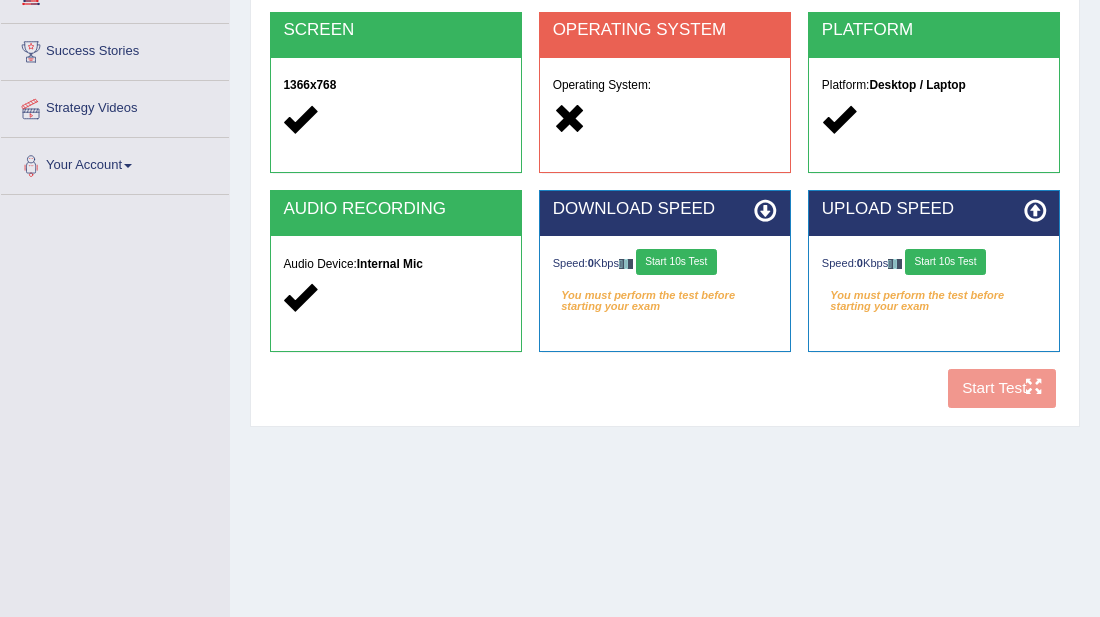 click on "COOKIES
Cookies  Enabled
JAVASCRIPT
Javascript  Enabled
BROWSER
Browser:  Chrome
SCREEN
1366x768
OPERATING SYSTEM
Operating System:
PLATFORM
Platform:  Desktop / Laptop
AUDIO RECORDING
Audio Device:  Internal Mic
DOWNLOAD SPEED
Speed:  0  Kbps    Start 10s Test
You must perform the test before starting your exam
Select Audio Quality
UPLOAD SPEED
Speed:  0  Kbps    Start 10s Test
You must perform the test before starting your exam
Start Test" at bounding box center [664, 125] 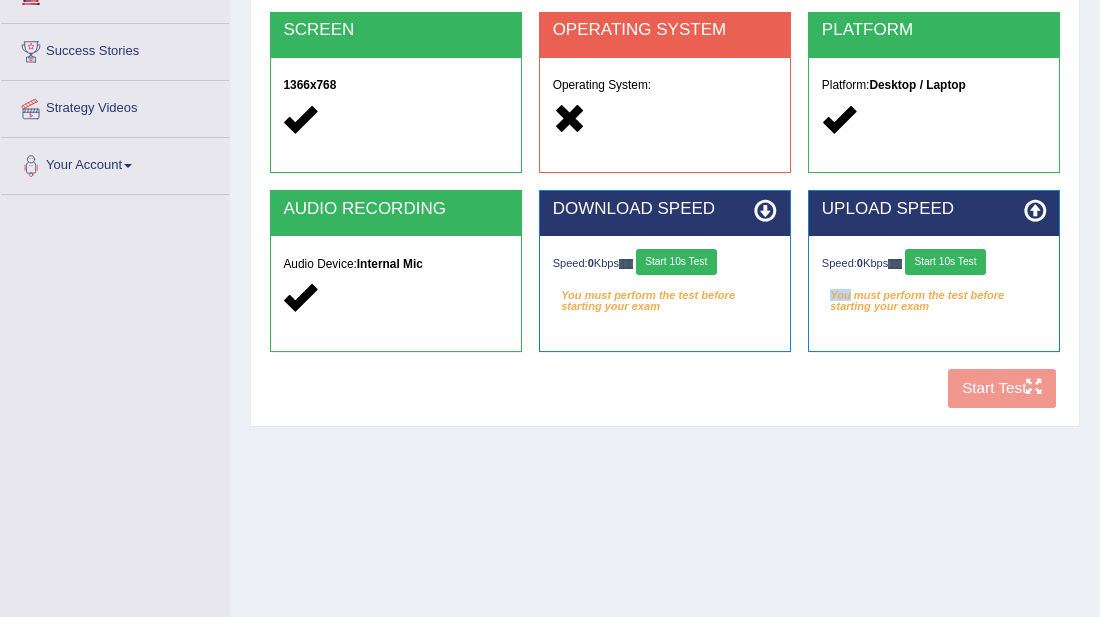 click on "COOKIES
Cookies  Enabled
JAVASCRIPT
Javascript  Enabled
BROWSER
Browser:  Chrome
SCREEN
1366x768
OPERATING SYSTEM
Operating System:
PLATFORM
Platform:  Desktop / Laptop
AUDIO RECORDING
Audio Device:  Internal Mic
DOWNLOAD SPEED
Speed:  0  Kbps    Start 10s Test
You must perform the test before starting your exam
Select Audio Quality
UPLOAD SPEED
Speed:  0  Kbps    Start 10s Test
You must perform the test before starting your exam
Start Test" at bounding box center (664, 125) 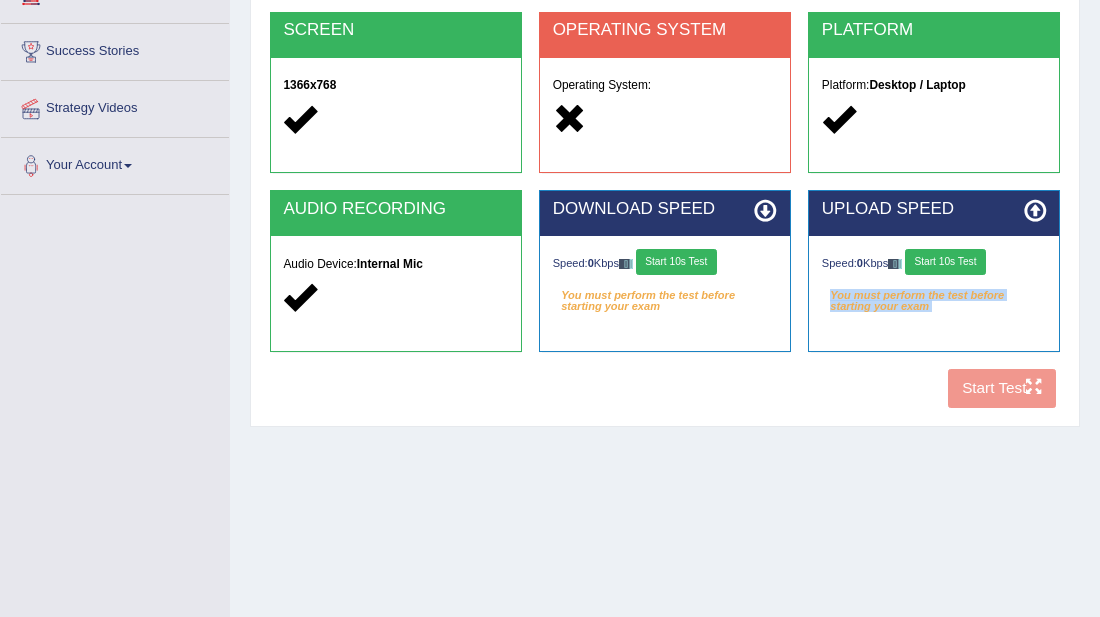 click at bounding box center [1035, 211] 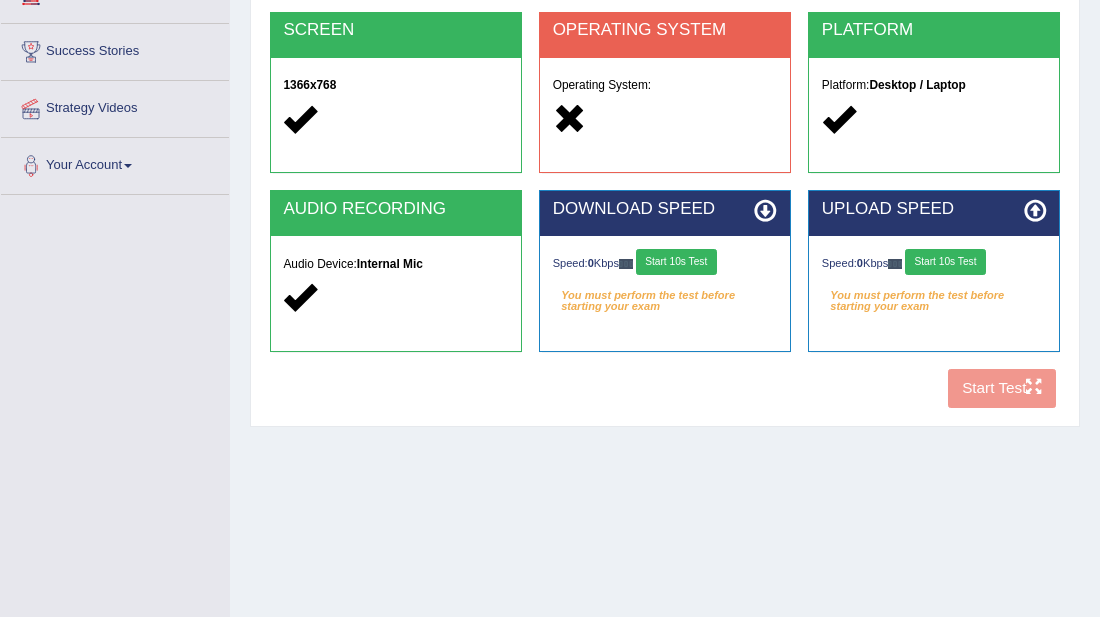 click at bounding box center [1035, 211] 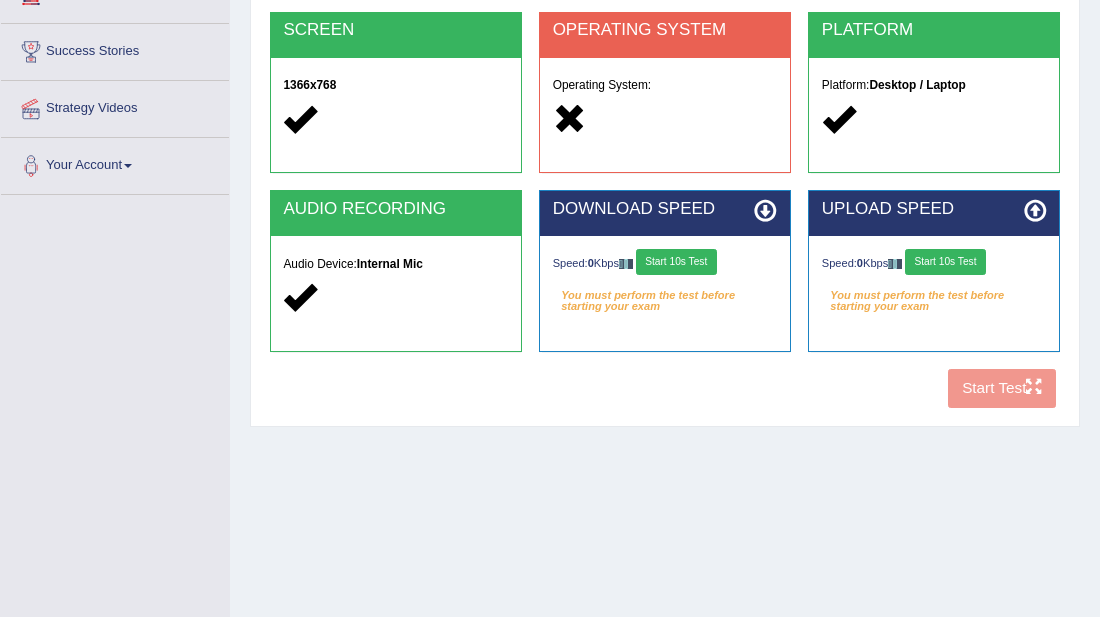 click at bounding box center [1035, 211] 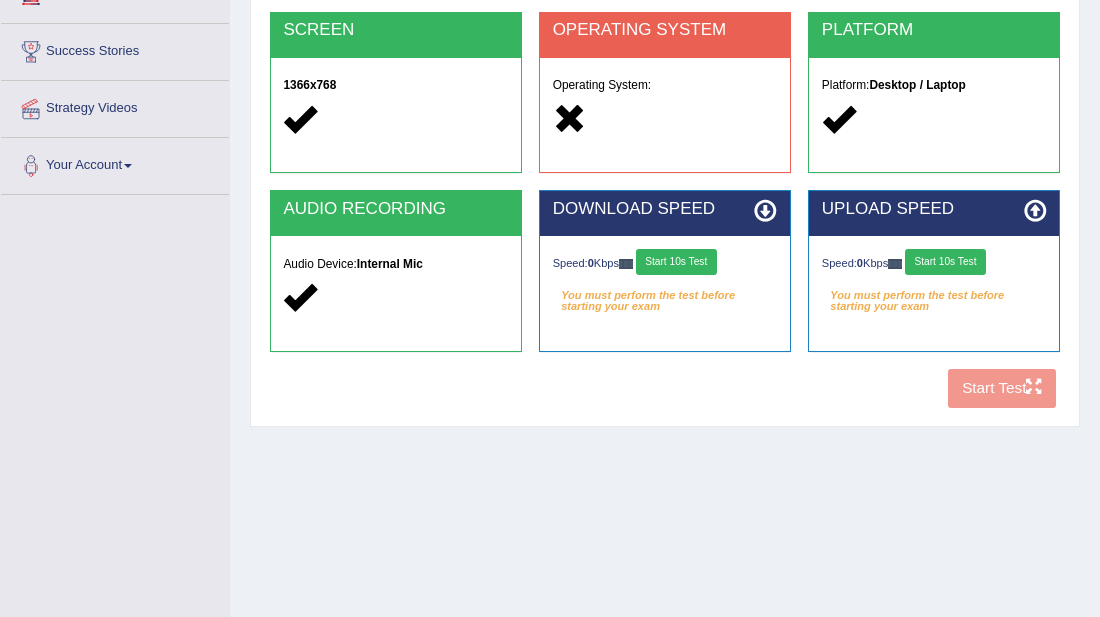 click at bounding box center [1035, 211] 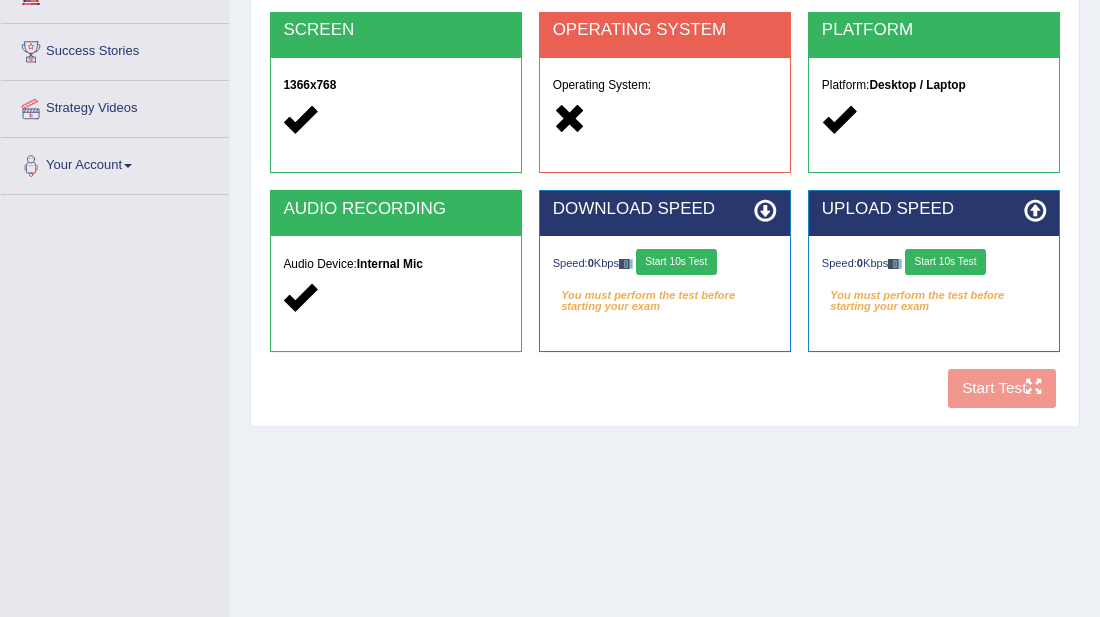 click at bounding box center [1035, 211] 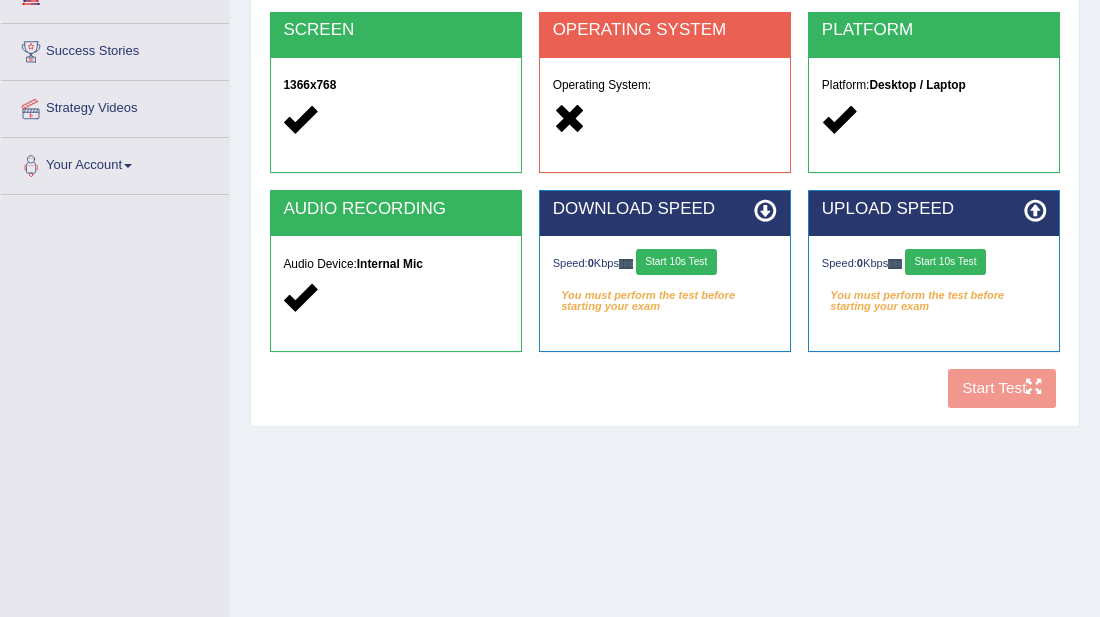 click at bounding box center (765, 211) 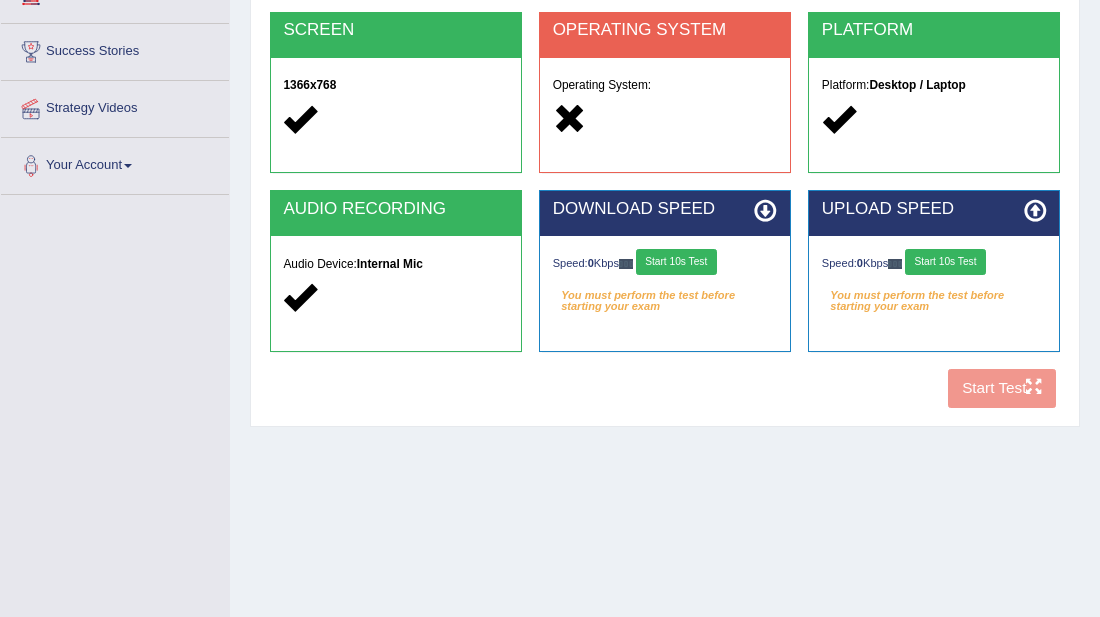 click at bounding box center [765, 211] 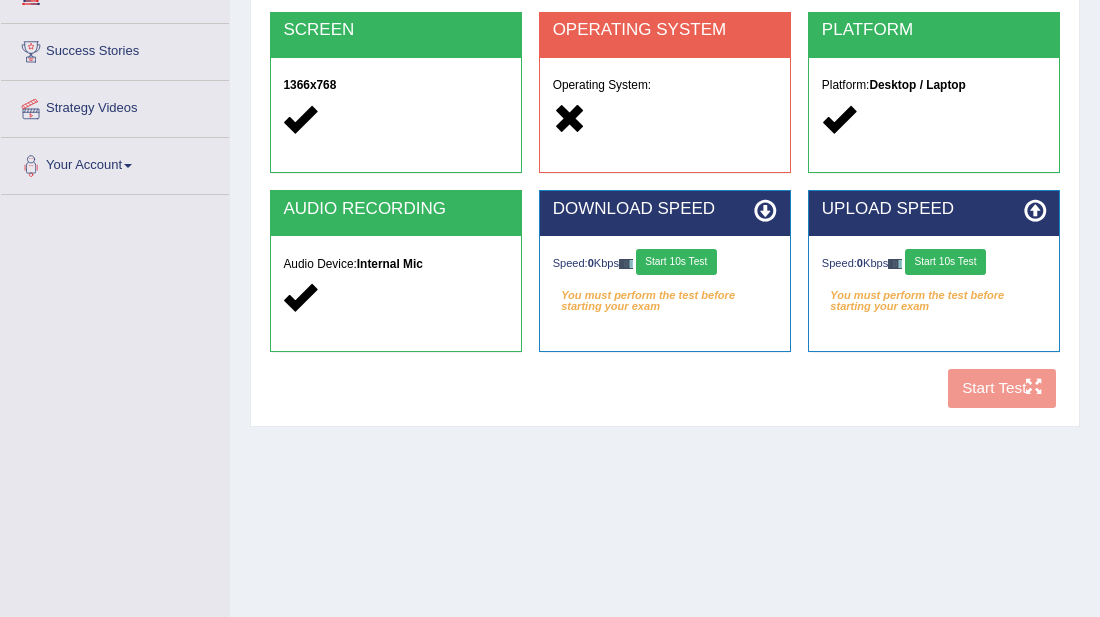click at bounding box center [765, 211] 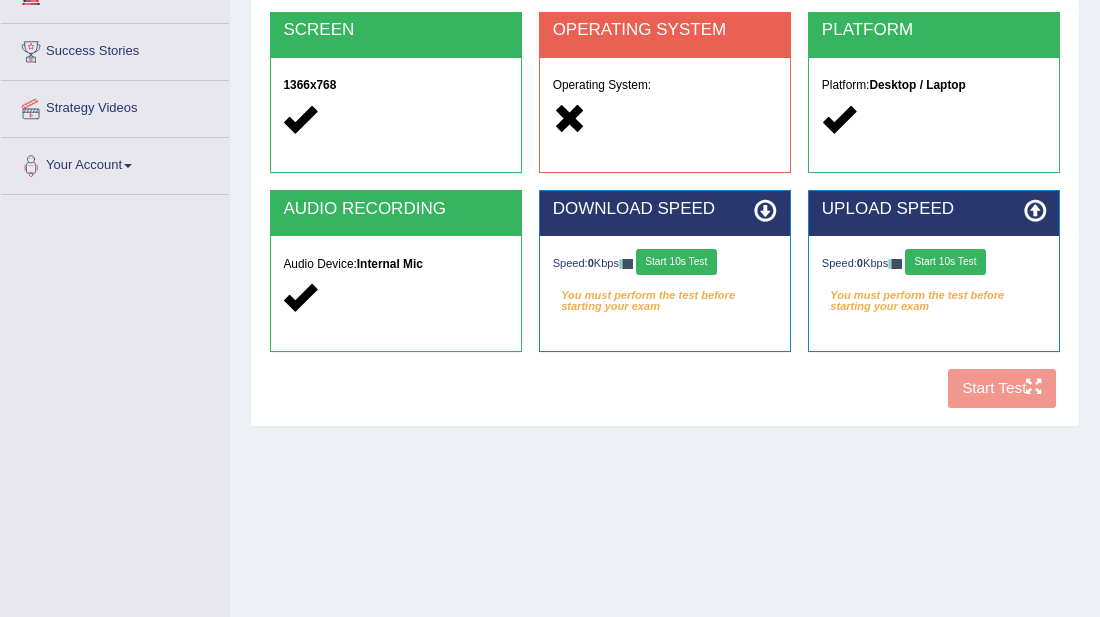 click at bounding box center (765, 211) 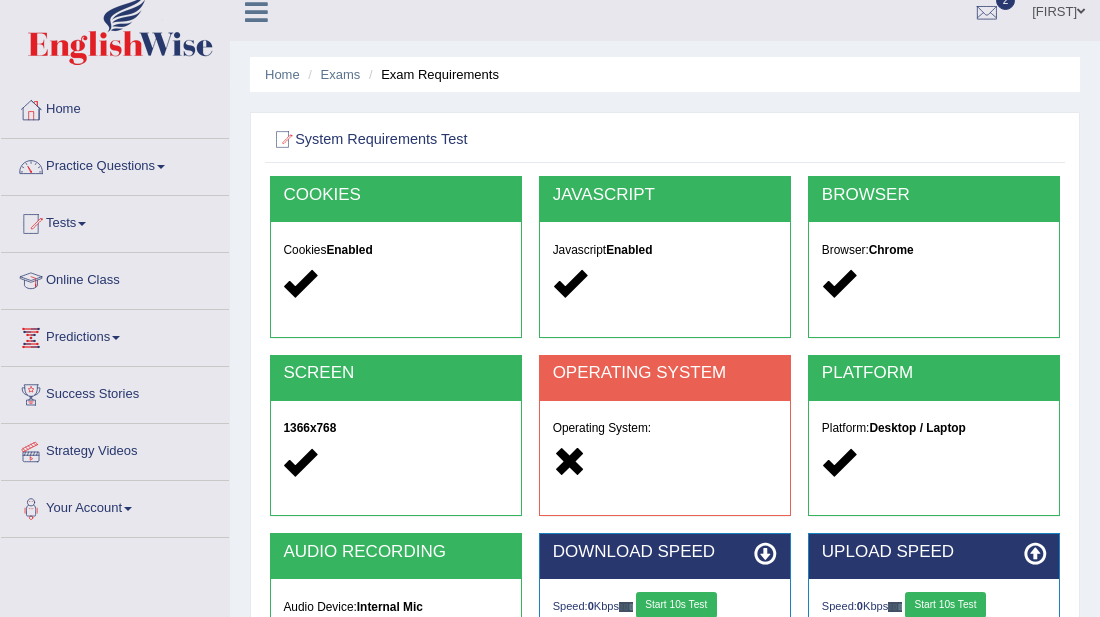 scroll, scrollTop: 0, scrollLeft: 0, axis: both 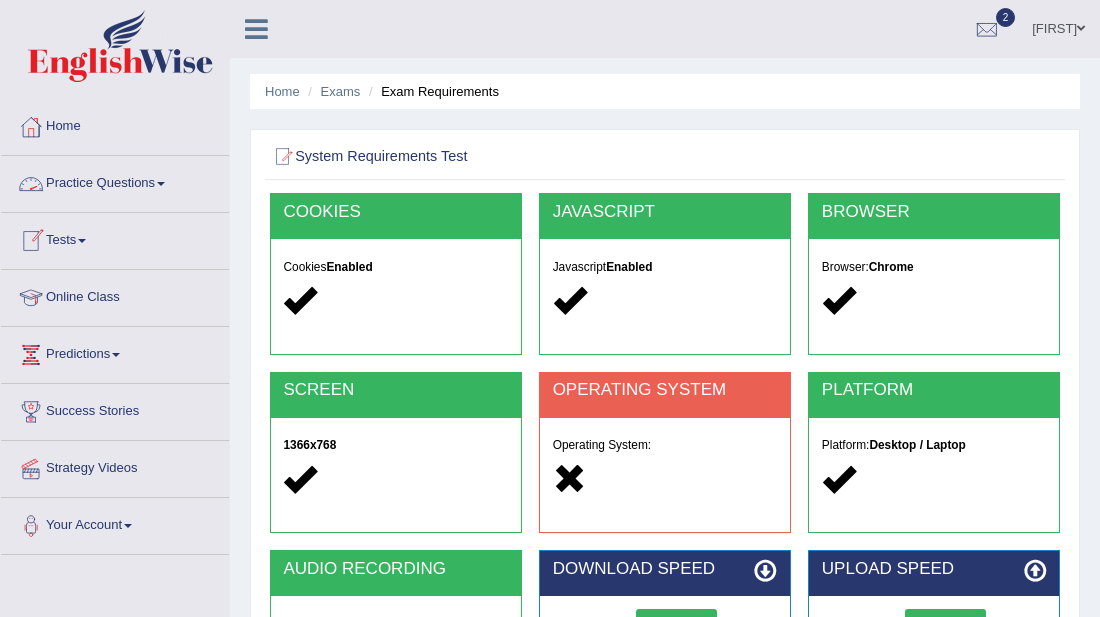 click on "Practice Questions" at bounding box center [115, 181] 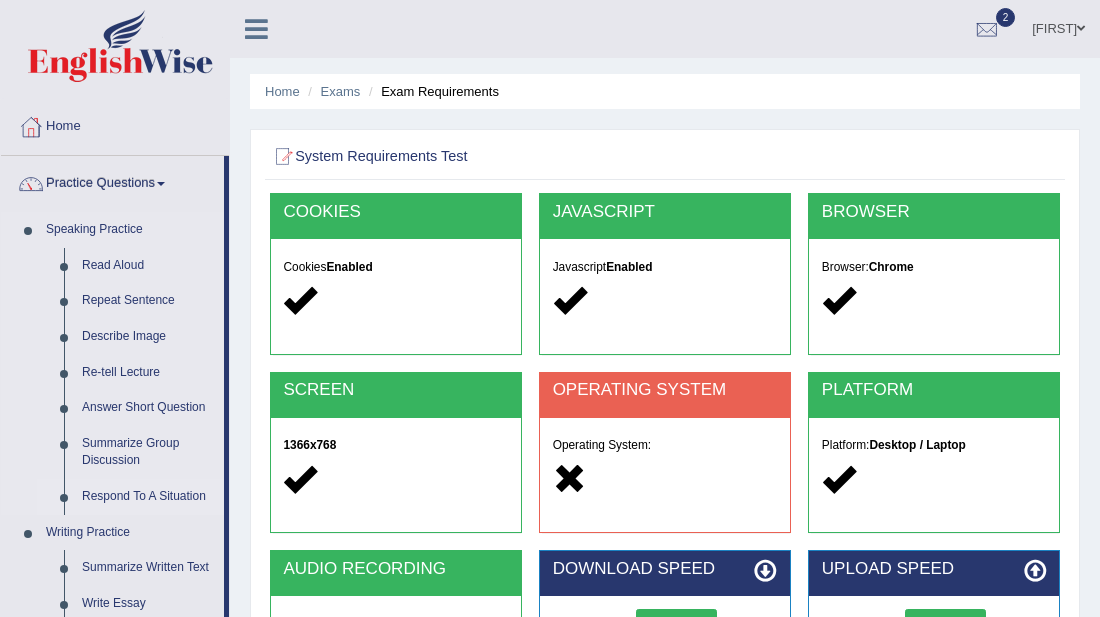 click on "Respond To A Situation" at bounding box center (148, 497) 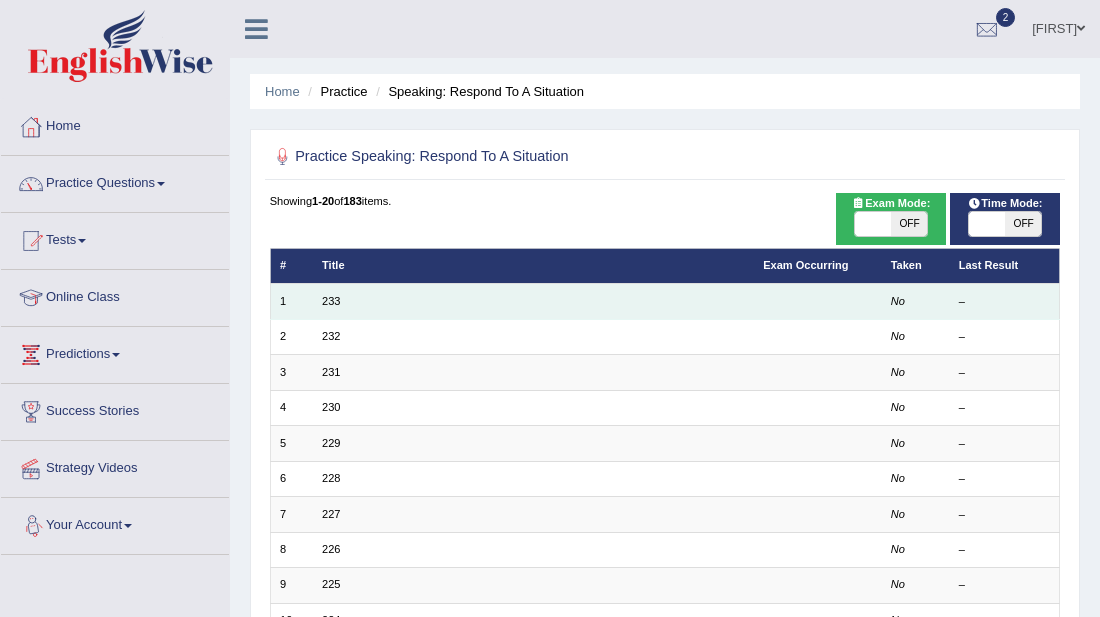 scroll, scrollTop: 0, scrollLeft: 0, axis: both 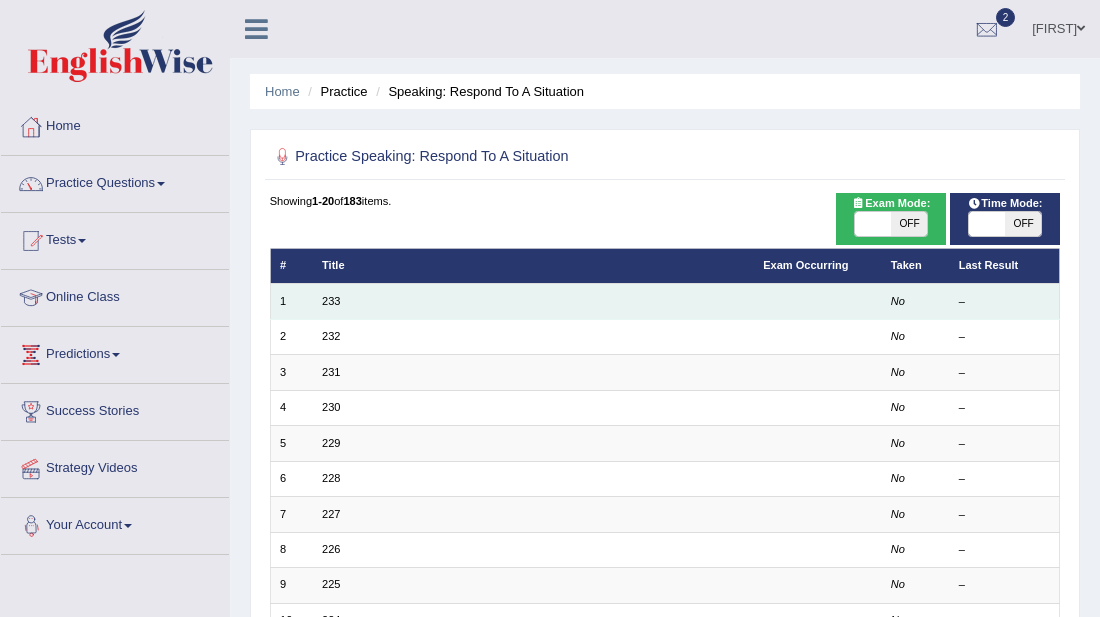 click on "233" at bounding box center [533, 301] 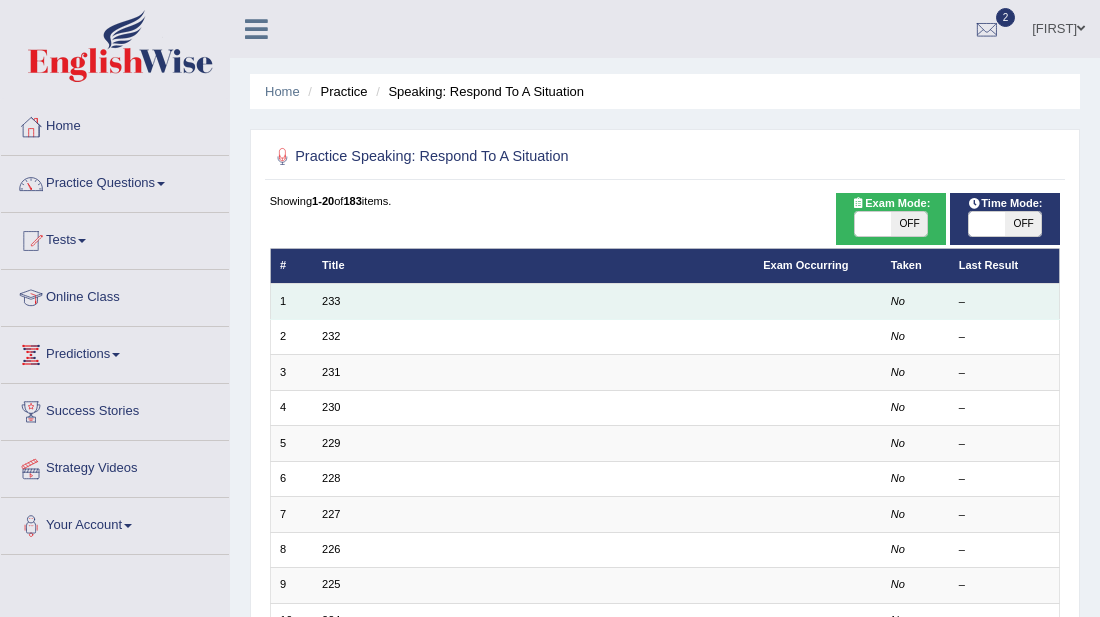 click on "233" at bounding box center (533, 301) 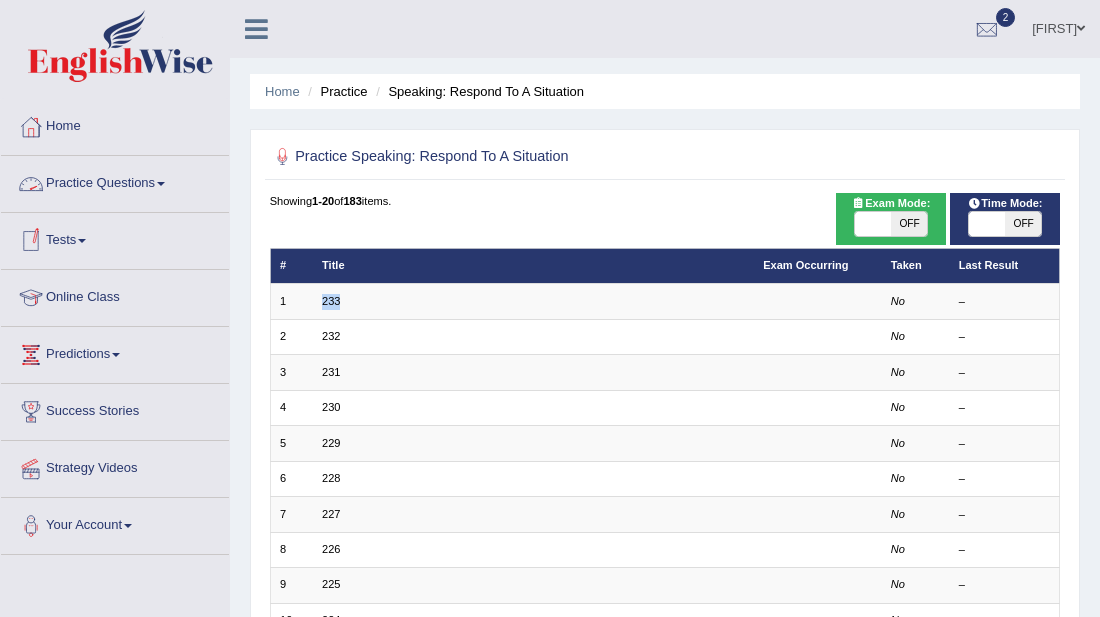 click on "Practice Questions" at bounding box center [115, 181] 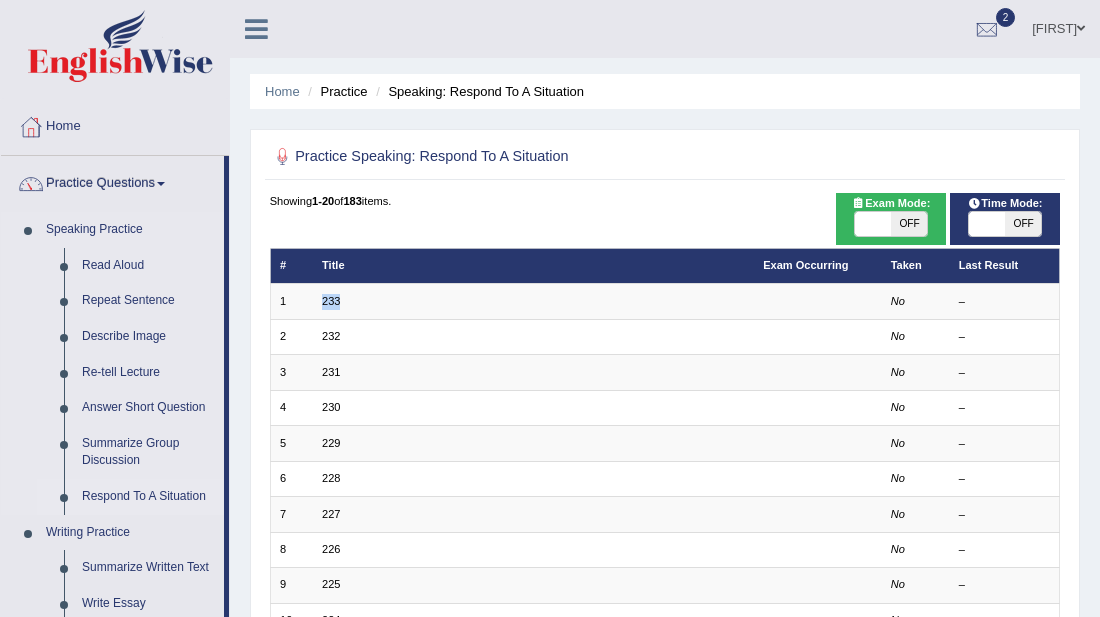 click on "Respond To A Situation" at bounding box center [130, 497] 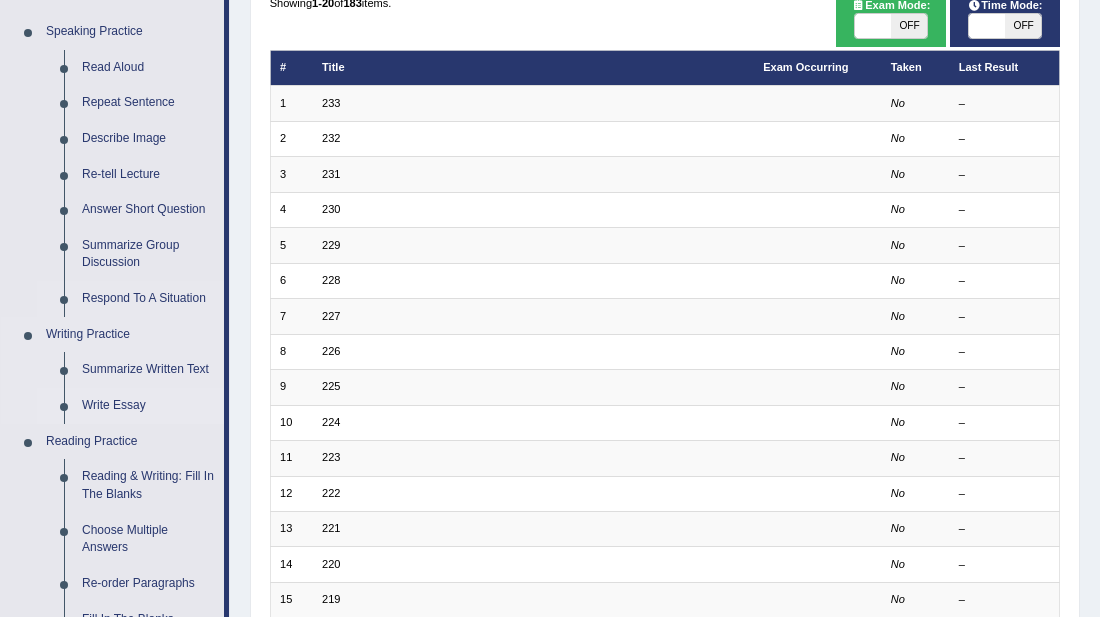 scroll, scrollTop: 200, scrollLeft: 0, axis: vertical 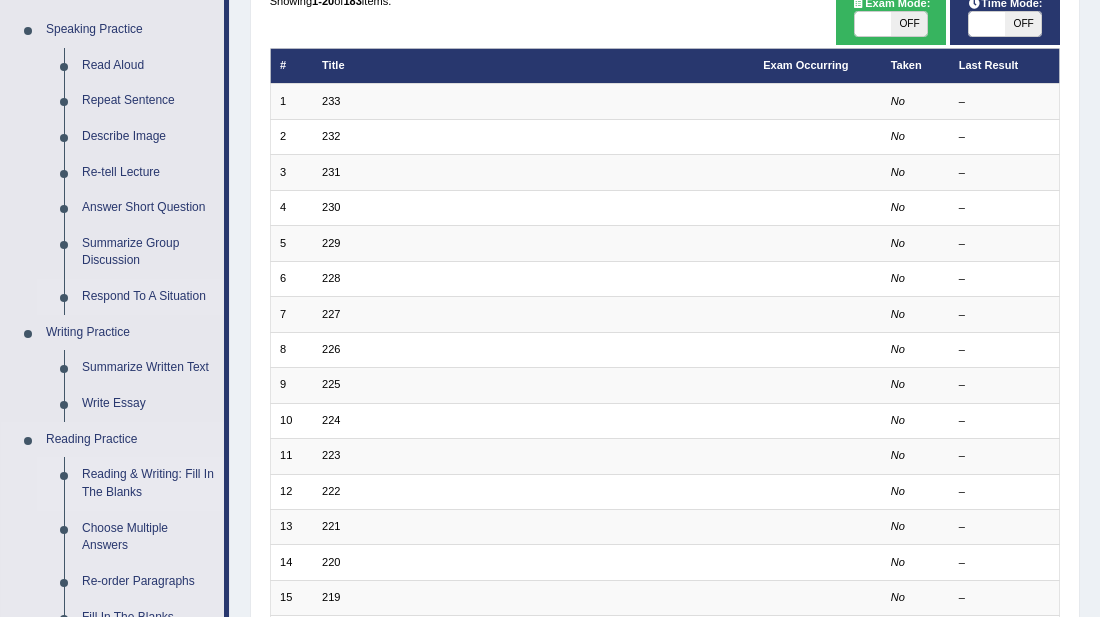 click on "Reading & Writing: Fill In The Blanks" at bounding box center (148, 483) 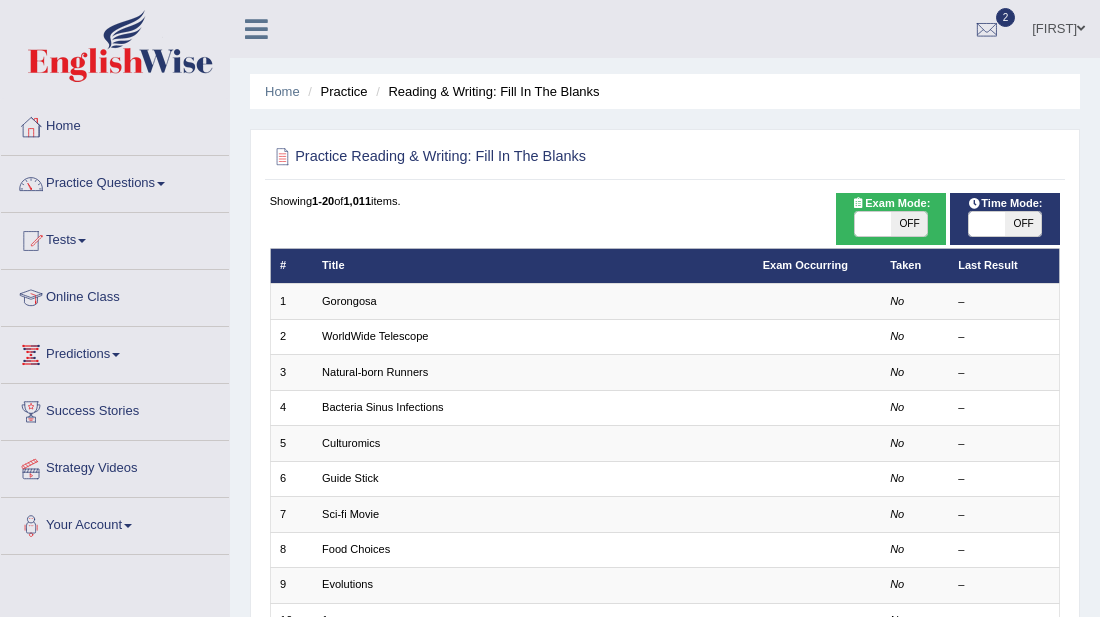 scroll, scrollTop: 0, scrollLeft: 0, axis: both 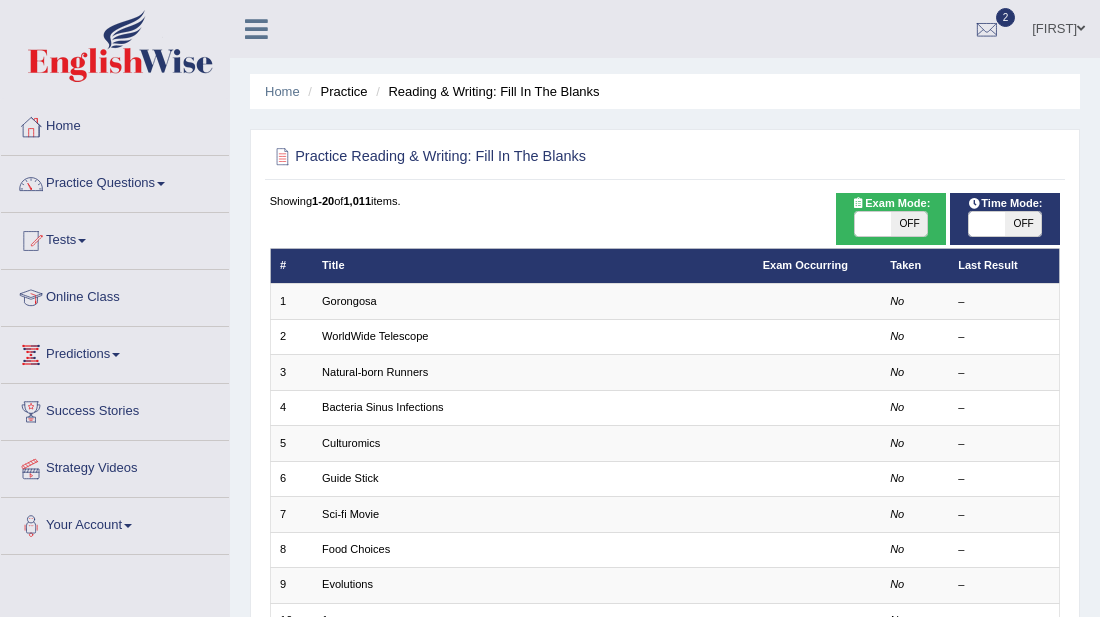 click on "Success Stories" at bounding box center [115, 409] 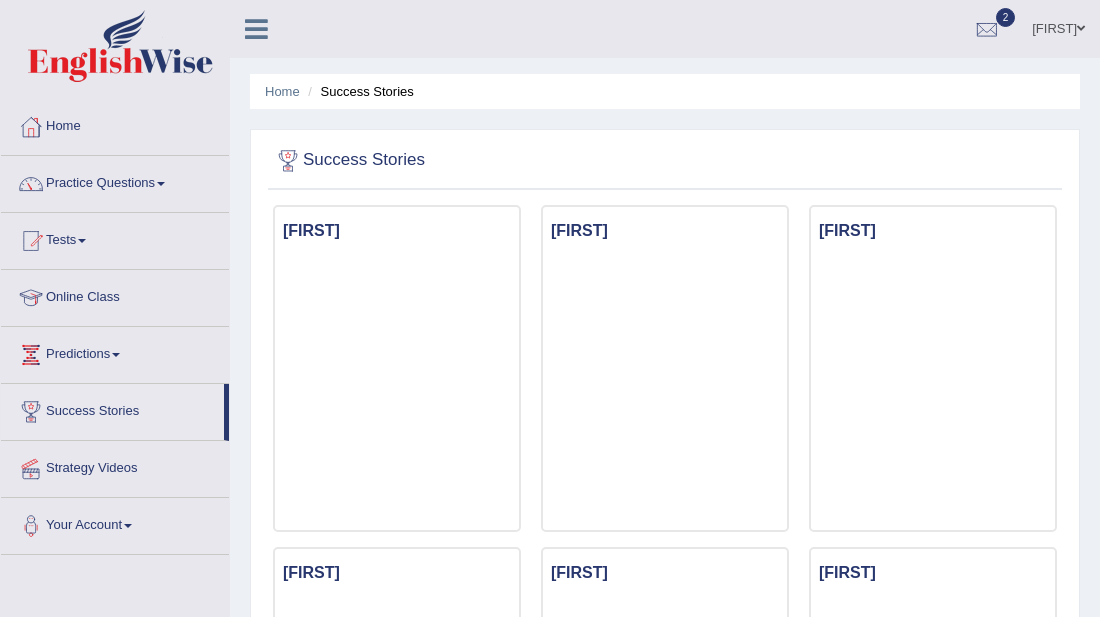 scroll, scrollTop: 0, scrollLeft: 0, axis: both 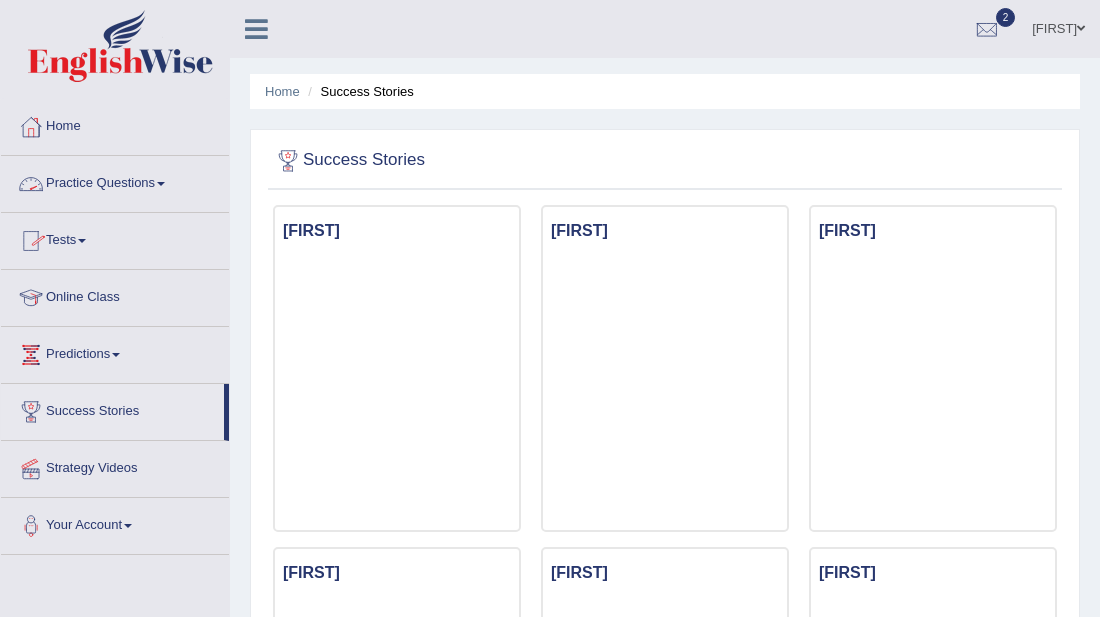 click on "Practice Questions" at bounding box center (115, 181) 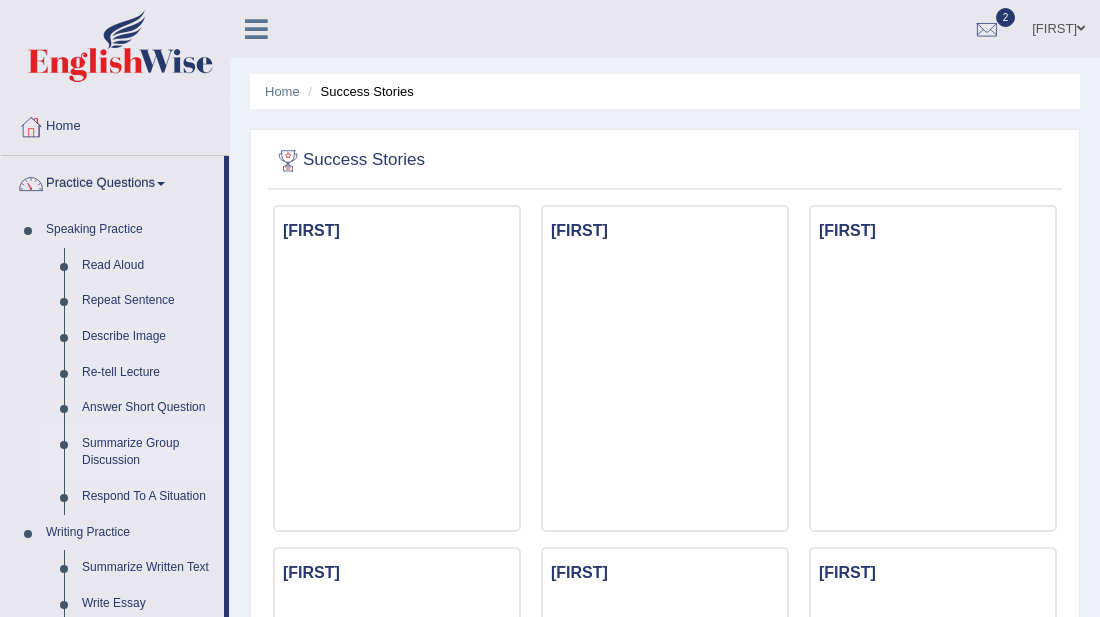 click on "Summarize Group Discussion" at bounding box center (148, 452) 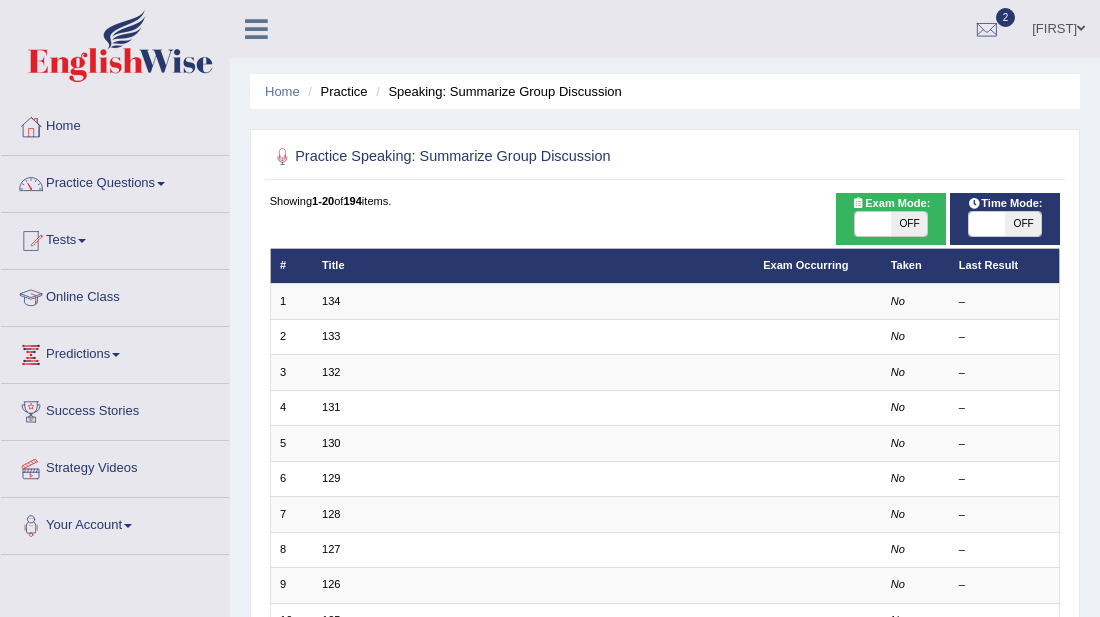 scroll, scrollTop: 0, scrollLeft: 0, axis: both 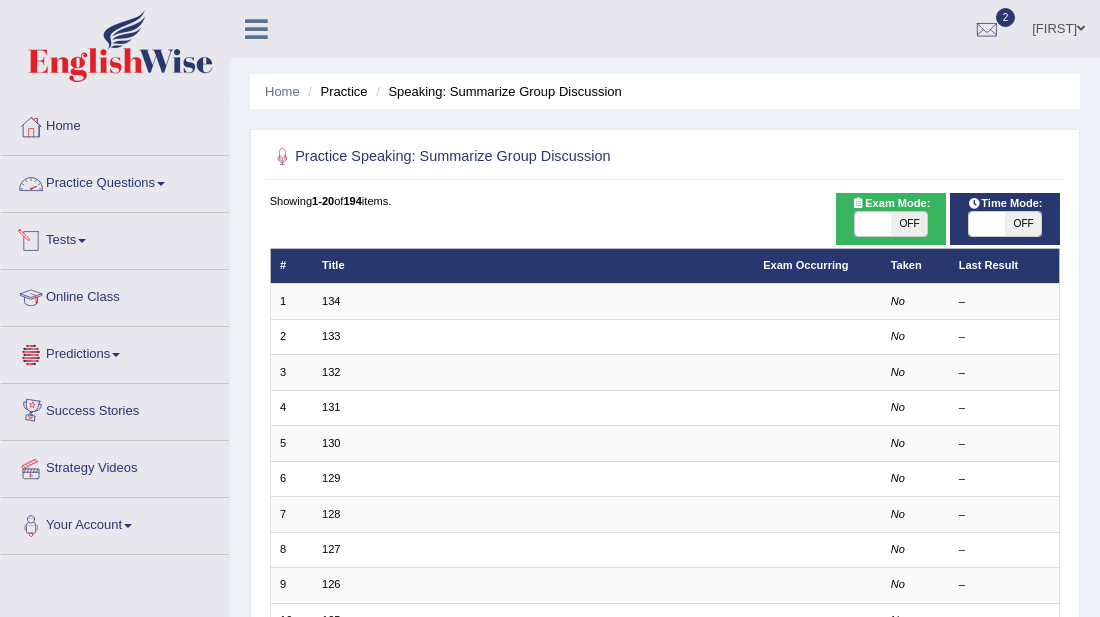 click on "Practice Questions" at bounding box center [115, 181] 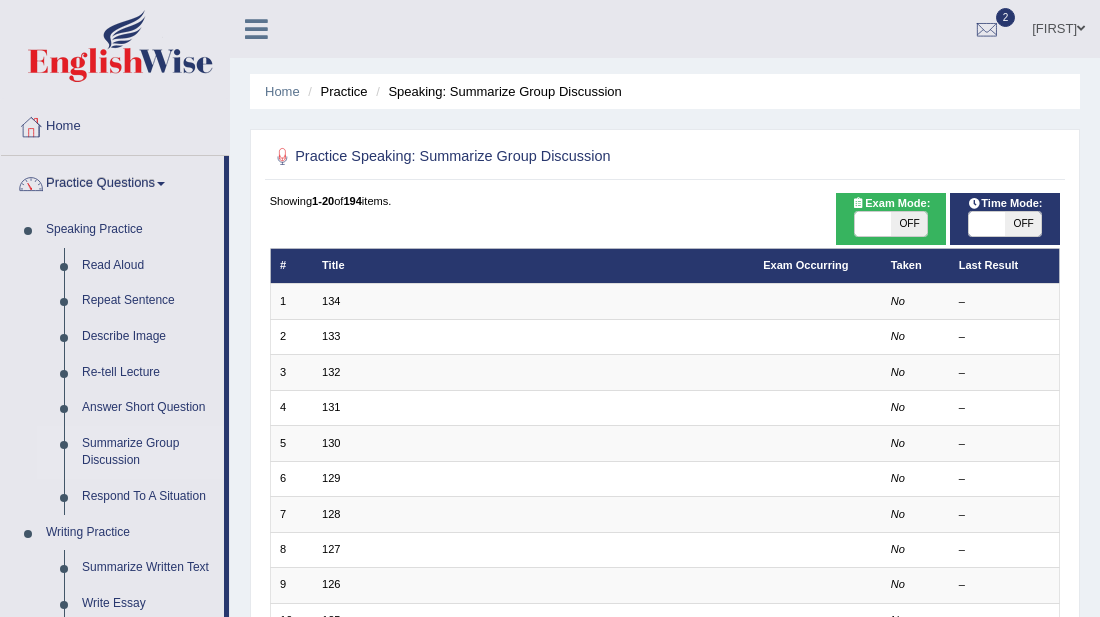 click on "Practice Questions   Speaking Practice Read Aloud
Repeat Sentence
Describe Image
Re-tell Lecture
Answer Short Question
Summarize Group Discussion
Respond To A Situation
Writing Practice  Summarize Written Text
Write Essay
Reading Practice  Reading & Writing: Fill In The Blanks
Choose Multiple Answers
Re-order Paragraphs
Fill In The Blanks
Choose Single Answer
Listening Practice  Summarize Spoken Text
Highlight Incorrect Words
Highlight Correct Summary
Select Missing Word
Choose Single Answer
Choose Multiple Answers
Fill In The Blanks
Write From Dictation
Pronunciation" at bounding box center [115, 718] 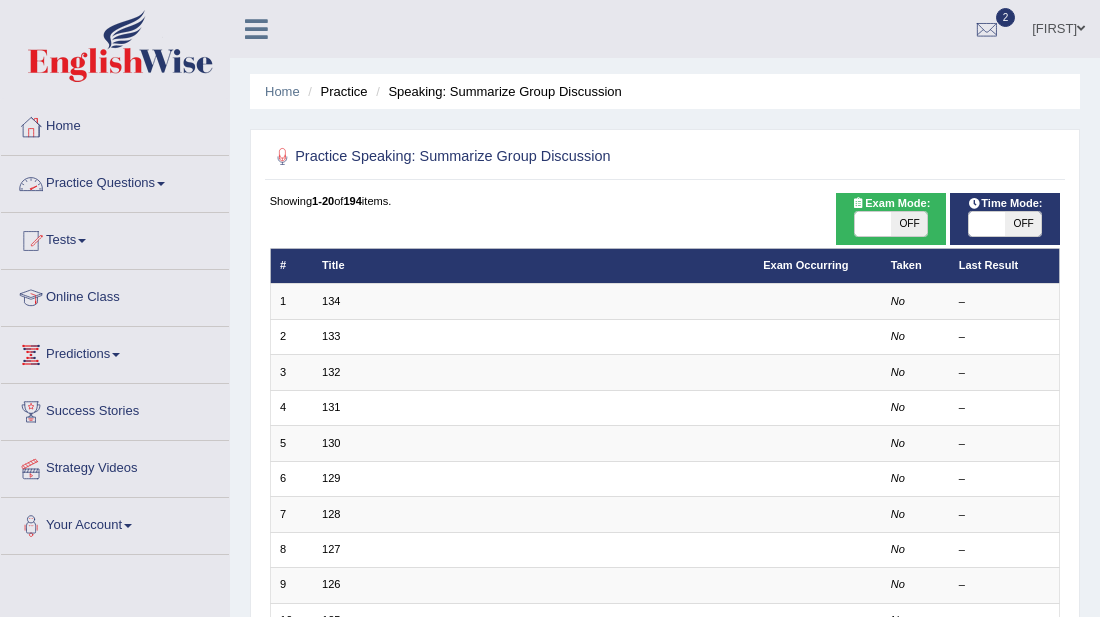 click at bounding box center (31, 184) 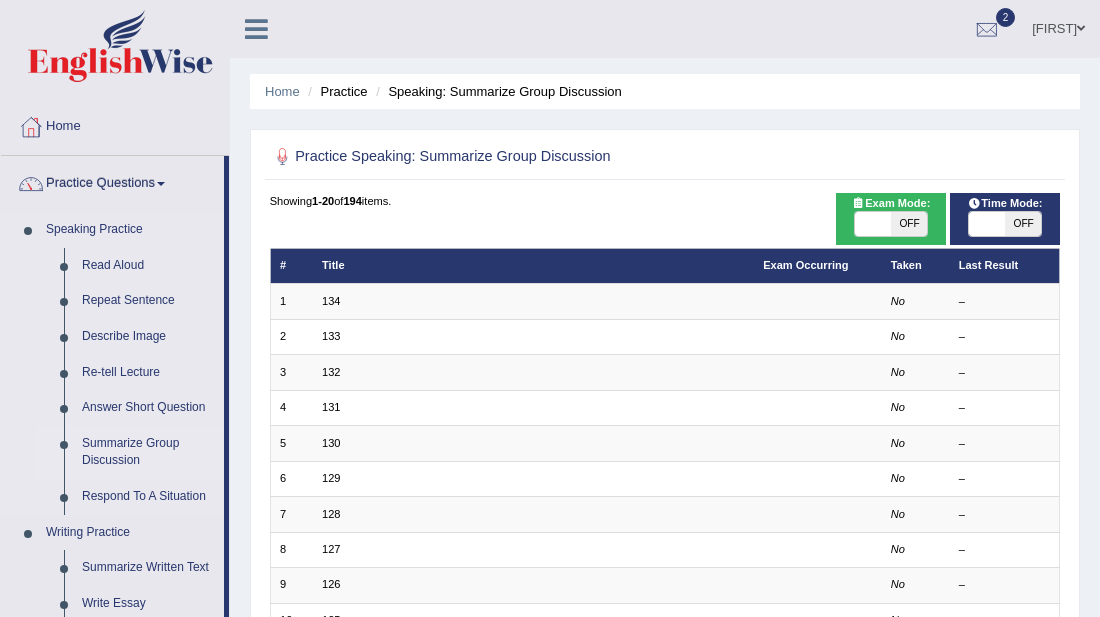 click on "Speaking Practice Read Aloud
Repeat Sentence
Describe Image
Re-tell Lecture
Answer Short Question
Summarize Group Discussion
Respond To A Situation" at bounding box center [112, 363] 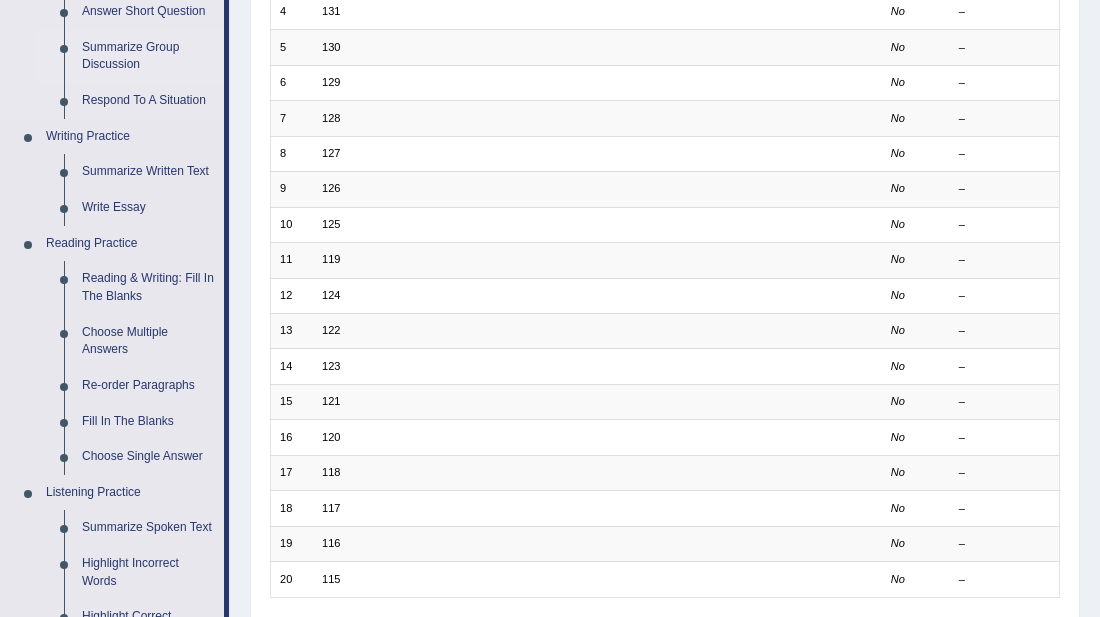 scroll, scrollTop: 400, scrollLeft: 0, axis: vertical 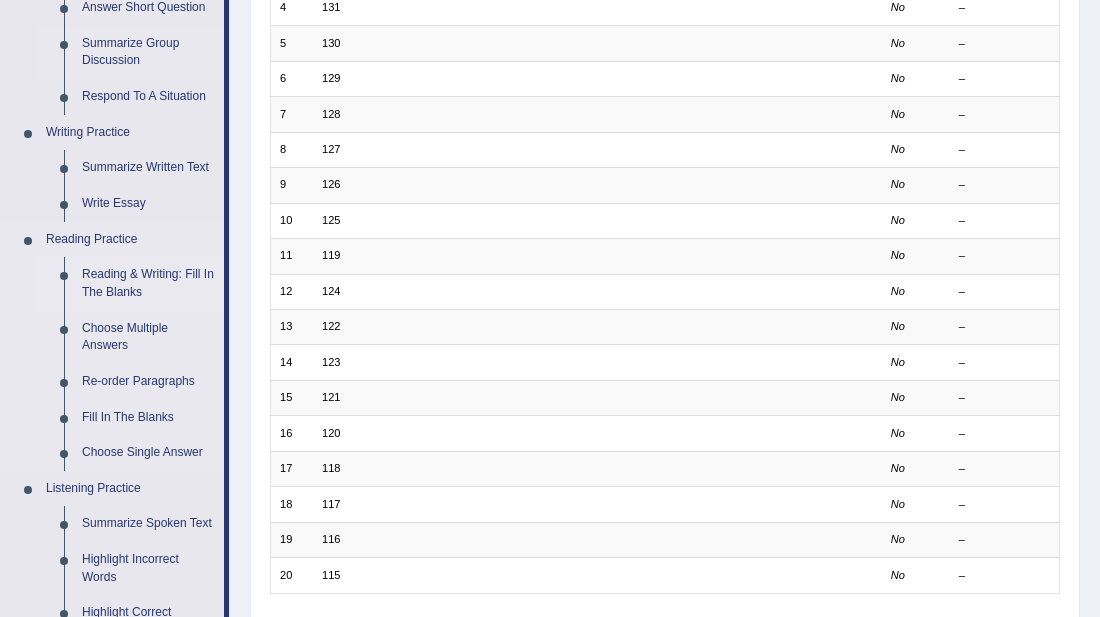click on "Reading & Writing: Fill In The Blanks" at bounding box center (148, 283) 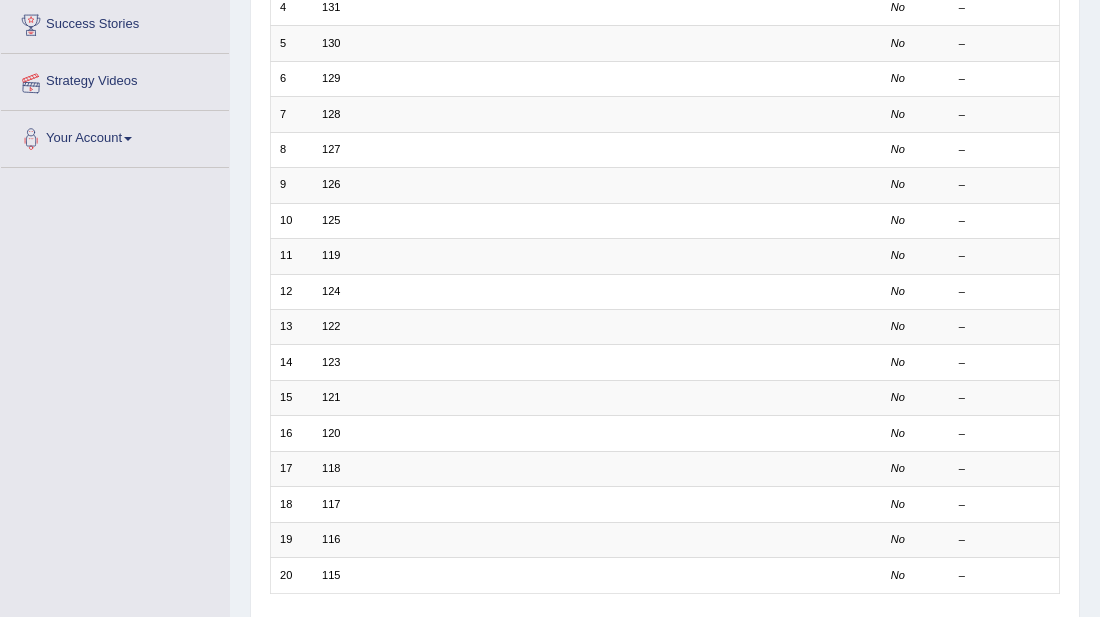 scroll, scrollTop: 403, scrollLeft: 0, axis: vertical 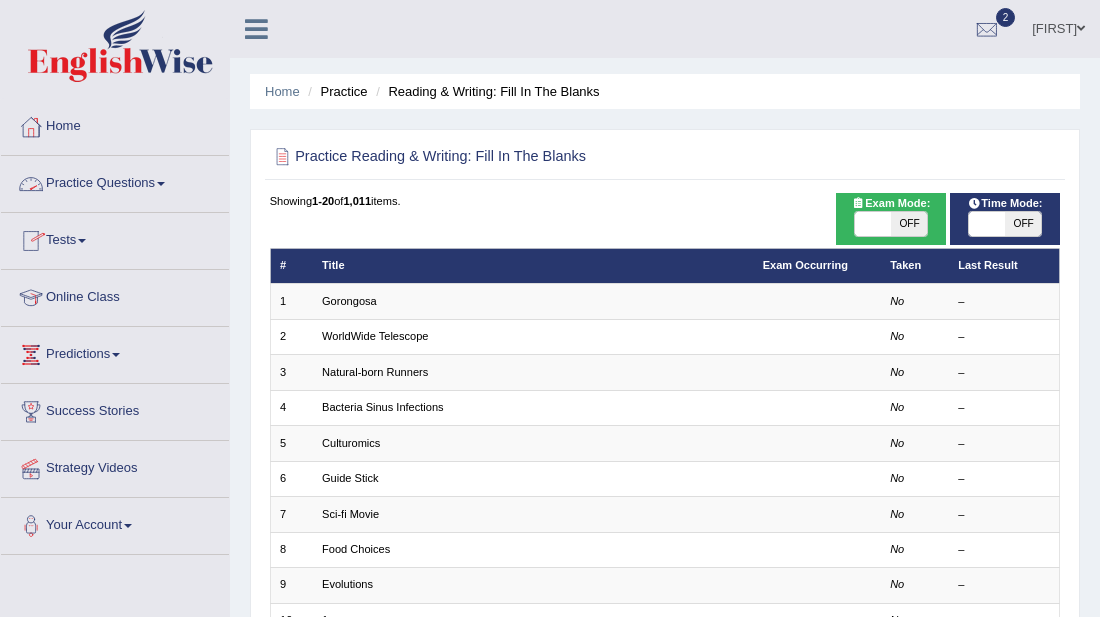 click on "Practice Questions" at bounding box center (115, 181) 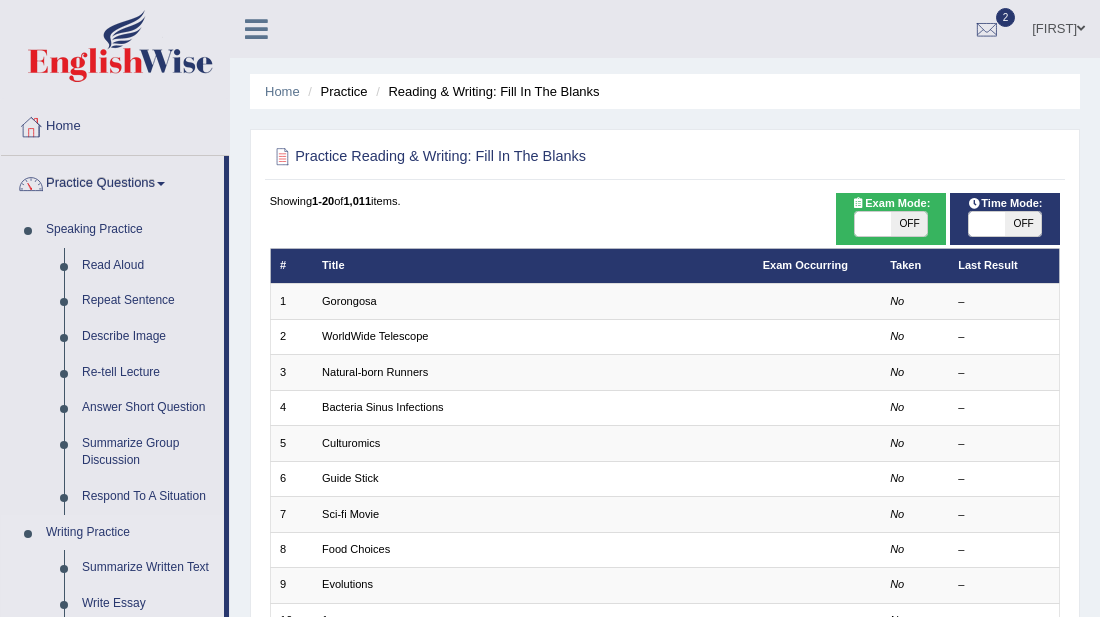 click on "Writing Practice  Summarize Written Text
Write Essay" at bounding box center [112, 568] 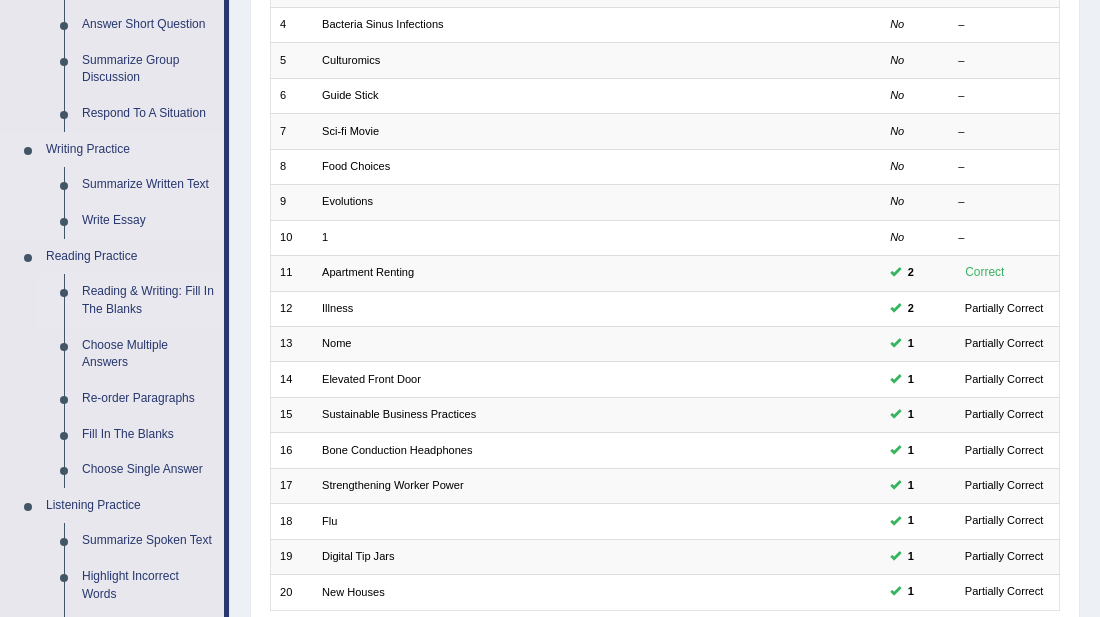 scroll, scrollTop: 400, scrollLeft: 0, axis: vertical 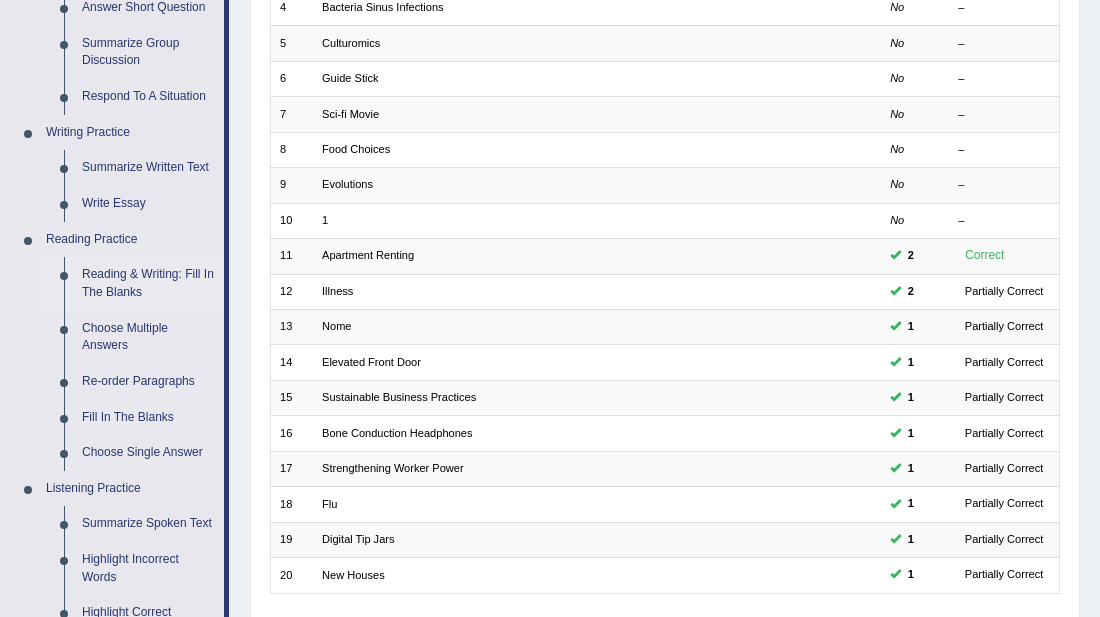 click on "Reading & Writing: Fill In The Blanks" at bounding box center [148, 283] 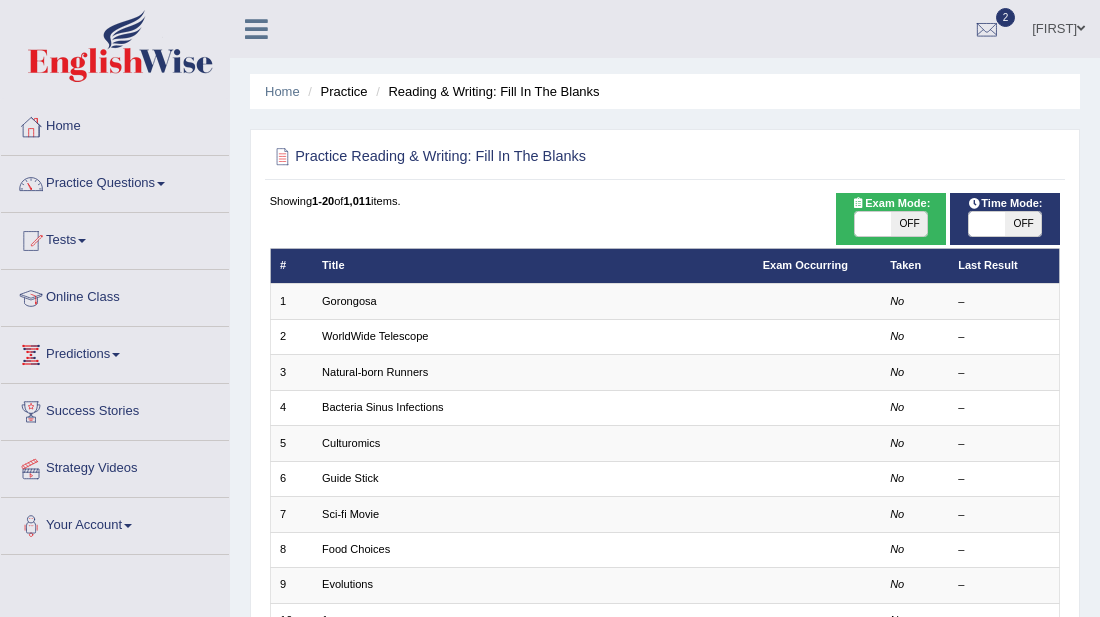 scroll, scrollTop: 0, scrollLeft: 0, axis: both 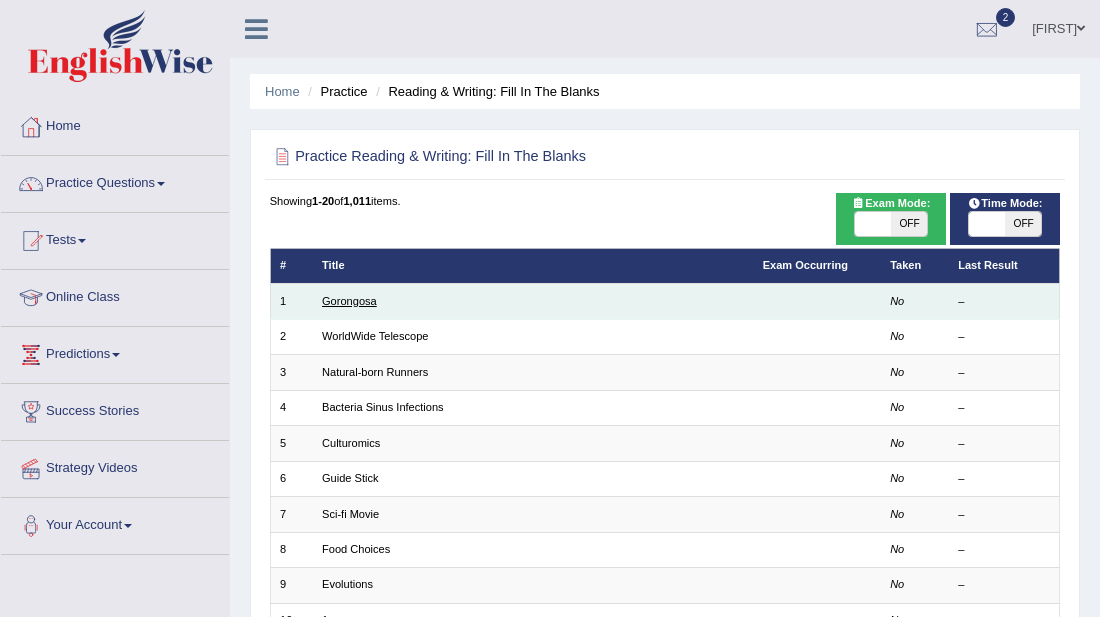 click on "Gorongosa" at bounding box center [349, 301] 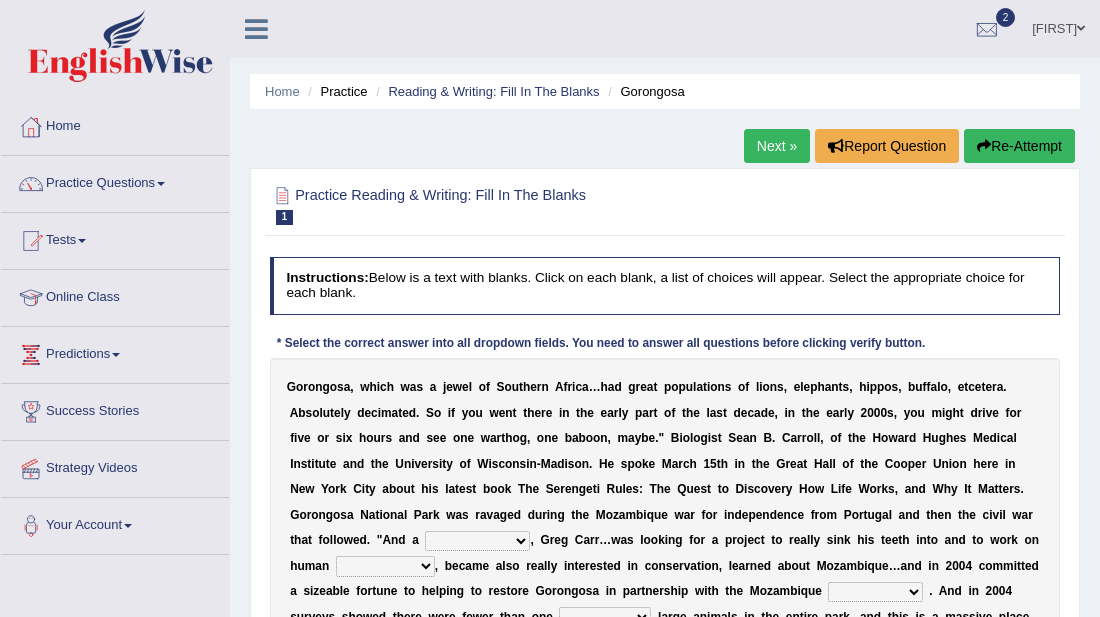 scroll, scrollTop: 0, scrollLeft: 0, axis: both 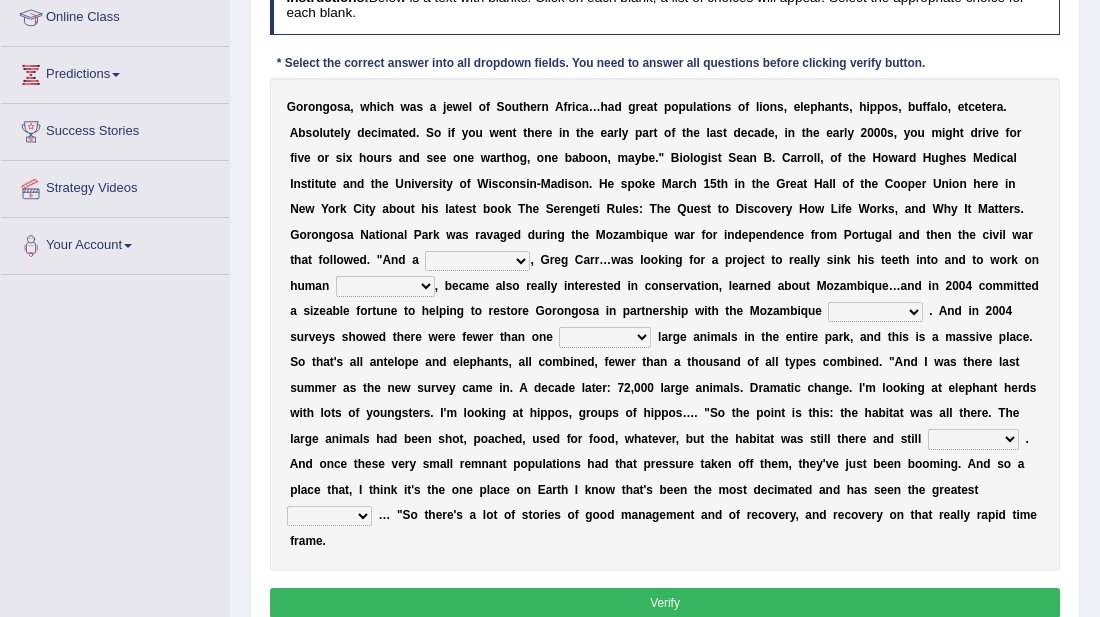 click on "passion solstice ballast philanthropist" at bounding box center (477, 261) 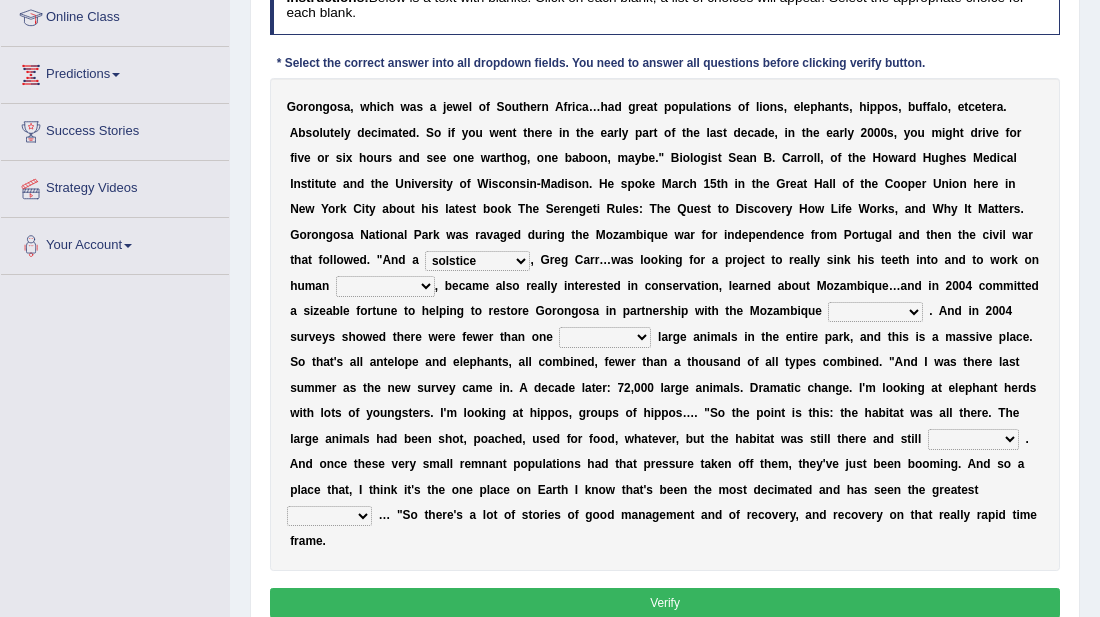 click on "passion solstice ballast philanthropist" at bounding box center (477, 261) 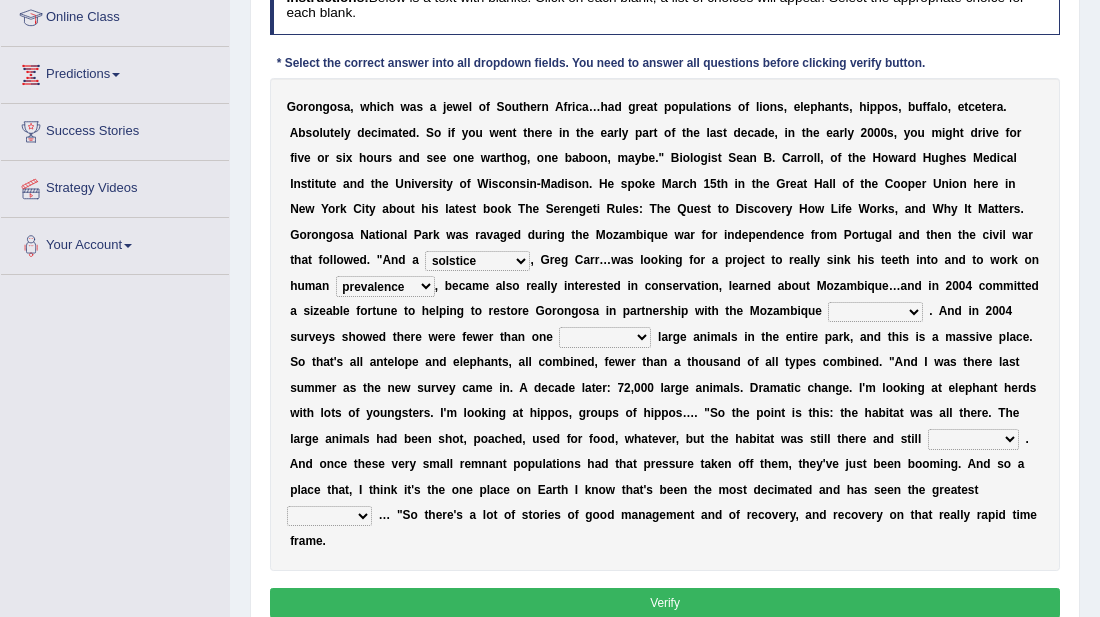 click on "parliament semanticist government journalist" at bounding box center [875, 312] 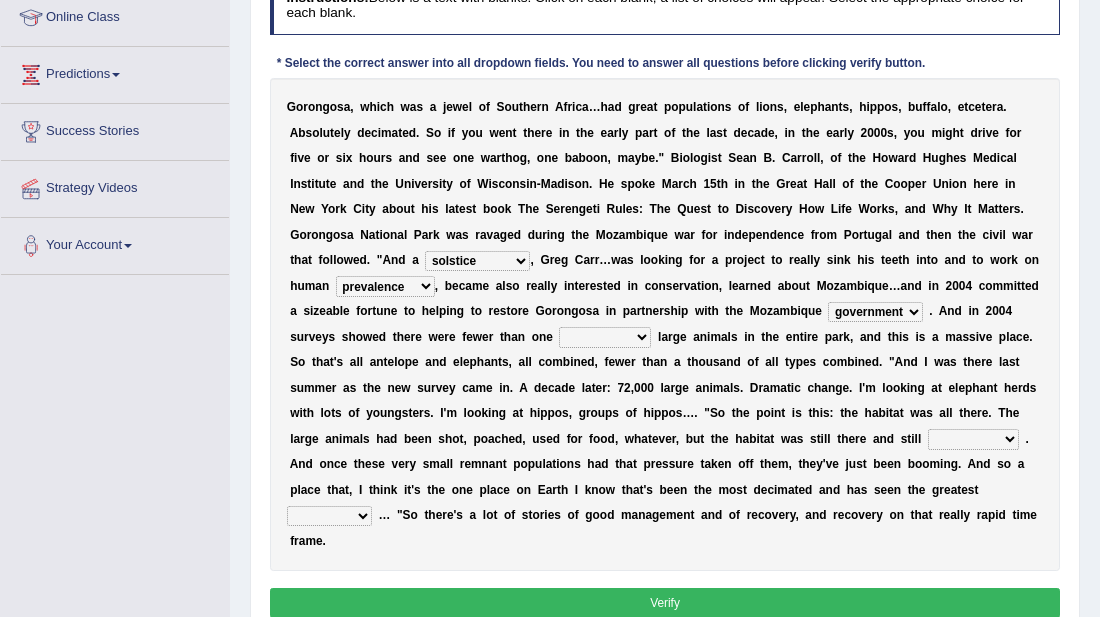 click on "deflowered embowered roundest thousand" at bounding box center [605, 337] 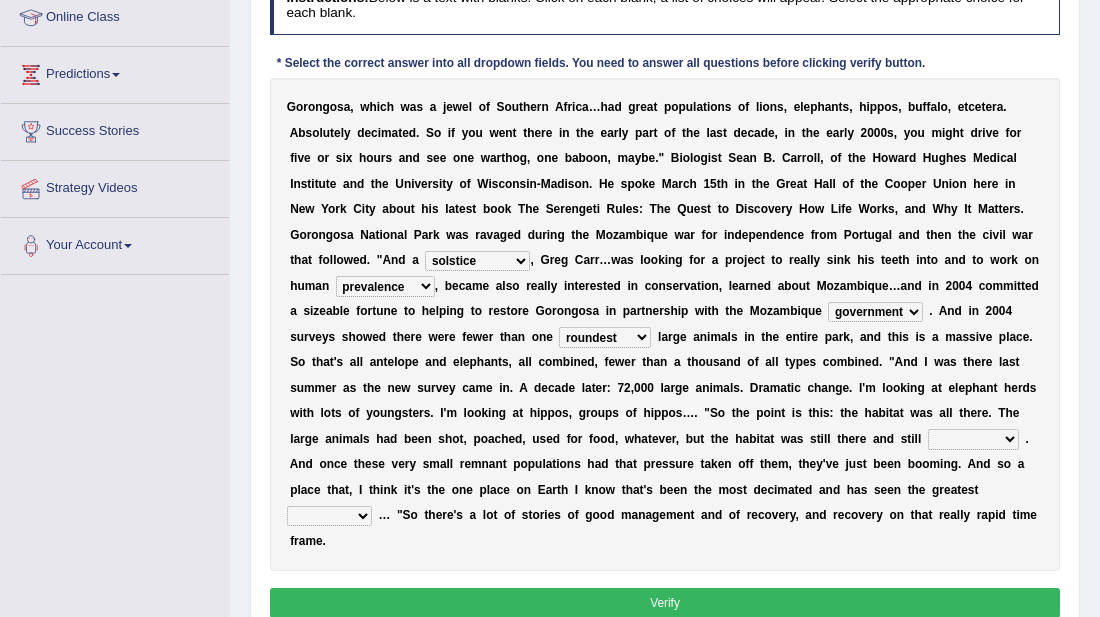 click on "assertive incidental compulsive productive" at bounding box center [973, 439] 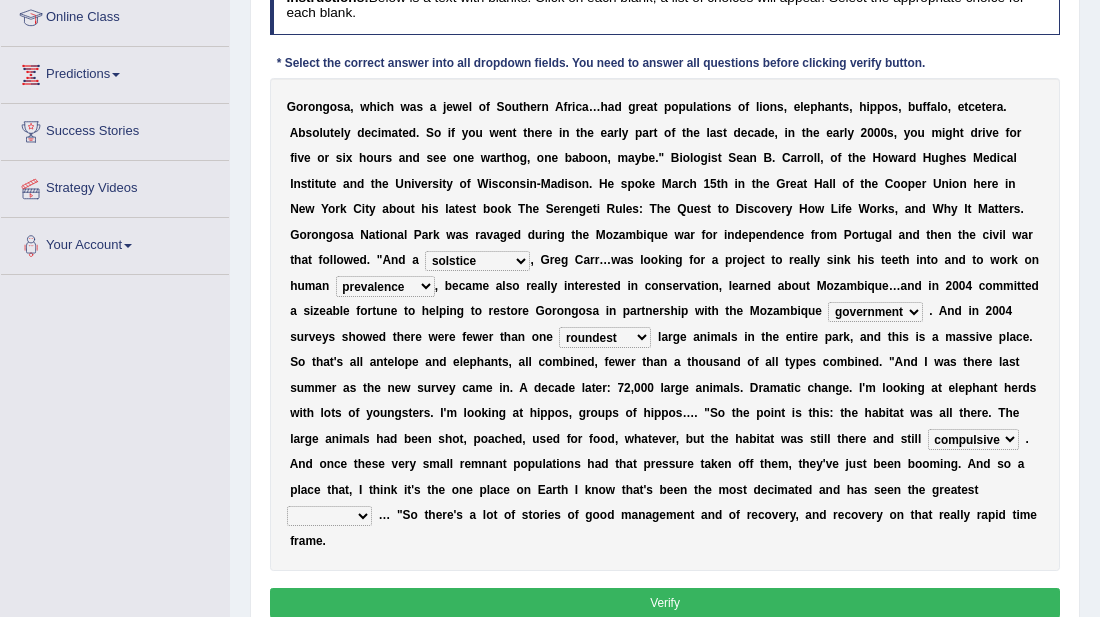 click on "assertive incidental compulsive productive" at bounding box center [973, 439] 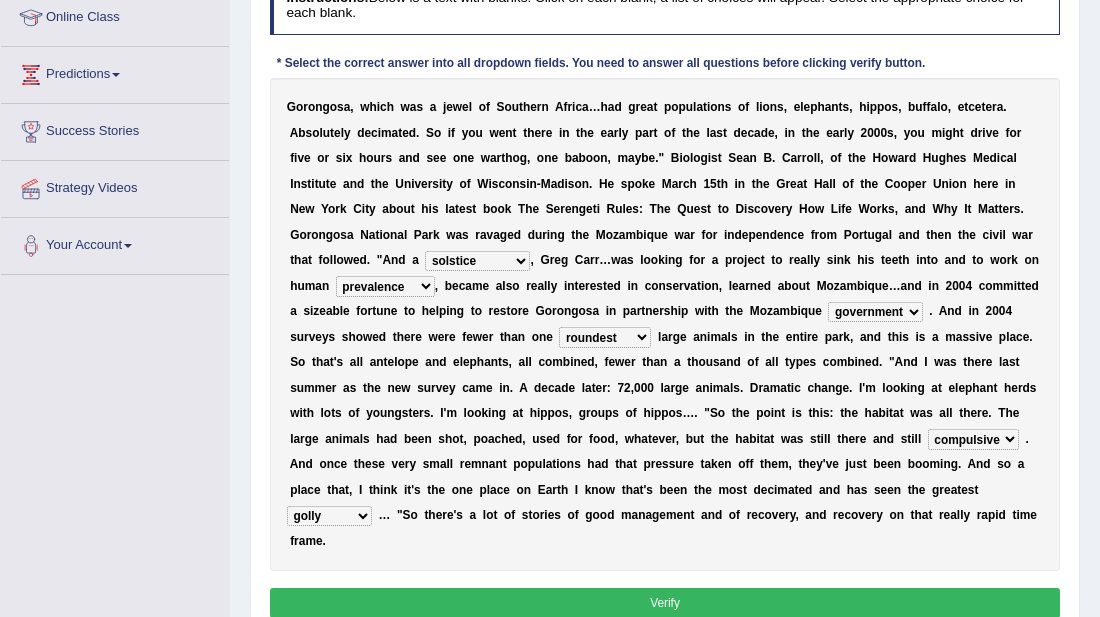 click on "recovery efficacy golly stumpy" at bounding box center (329, 516) 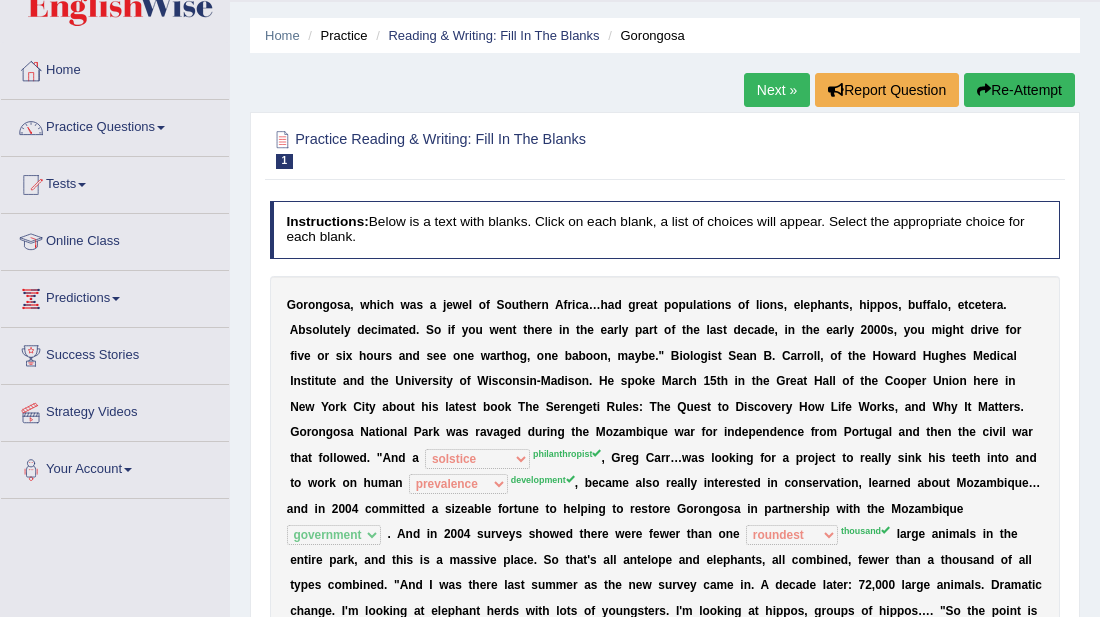 scroll, scrollTop: 0, scrollLeft: 0, axis: both 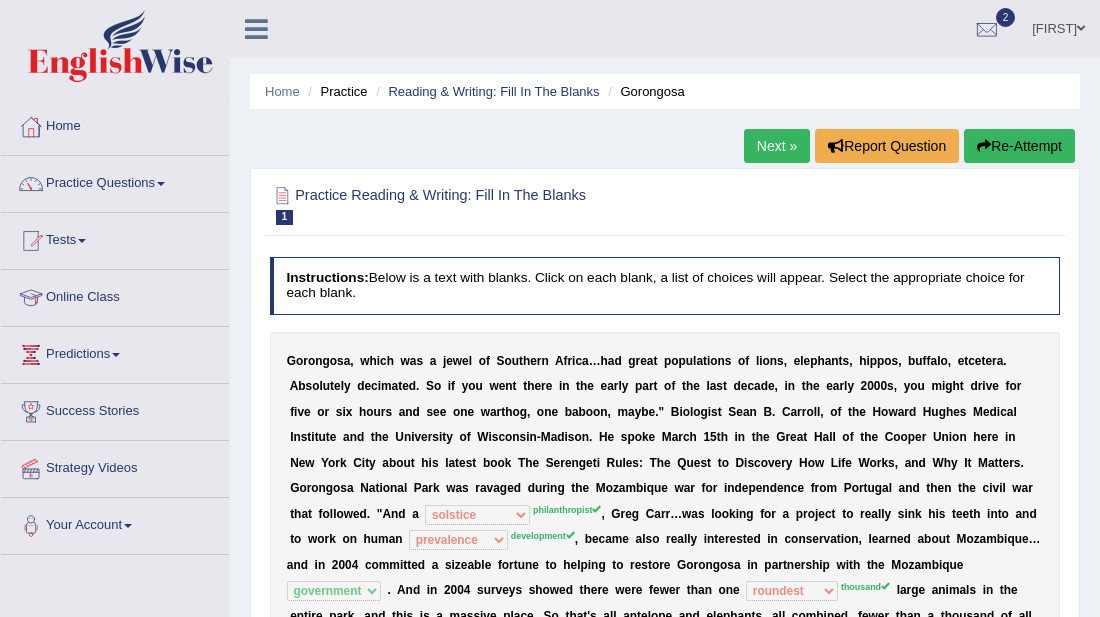 click on "Next »" at bounding box center (777, 146) 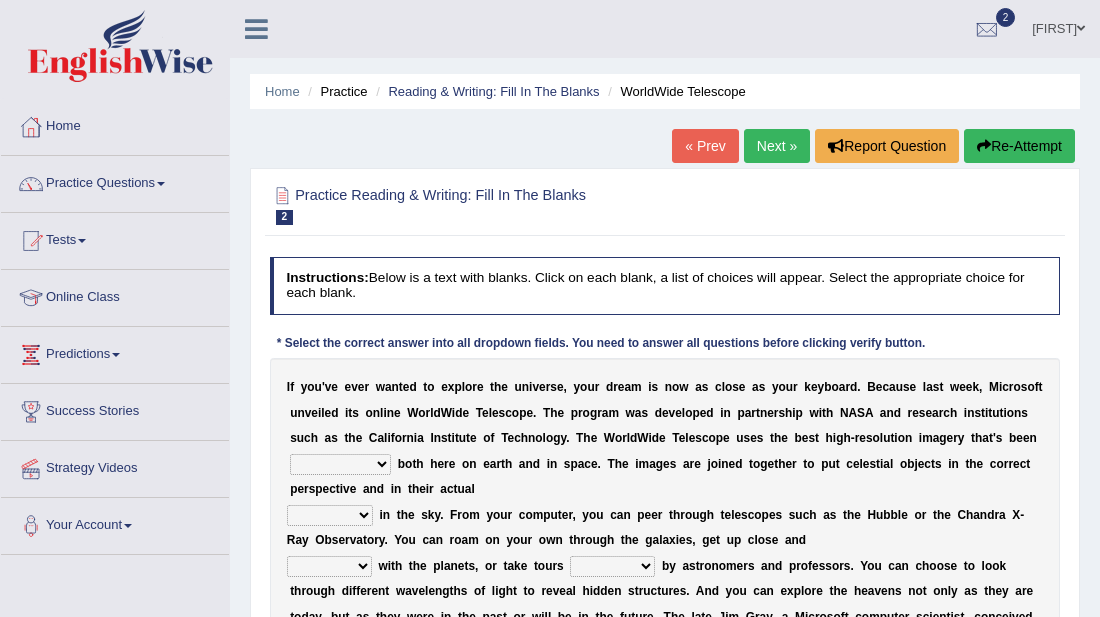 scroll, scrollTop: 0, scrollLeft: 0, axis: both 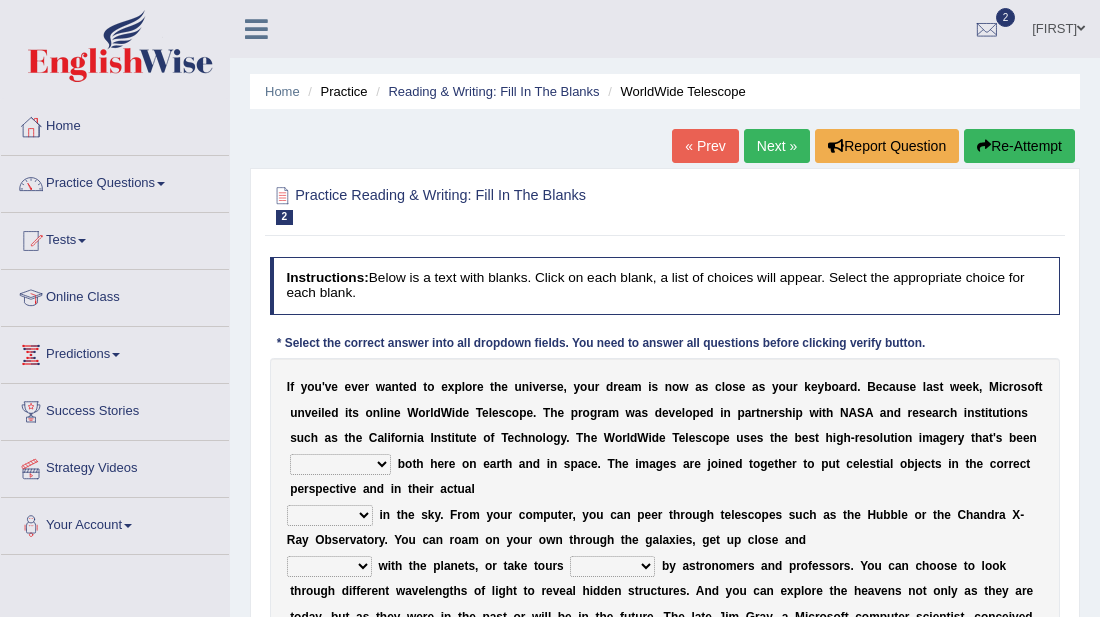 click on "degraded ascended remonstrated generated" at bounding box center [340, 464] 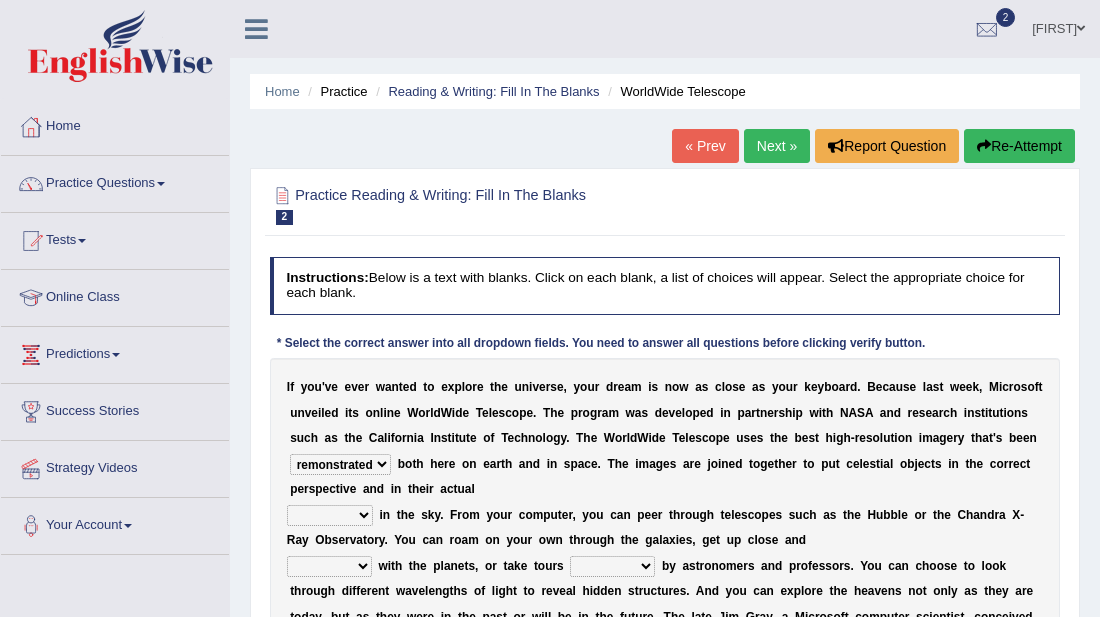 click on "degraded ascended remonstrated generated" at bounding box center (340, 464) 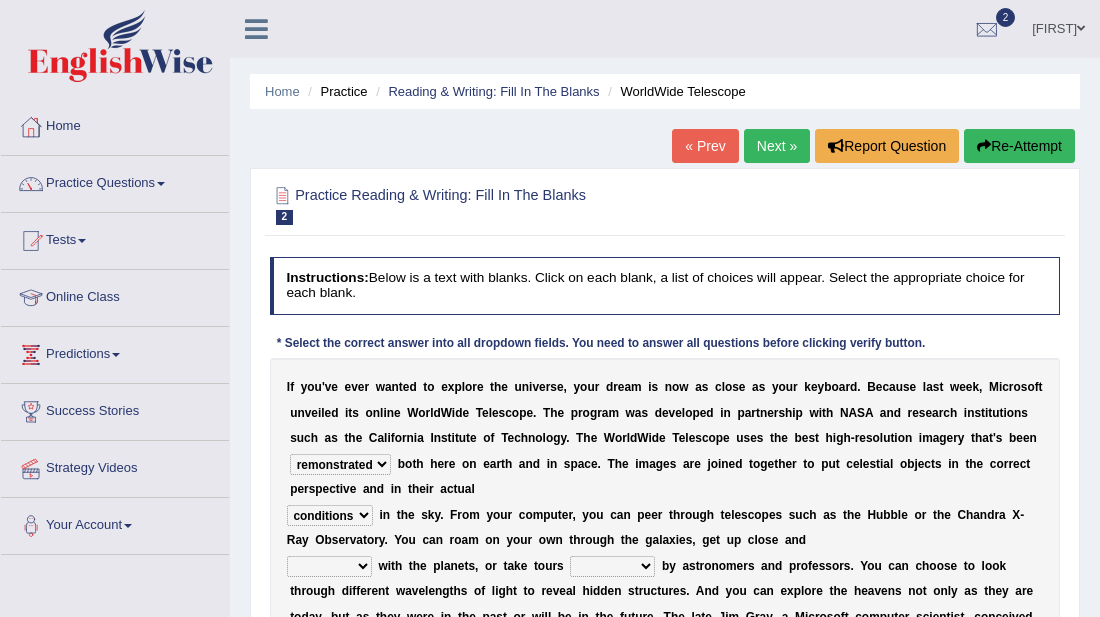 click on "personal individual apart polite" at bounding box center [329, 566] 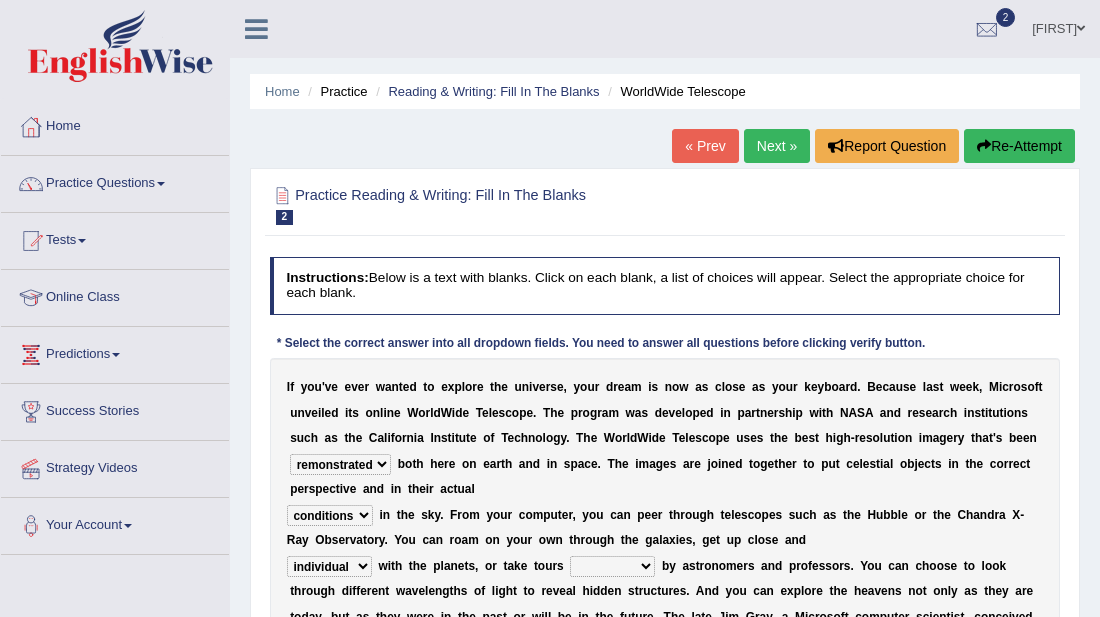 click on "personal individual apart polite" at bounding box center (329, 566) 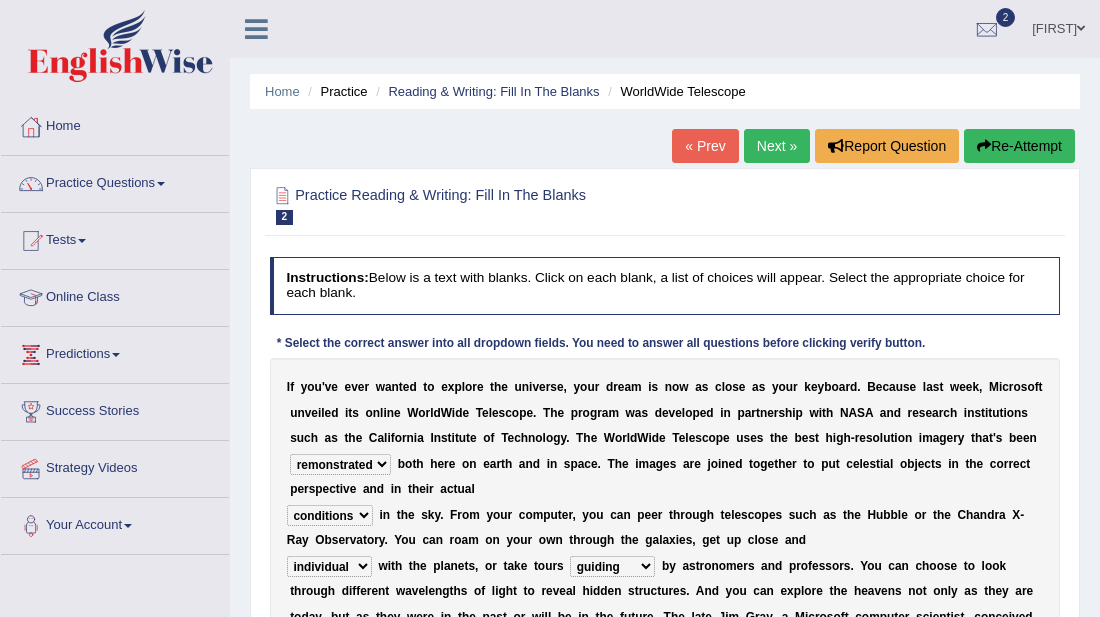 click on "guide guided guiding to guide" at bounding box center [612, 566] 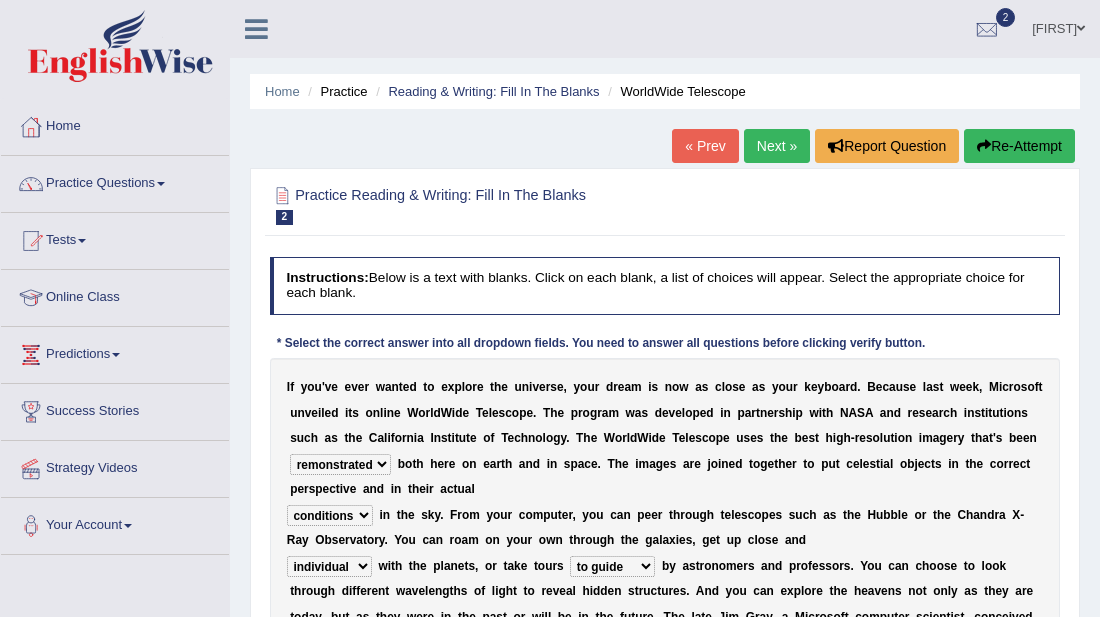 click on "Practice Reading & Writing: Fill In The Blanks
2
WorldWide Telescope
Instructions:  Below is a text with blanks. Click on each blank, a list of choices will appear. Select the appropriate choice for each blank.
* Select the correct answer into all dropdown fields. You need to answer all questions before clicking verify button. I f    y o u ' v e    e v e r    w a n t e d    t o    e x p l o r e    t h e    u n i v e r s e ,    y o u r    d r e a m    i s    n o w    a s    c l o s e    a s    y o u r    k e y b o a r d .    B e c a u s e    l a s t    w e e k ,    M i c r o s o f t    u n v e i l e d    i t s    o n l i n e    W o r l d W i d e    T e l e s c o p e .    T h e    p r o g r a m    w a s    d e v e l o p e d    i n    p a r t n e r s h i p    w i t h    N A S A    a n d    r e s e a r c h    i n s t i t u t i o n s    s u c h    a s    t h e    C a l i f o r n i a    I n s" at bounding box center (665, 468) 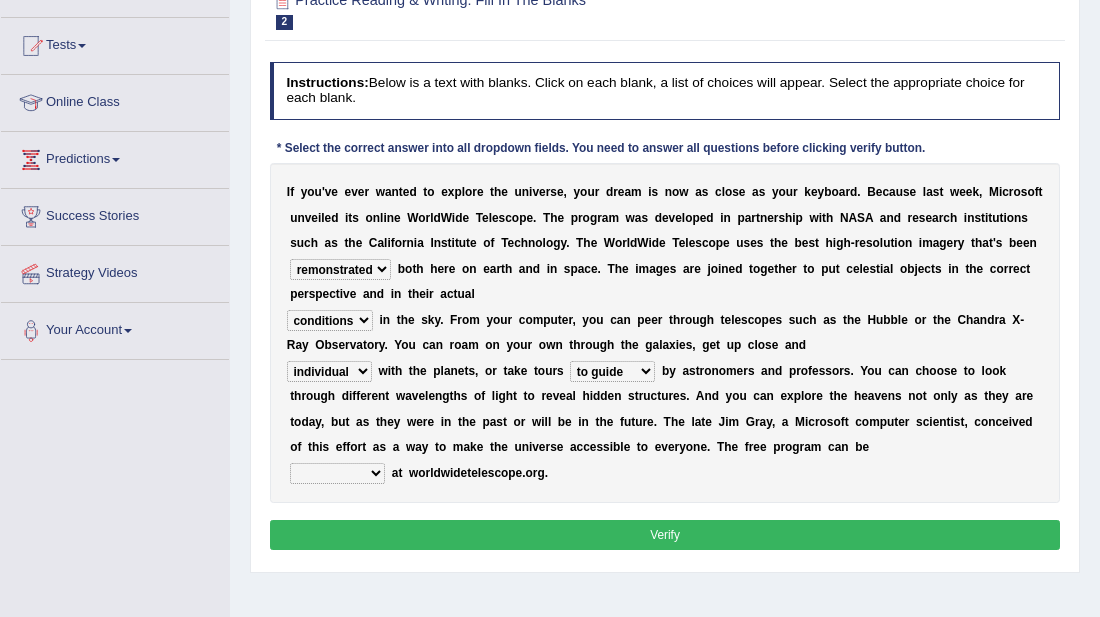 scroll, scrollTop: 200, scrollLeft: 0, axis: vertical 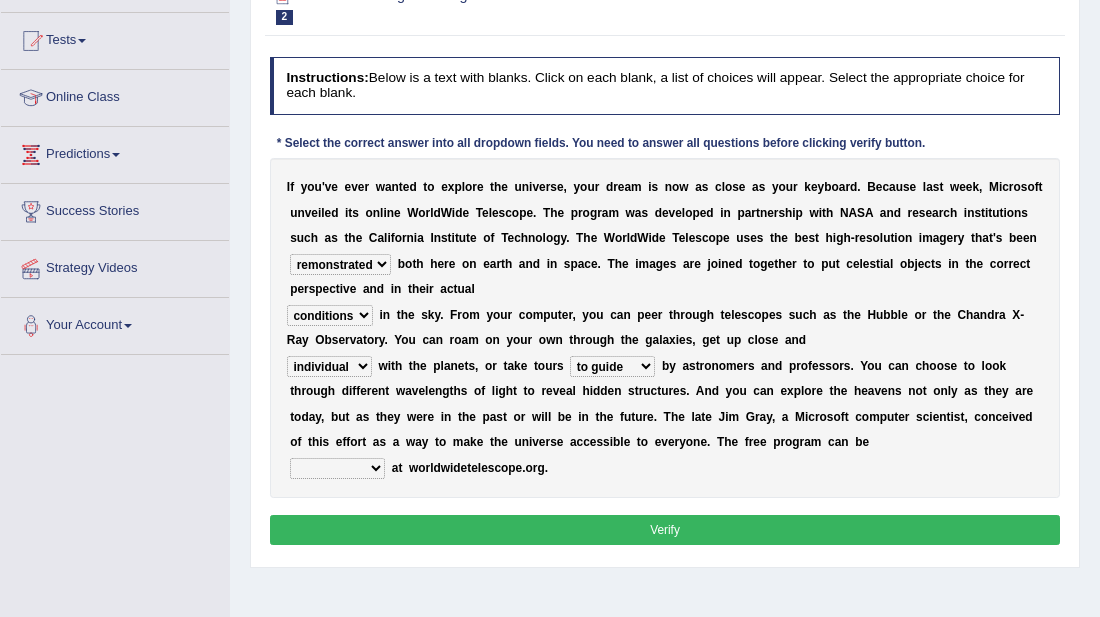 click on "upheld downloaded loaded posted" at bounding box center (337, 468) 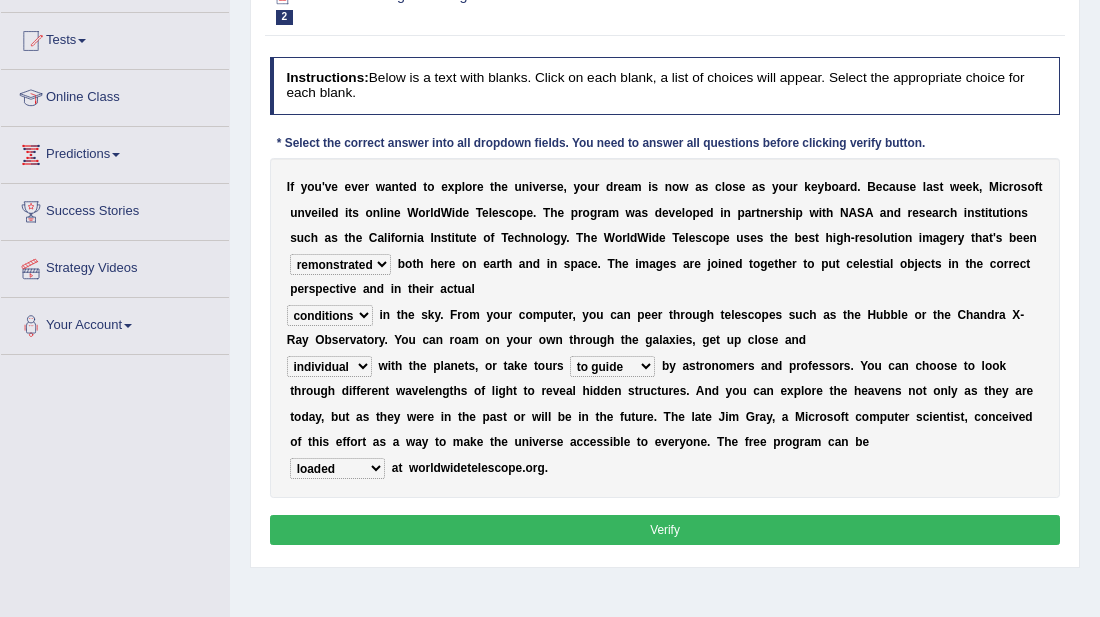 click on "upheld downloaded loaded posted" at bounding box center [337, 468] 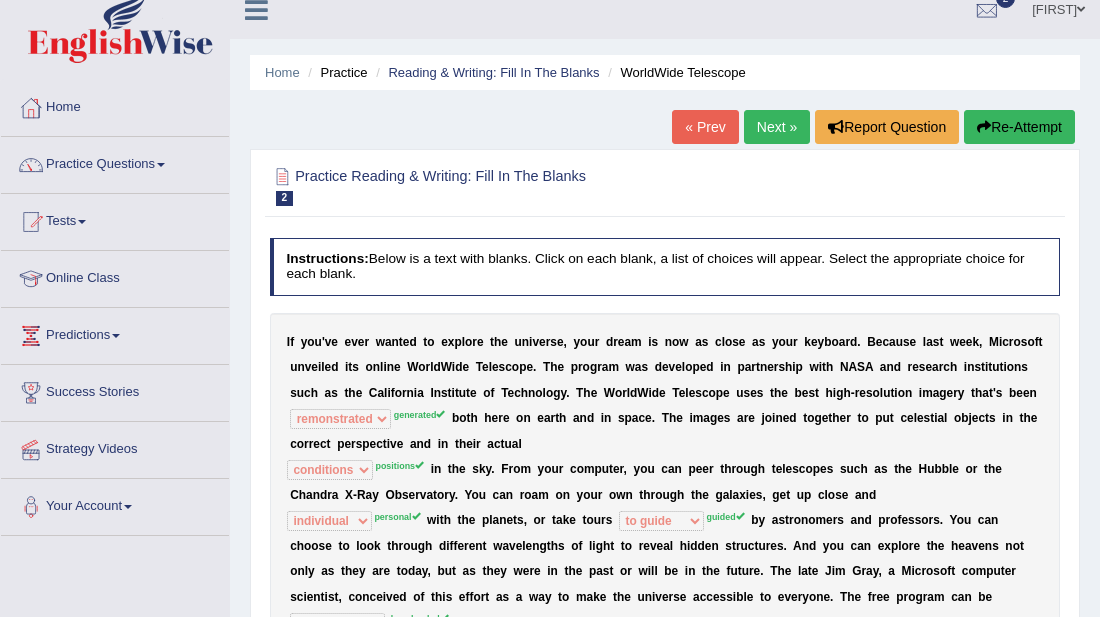 scroll, scrollTop: 0, scrollLeft: 0, axis: both 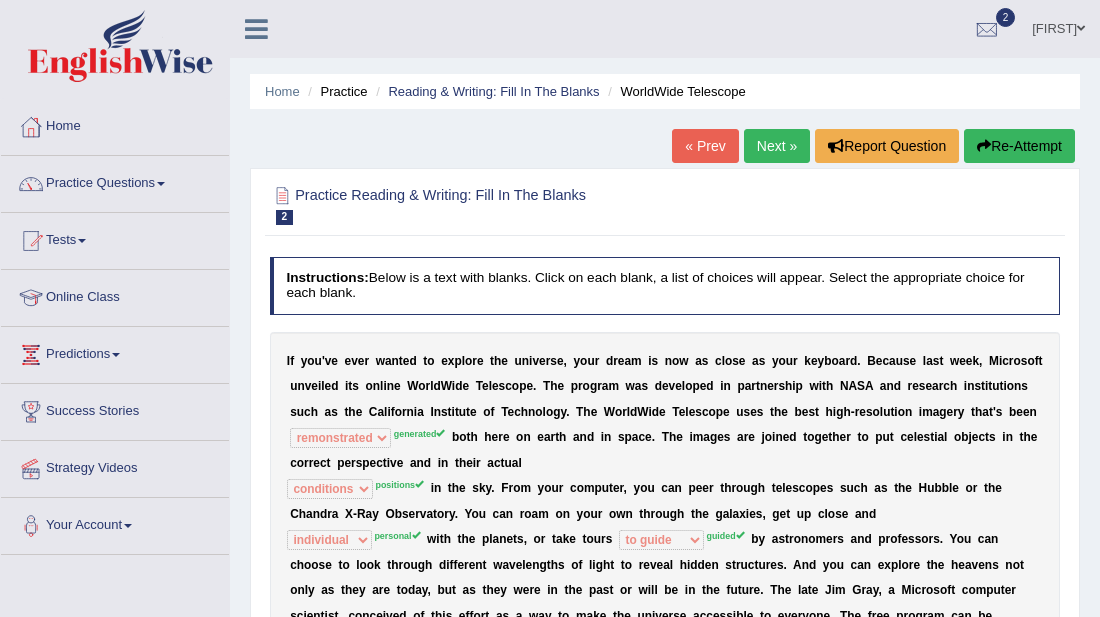 click on "Next »" at bounding box center (777, 146) 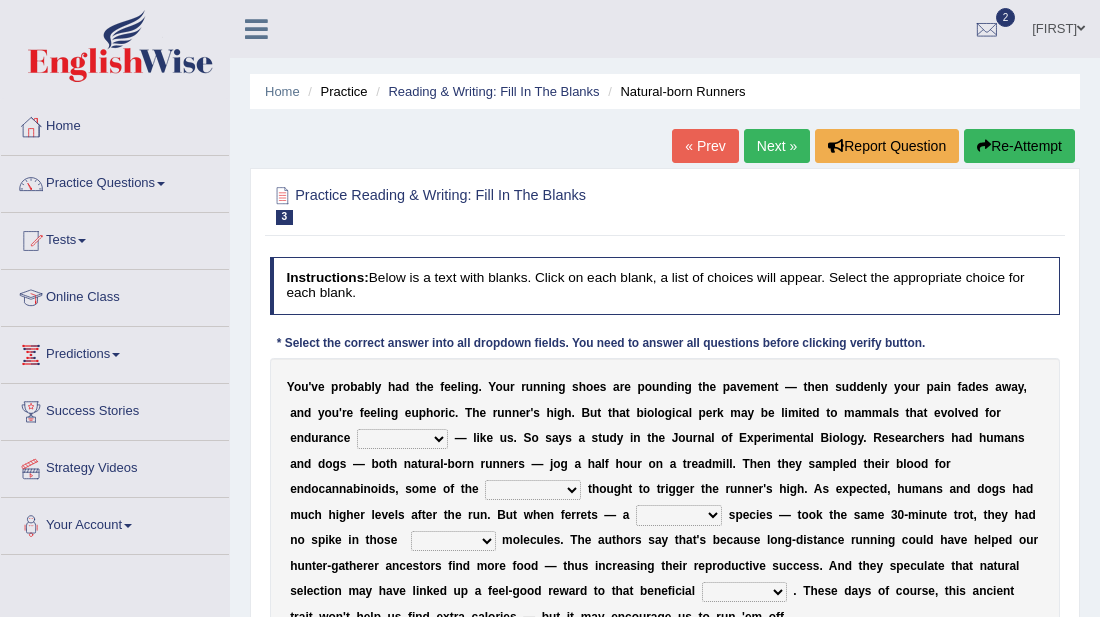 scroll, scrollTop: 0, scrollLeft: 0, axis: both 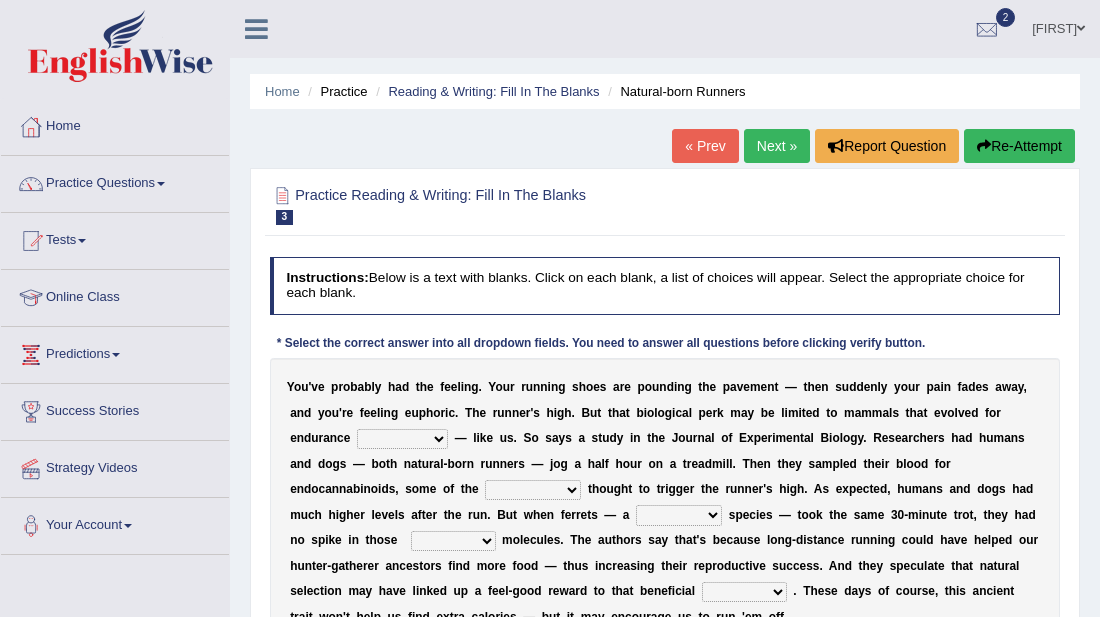 click on "dykes personalize classifies exercise" at bounding box center (402, 439) 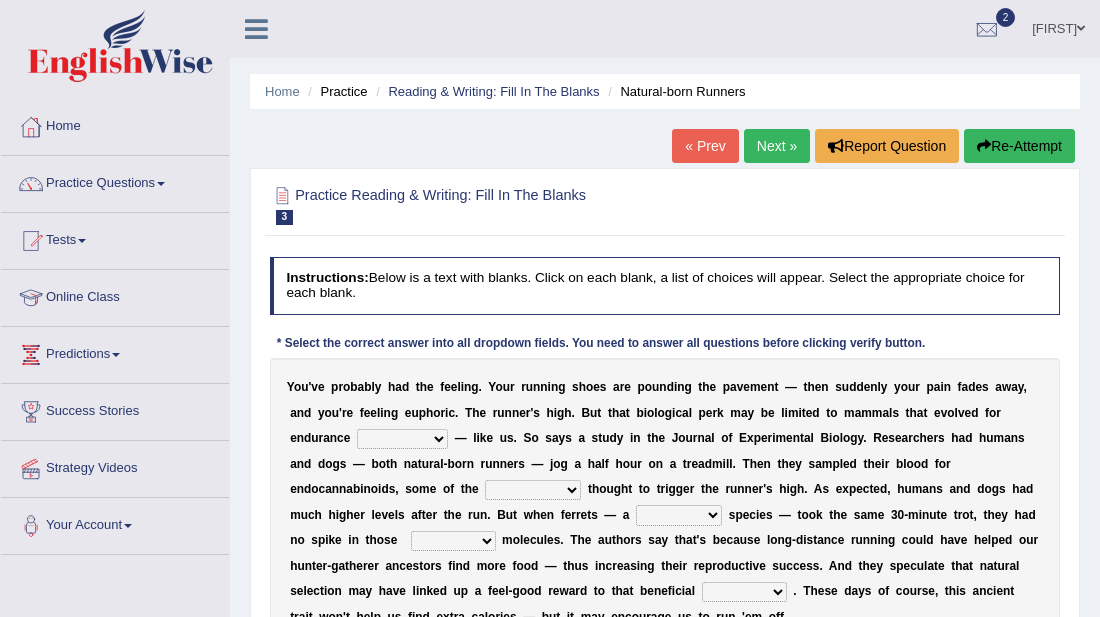 select on "personalize" 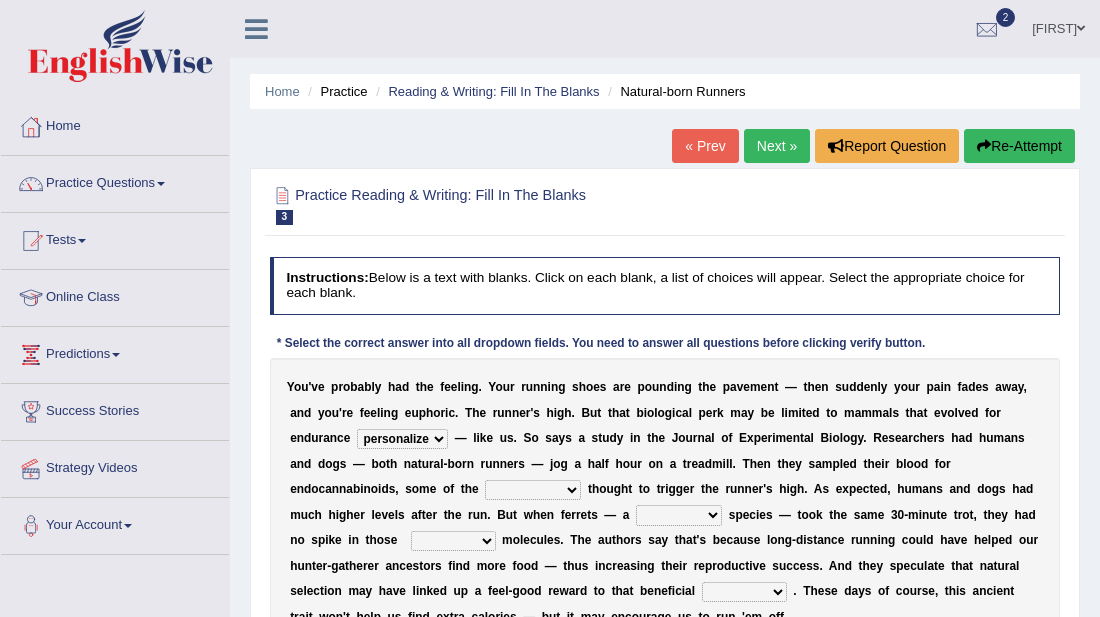 click on "almshouse turnarounds compounds foxhounds" at bounding box center [533, 490] 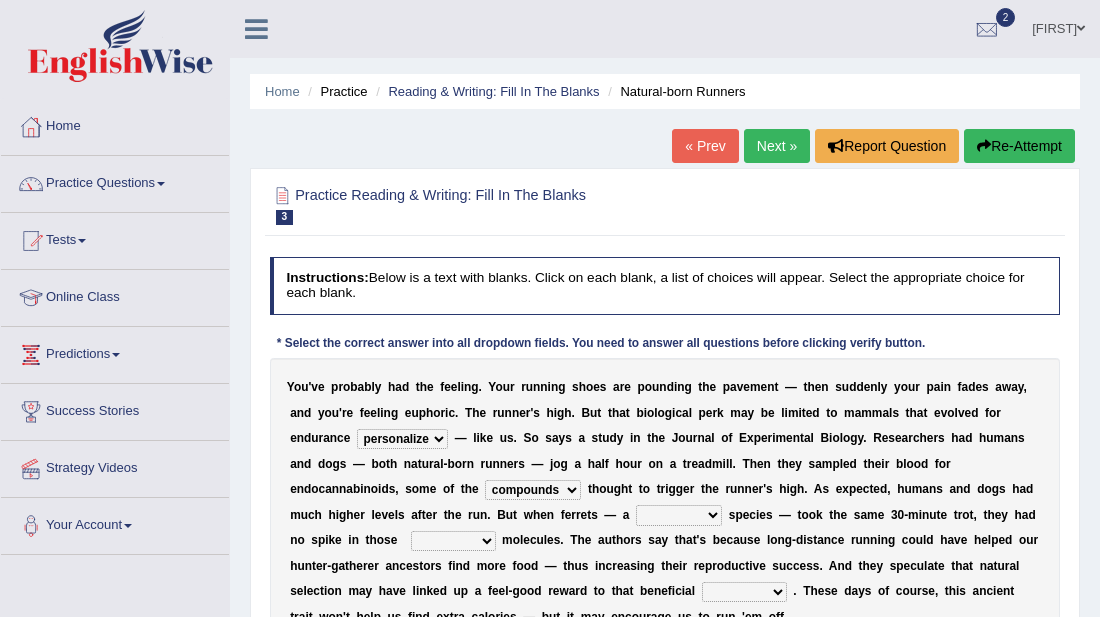 click on "excellency merely faerie sedentary" at bounding box center (679, 515) 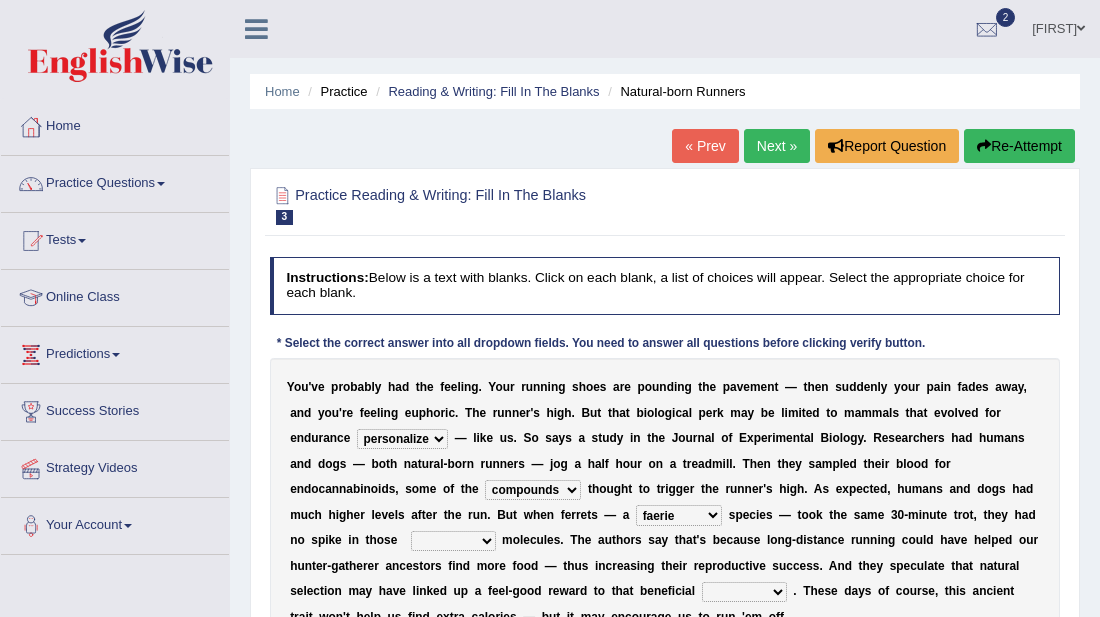 click on "groaned feel-good inchoate loaned" at bounding box center [453, 541] 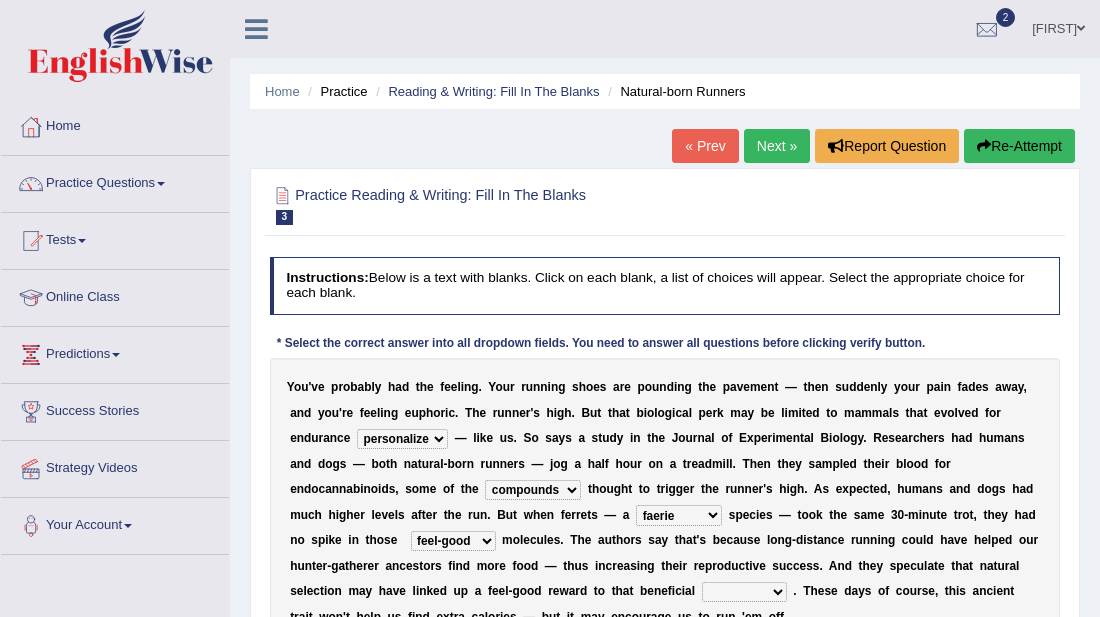 click on "groaned feel-good inchoate loaned" at bounding box center [453, 541] 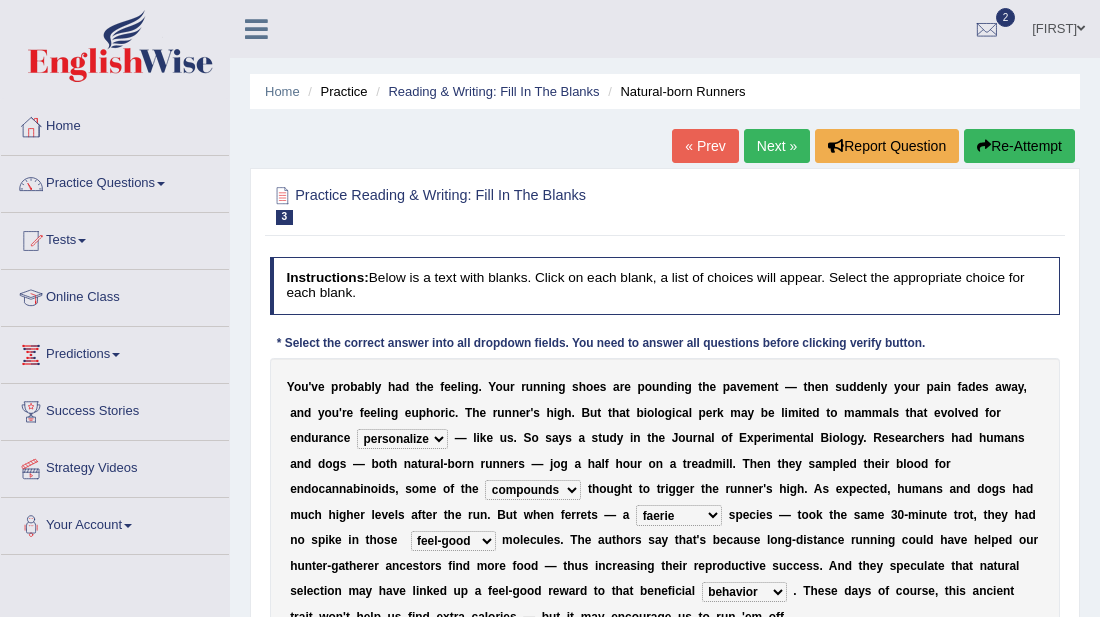 select on "regulator" 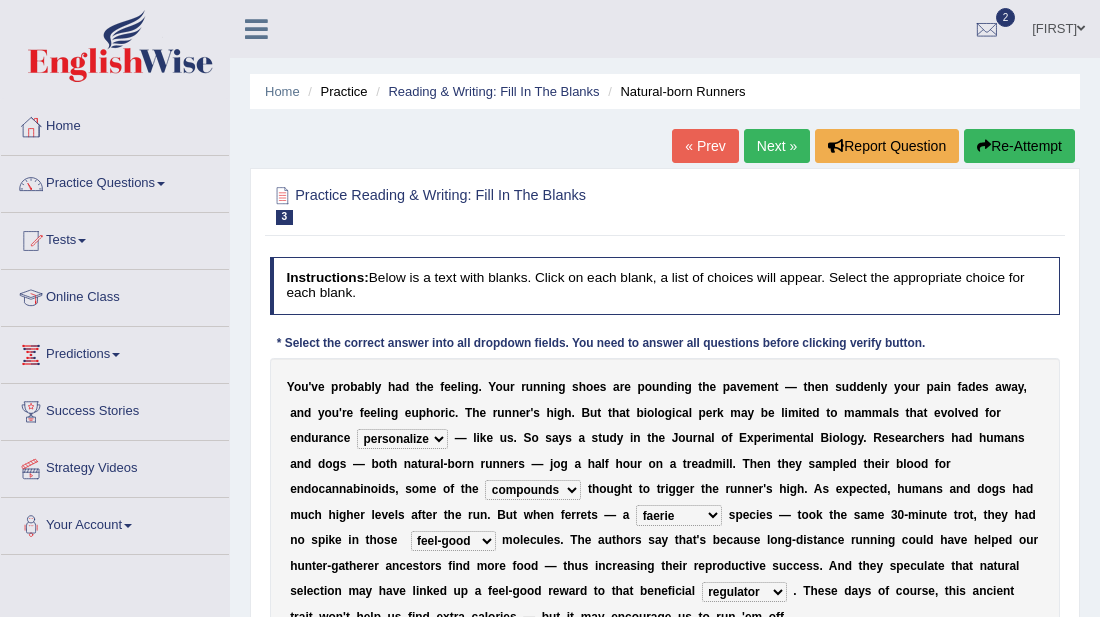 click on "Home
Practice
Reading & Writing: Fill In The Blanks
Natural-born Runners
« Prev Next »  Report Question  Re-Attempt
Practice Reading & Writing: Fill In The Blanks
3
Natural-born Runners
Instructions:  Below is a text with blanks. Click on each blank, a list of choices will appear. Select the appropriate choice for each blank.
* Select the correct answer into all dropdown fields. You need to answer all questions before clicking verify button. Y o u ' v e    p r o b a b l y    h a d    t h e    f e e l i n g .    Y o u r    r u n n i n g    s h o e s    a r e    p o u n d i n g    t h e    p a v e m e n t    —    t h e n    s u d d e n l y    y o u r    p a i n    f a d e s    a w a y ,    a n d    y o u ' r e    f e e l i n g    e u p h o r i c .    T h e    r u n n e r ' s    h i g h ." at bounding box center [665, 500] 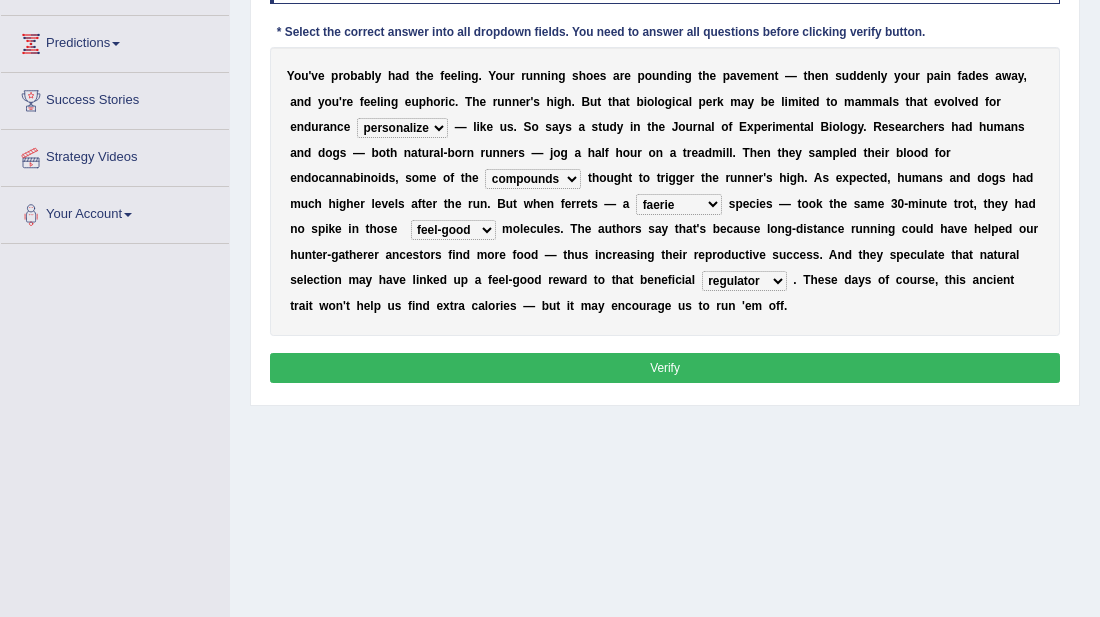 scroll, scrollTop: 320, scrollLeft: 0, axis: vertical 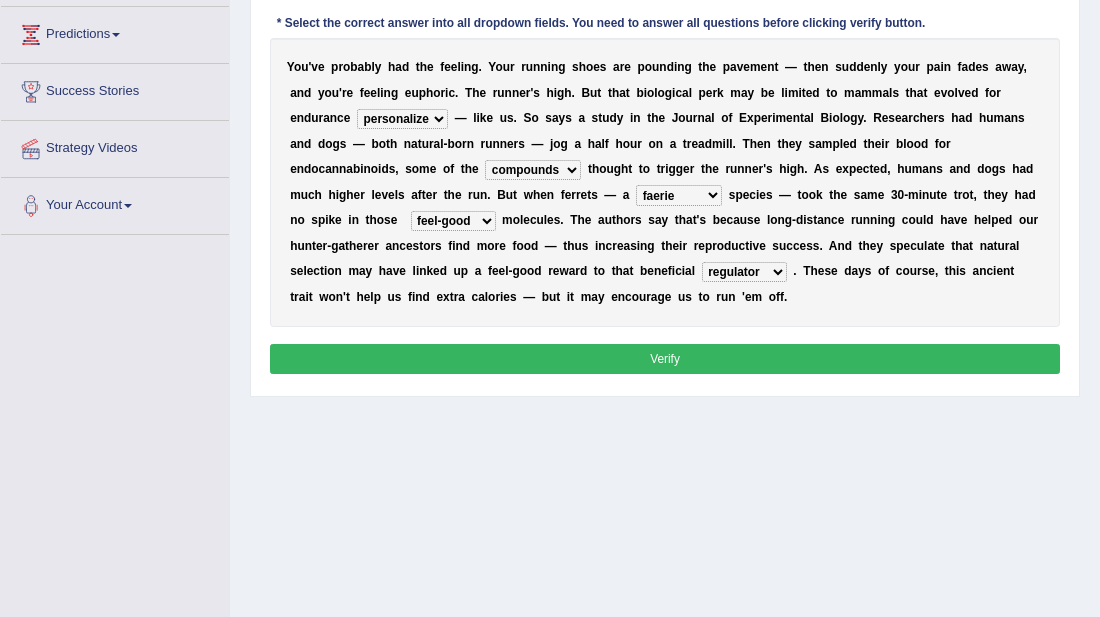 click on "Verify" at bounding box center [665, 358] 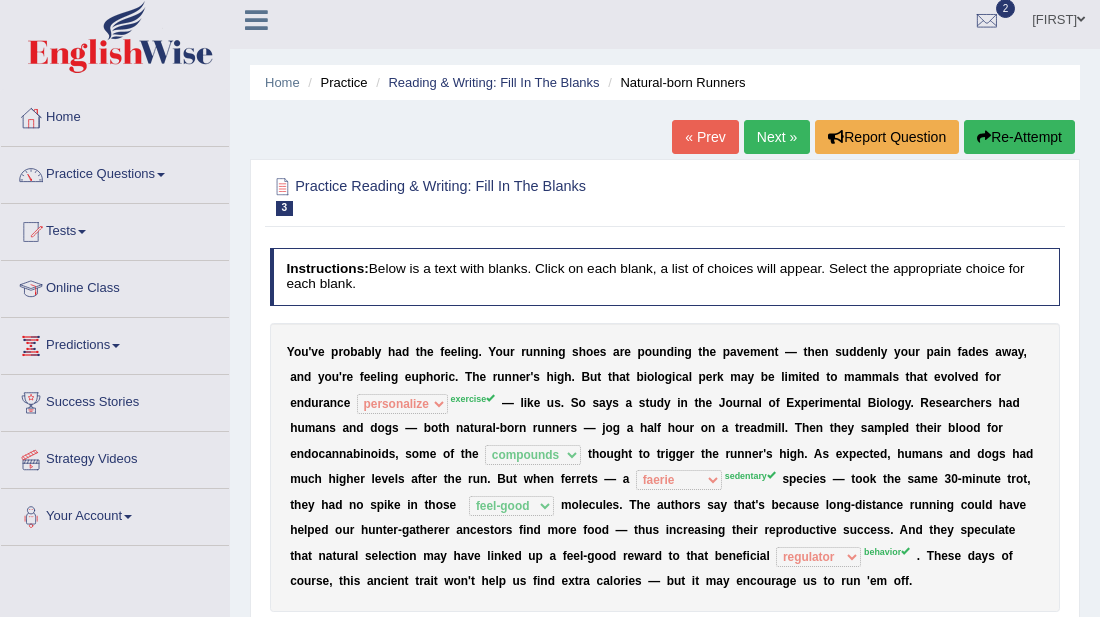 scroll, scrollTop: 0, scrollLeft: 0, axis: both 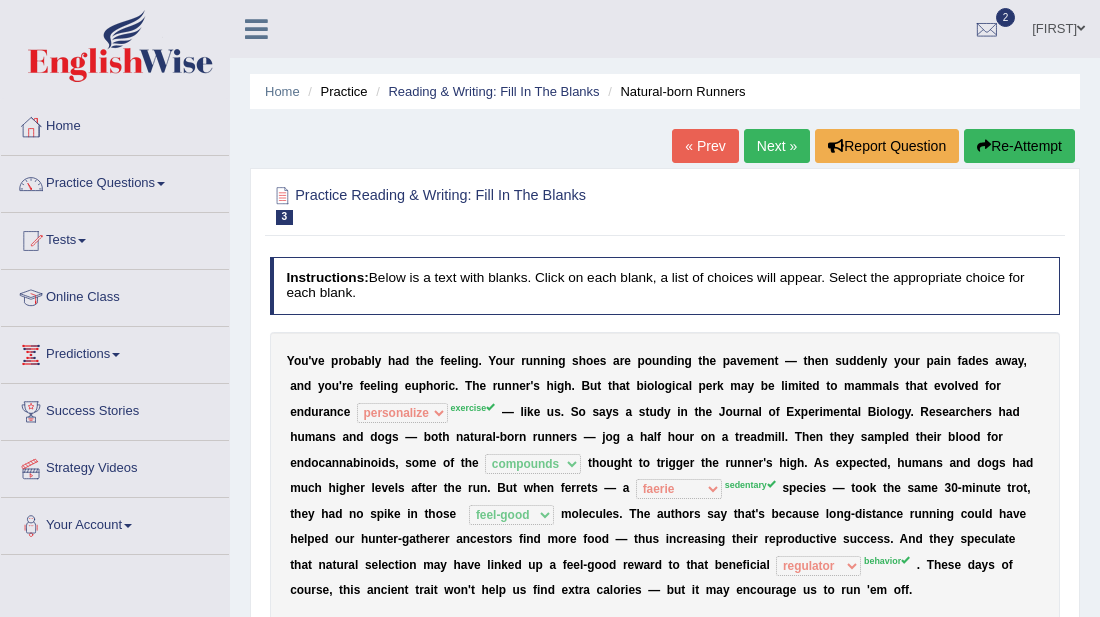 click on "Next »" at bounding box center [777, 146] 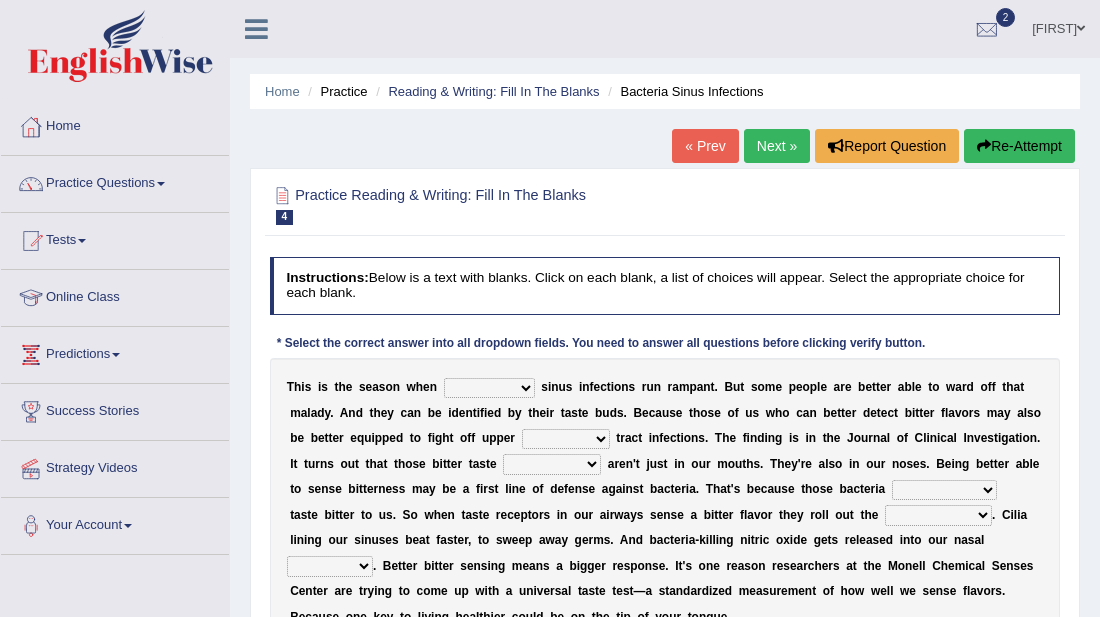 scroll, scrollTop: 0, scrollLeft: 0, axis: both 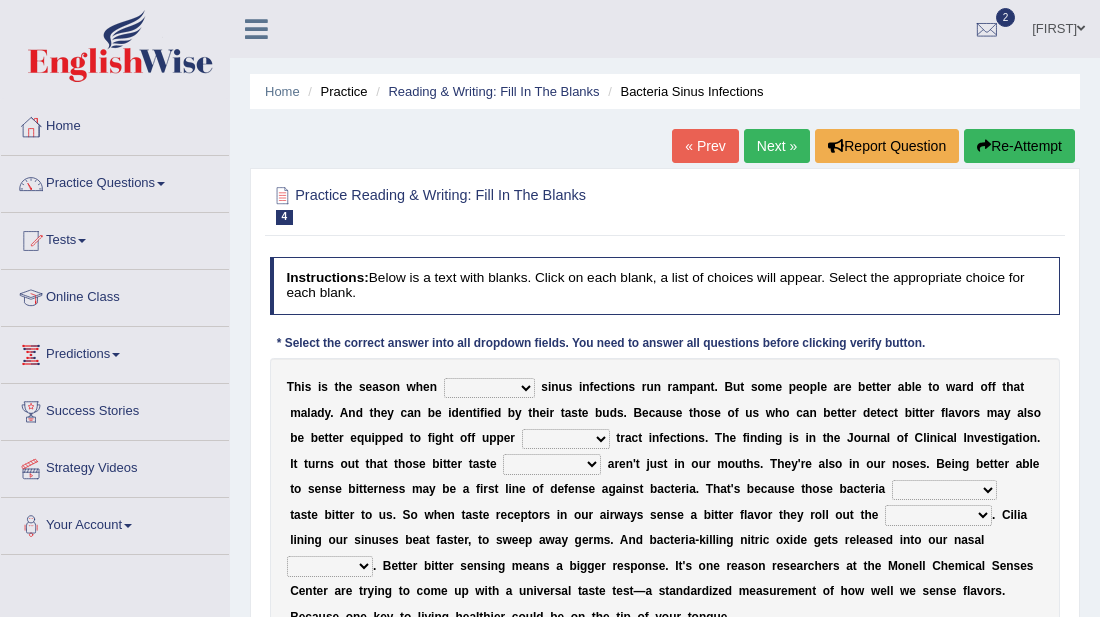 click on "conventicle atheist bacterial prissier" at bounding box center [489, 388] 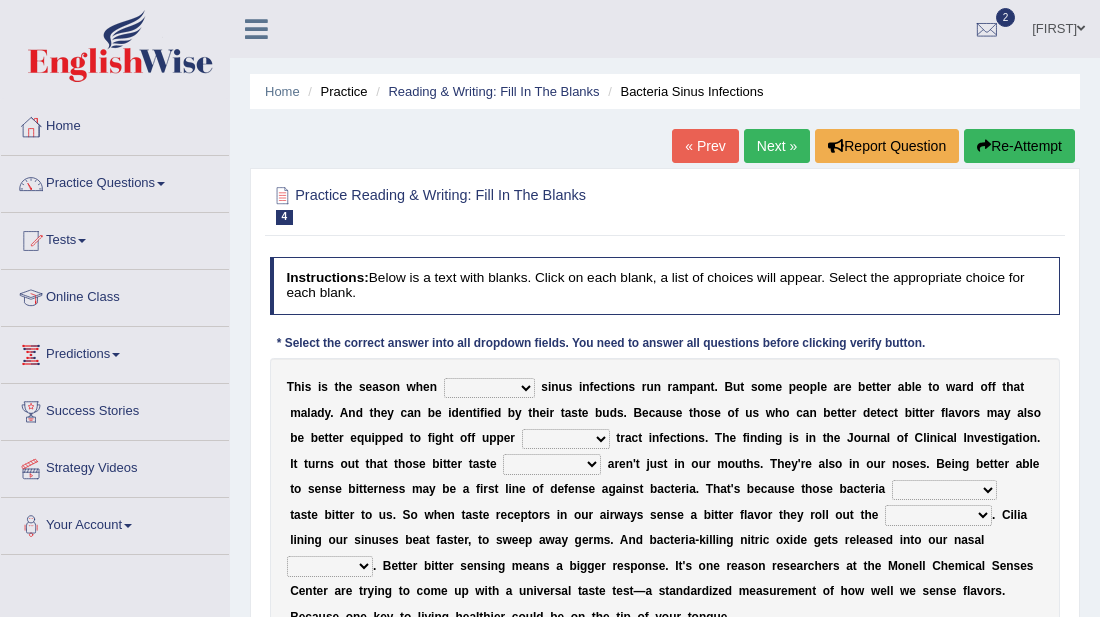 select on "atheist" 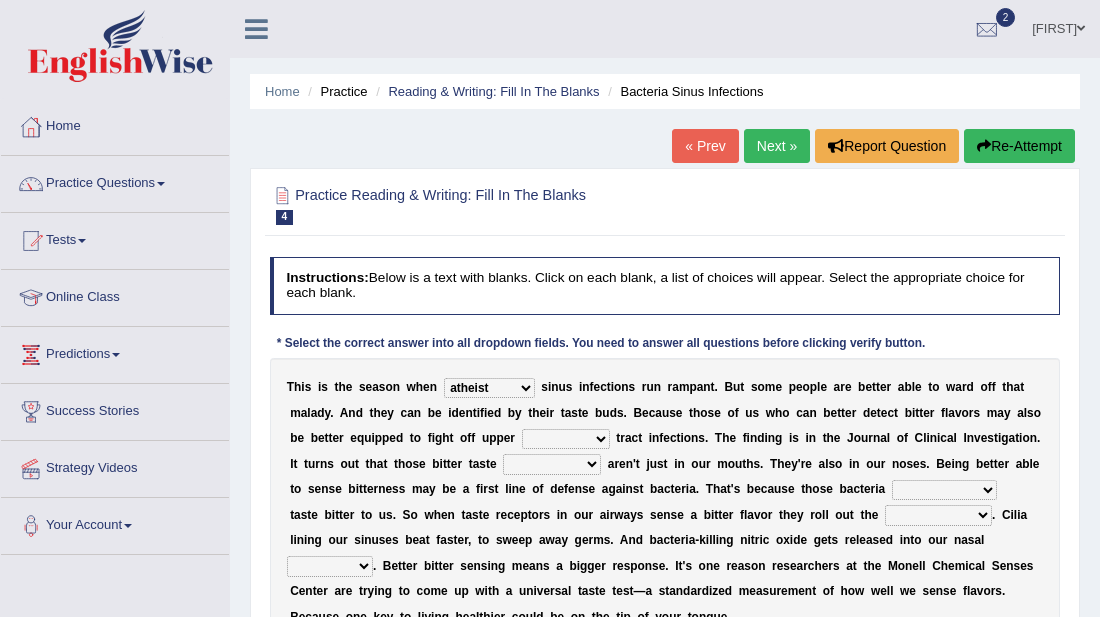 click on "conventicle atheist bacterial prissier" at bounding box center [489, 388] 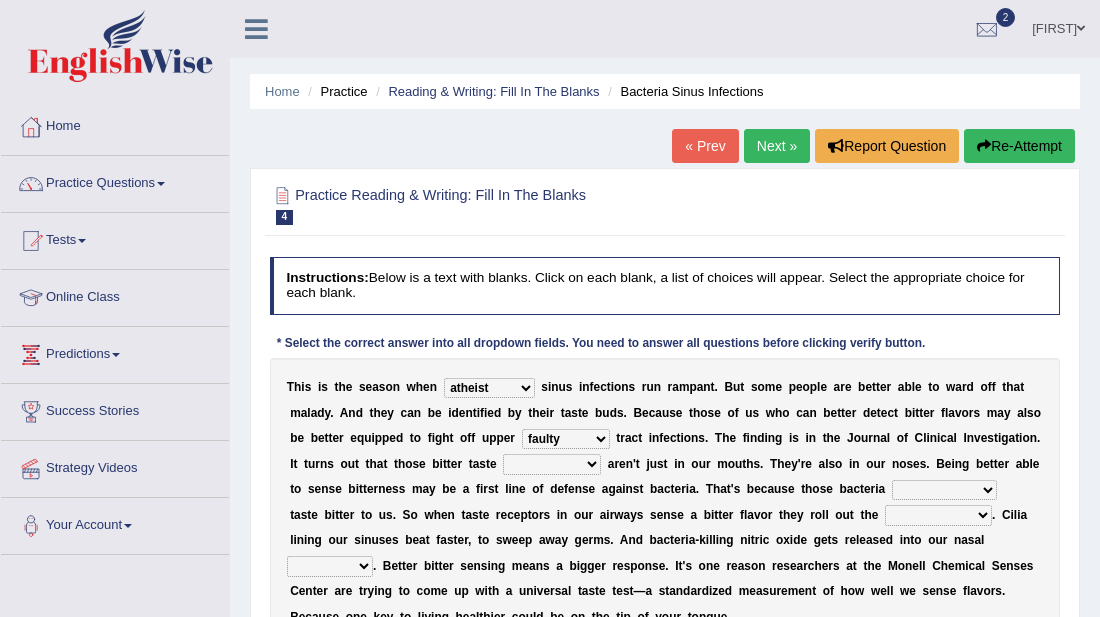 click on "faulty respiratory togae gawky" at bounding box center [566, 439] 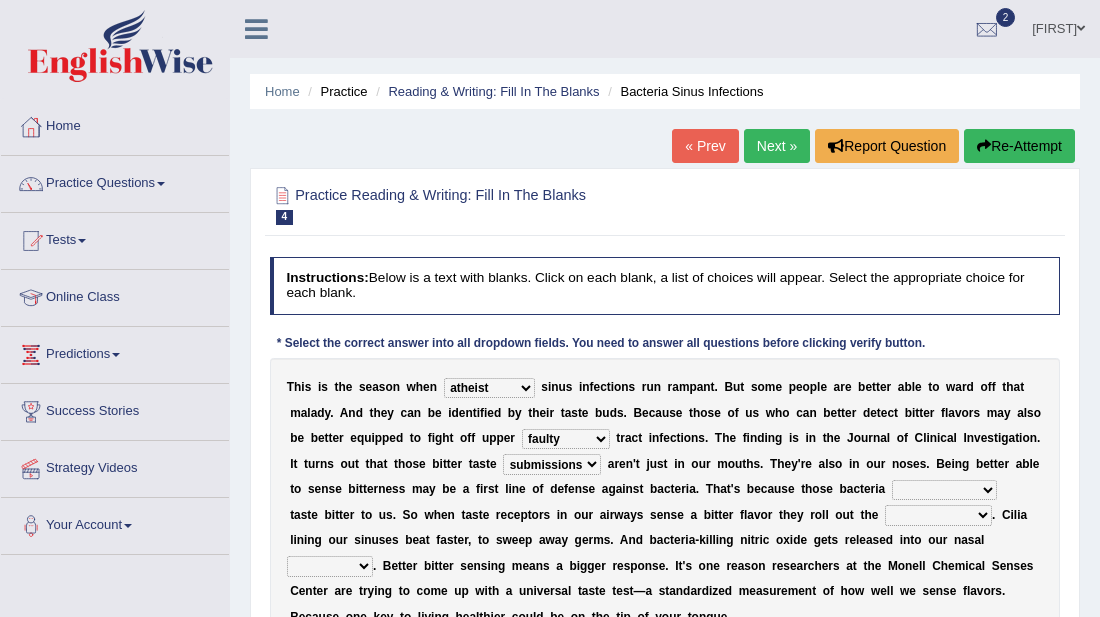 click on "depressions dinners submissions receptors" at bounding box center (552, 464) 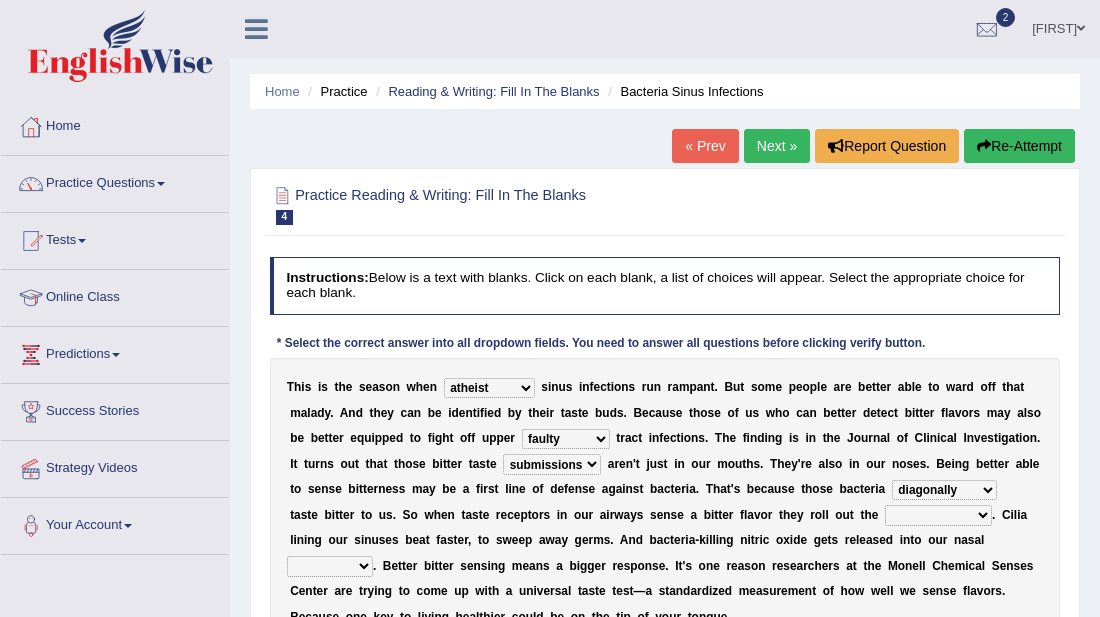 click on "purposelessly actually diagonally providently" at bounding box center (944, 490) 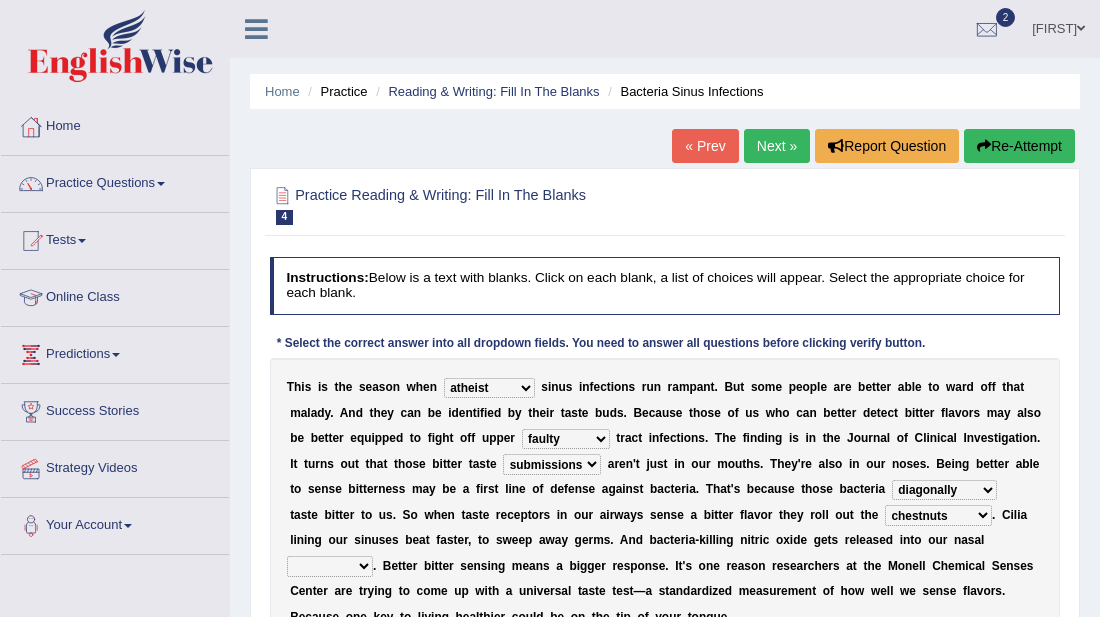 click on "causalities localities infirmities cavities" at bounding box center [330, 566] 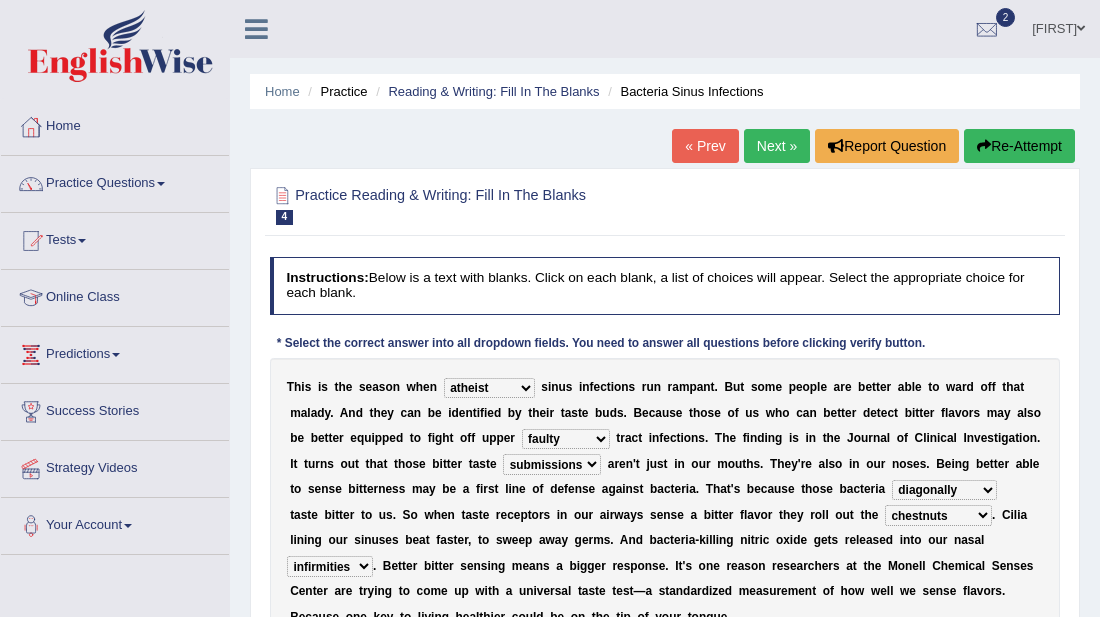 click on "causalities localities infirmities cavities" at bounding box center (330, 566) 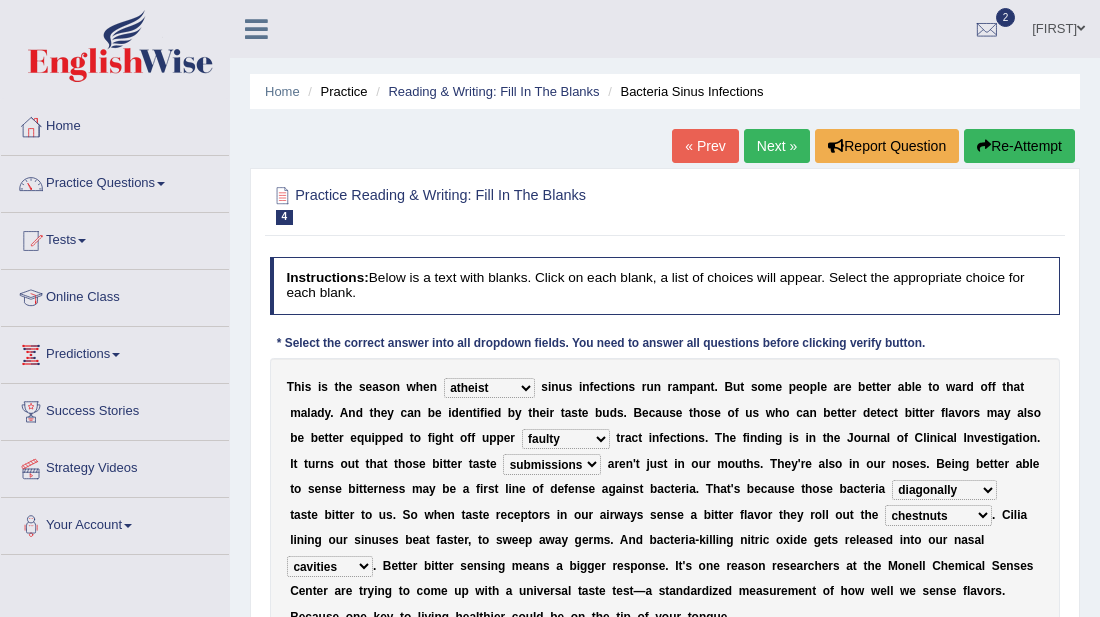 click on "e" at bounding box center (953, 591) 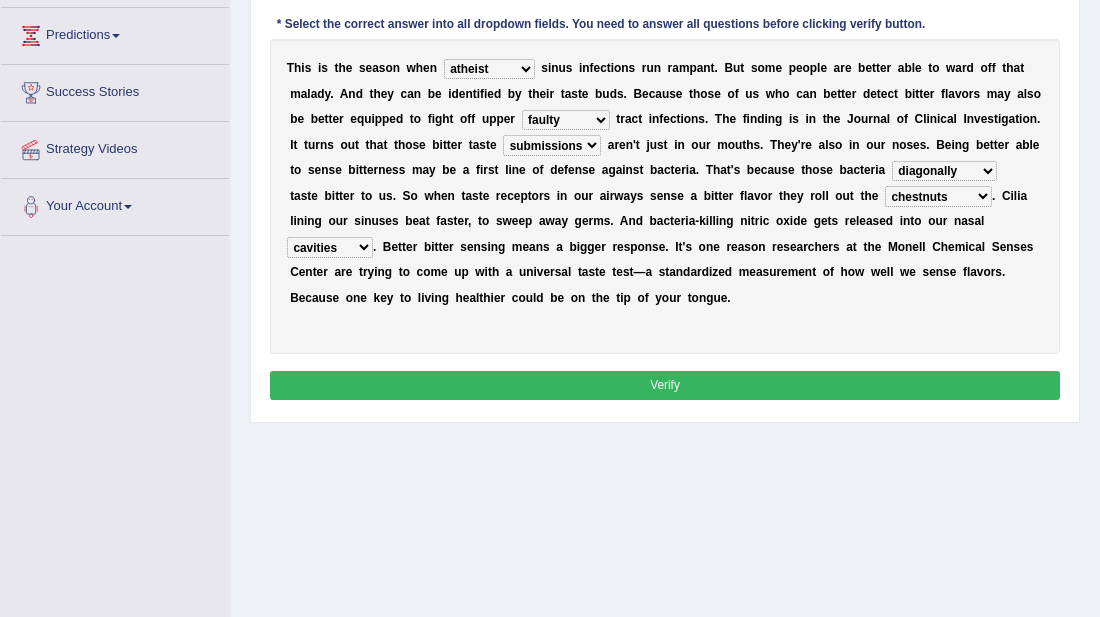 scroll, scrollTop: 320, scrollLeft: 0, axis: vertical 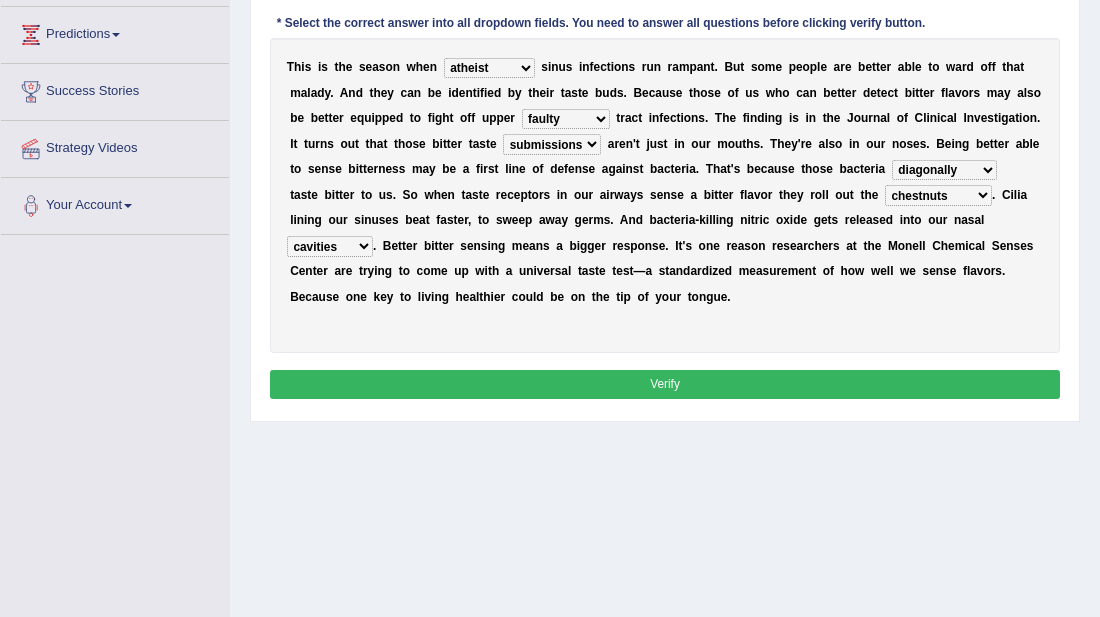 click on "Verify" at bounding box center [665, 384] 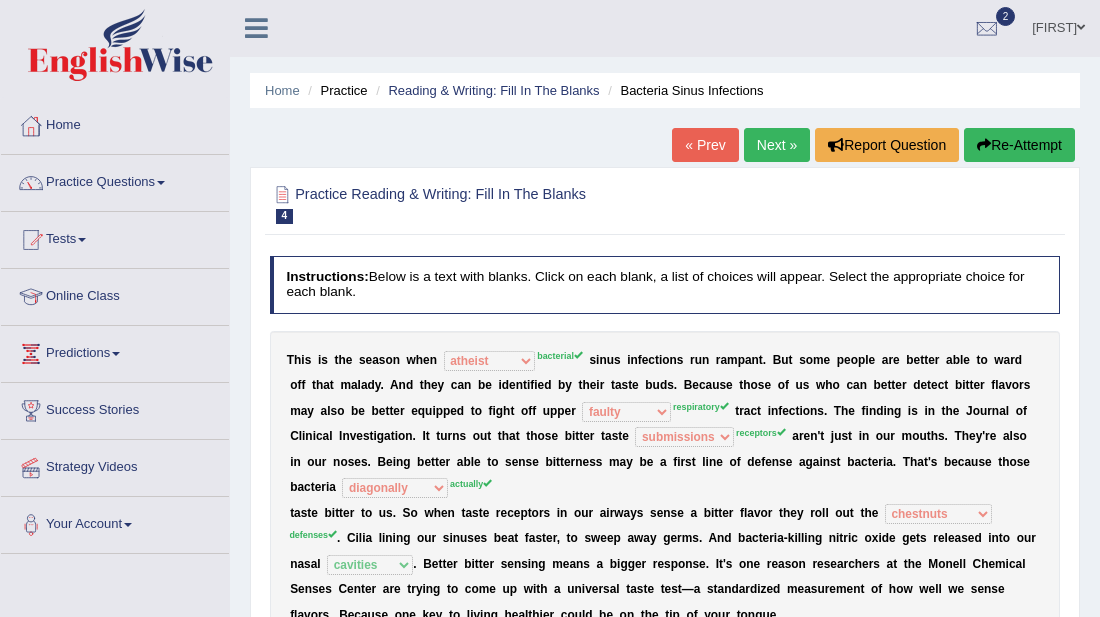 scroll, scrollTop: 0, scrollLeft: 0, axis: both 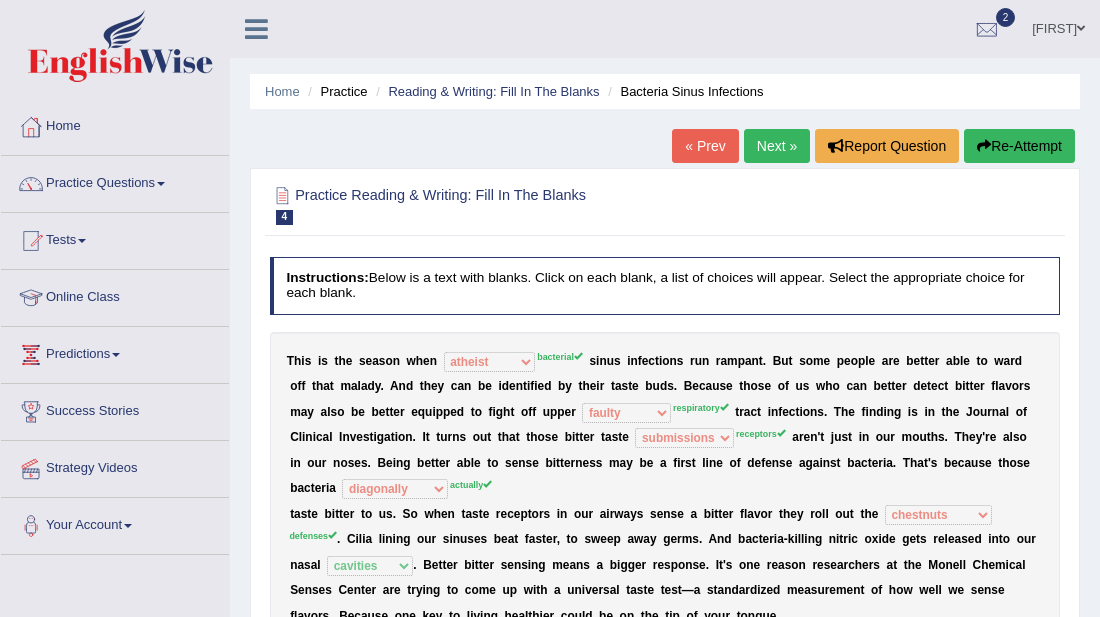 click on "Re-Attempt" at bounding box center (1019, 146) 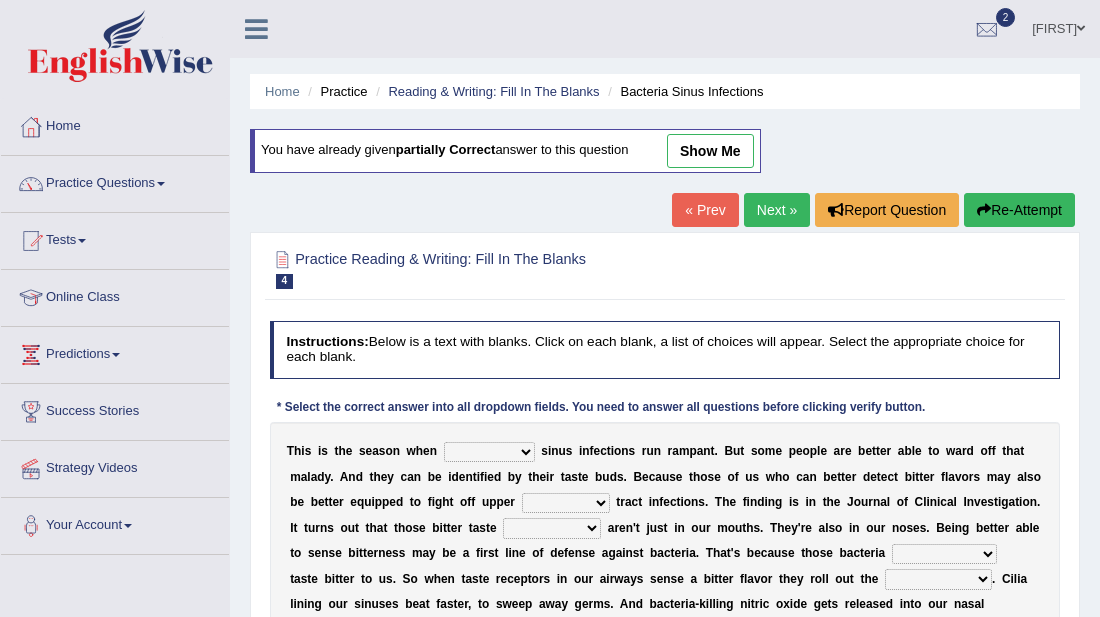 scroll, scrollTop: 0, scrollLeft: 0, axis: both 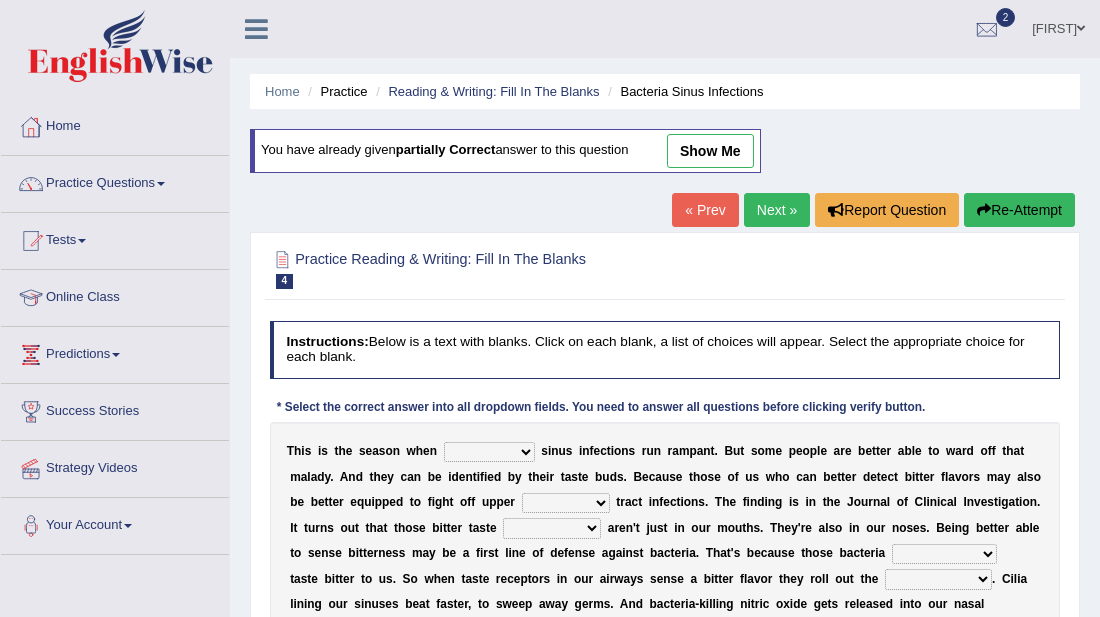 click on "conventicle atheist bacterial prissier" at bounding box center [489, 452] 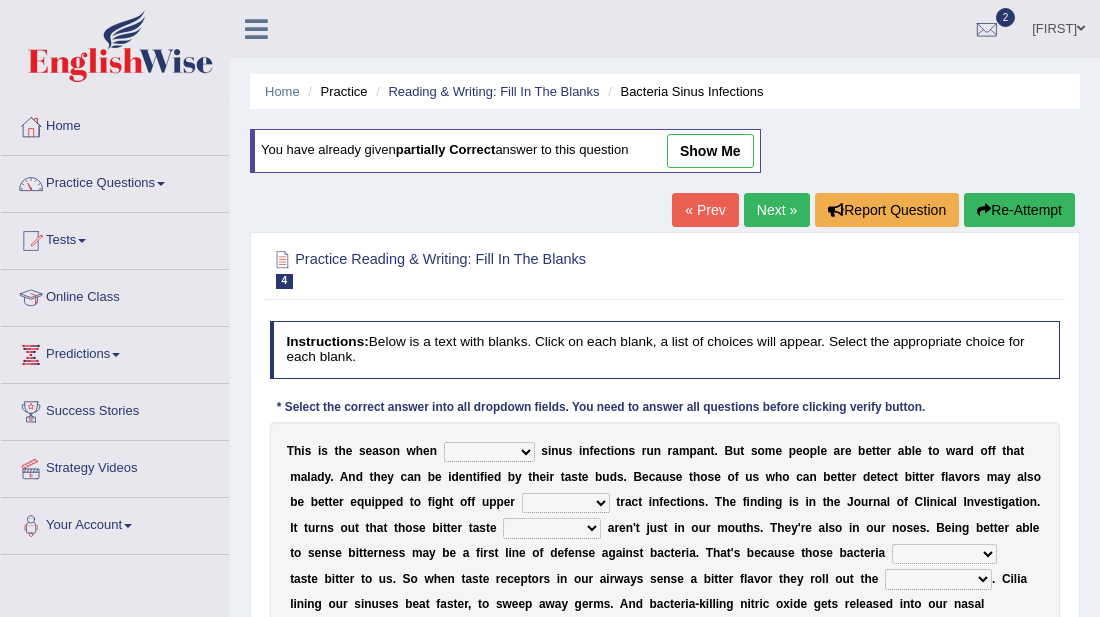 select on "bacterial" 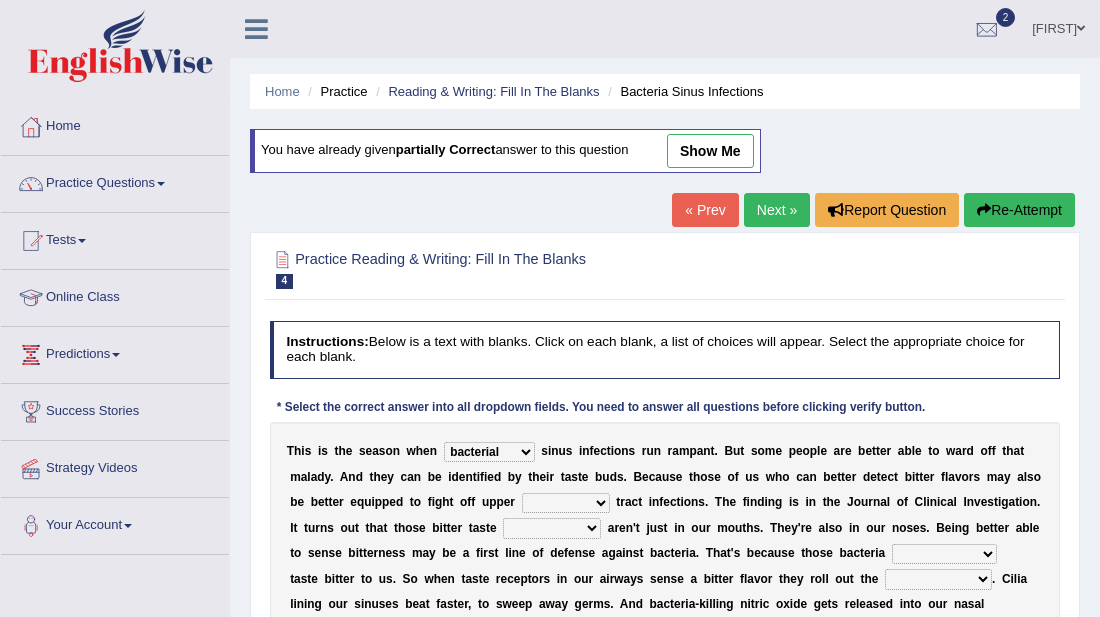 click on "conventicle atheist bacterial prissier" at bounding box center [489, 452] 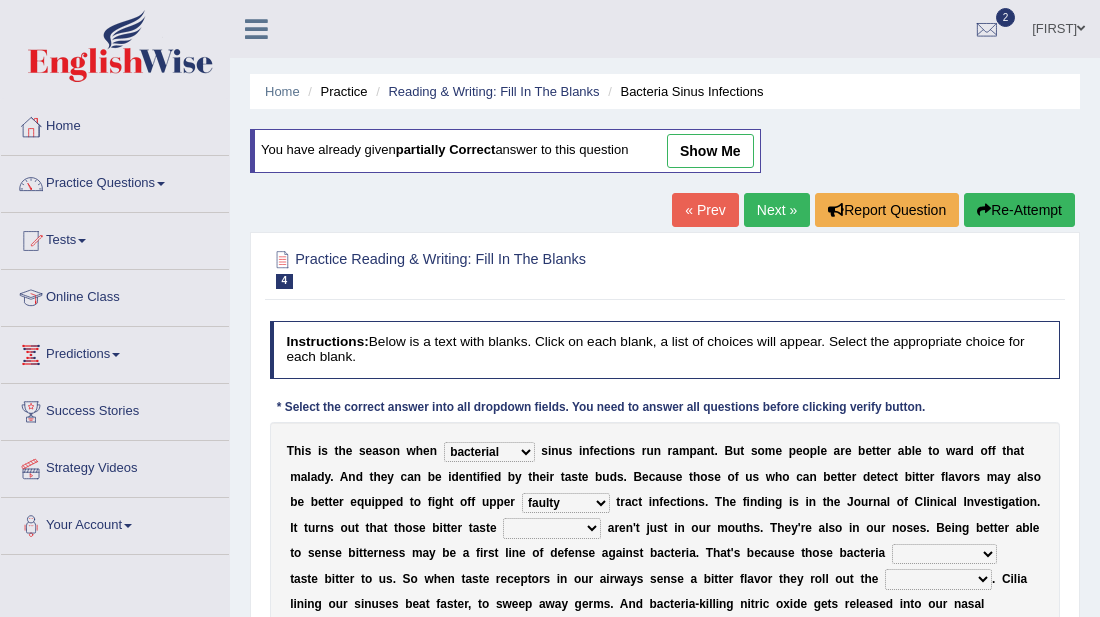click on "faulty respiratory togae gawky" at bounding box center (566, 503) 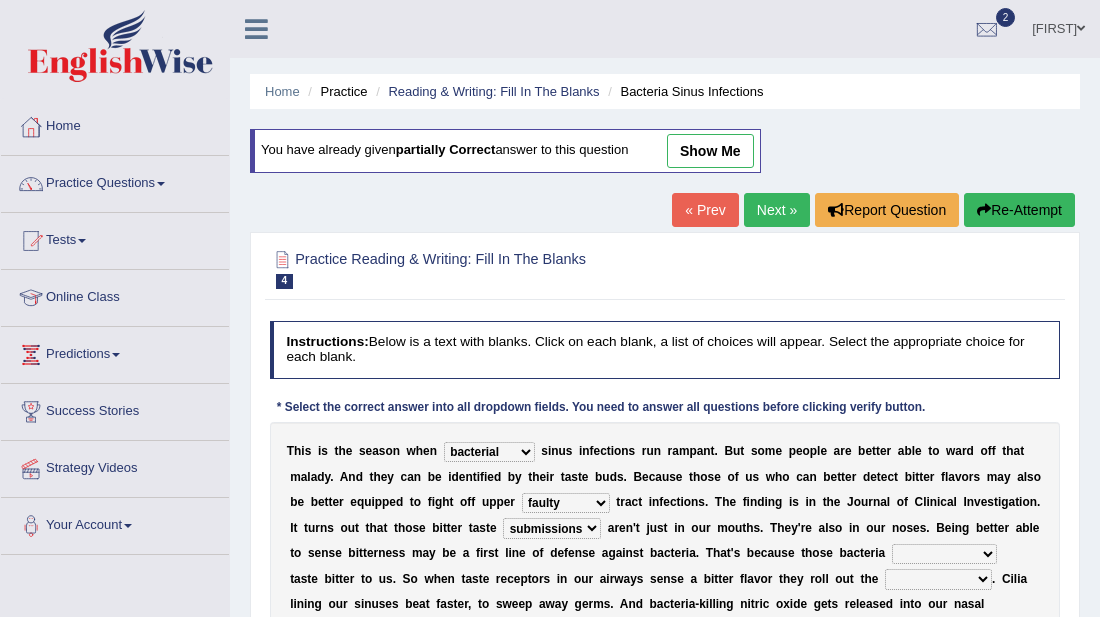 click on "depressions dinners submissions receptors" at bounding box center (552, 528) 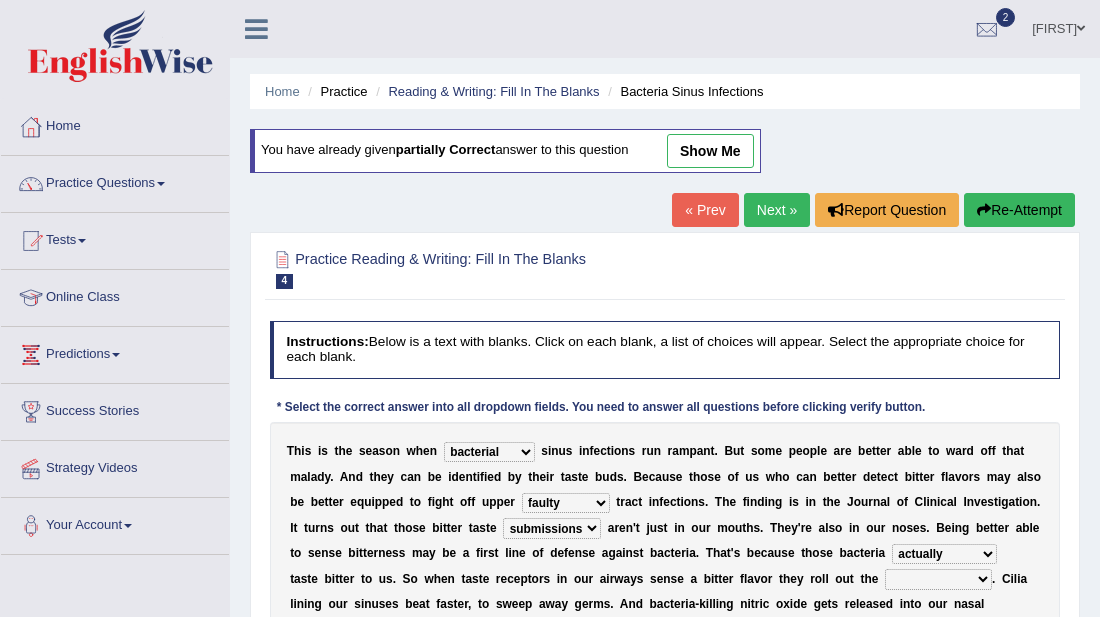click on "purposelessly actually diagonally providently" at bounding box center [944, 554] 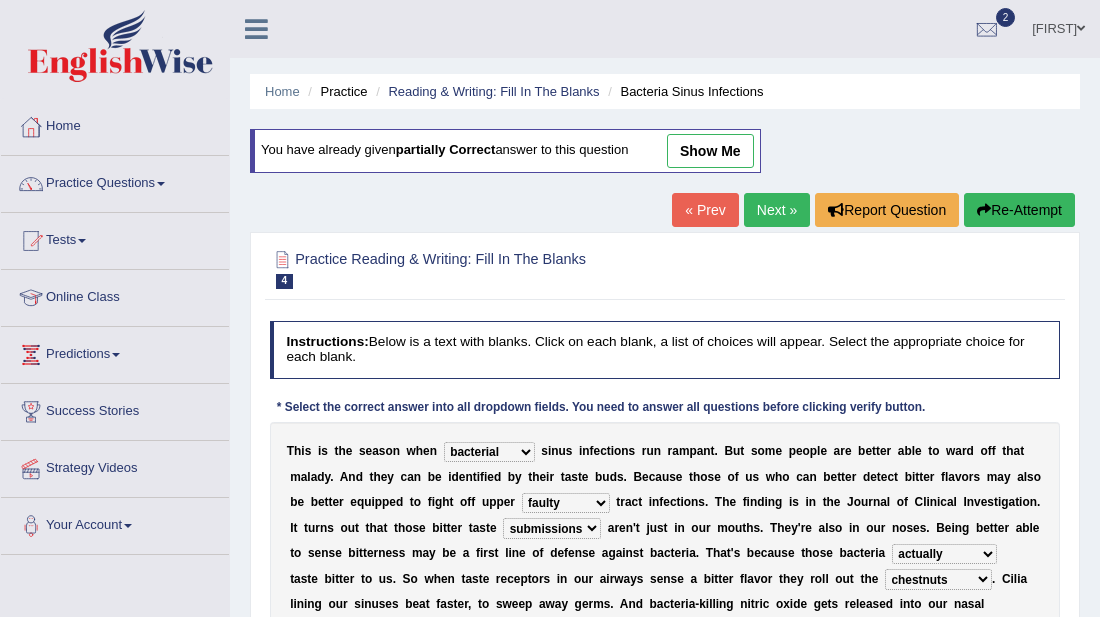 select on "pelvis" 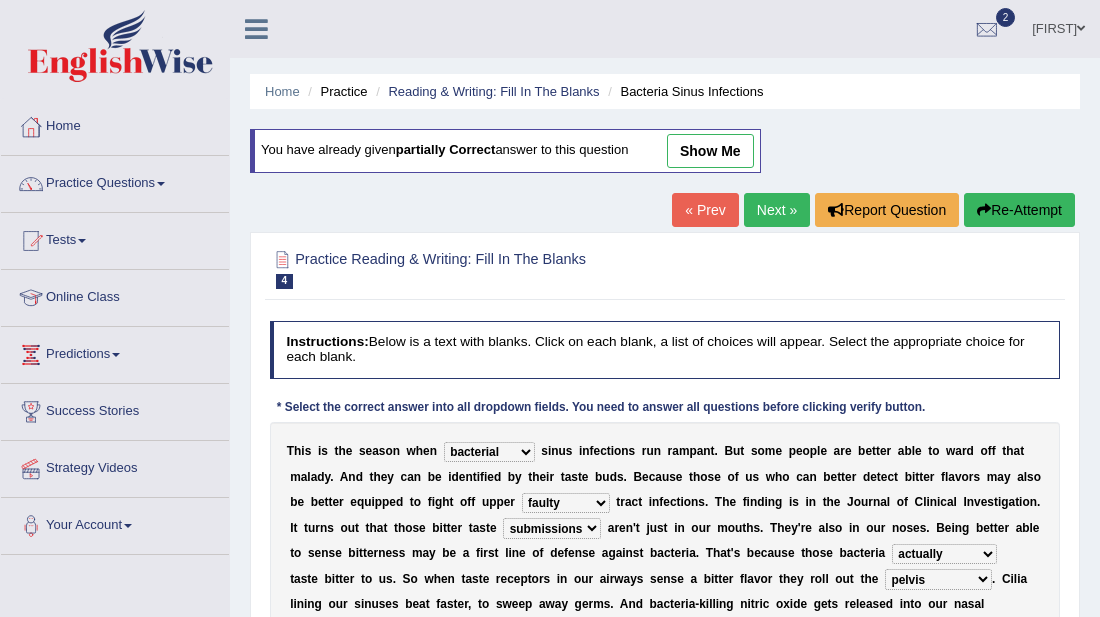 click on "causalities localities infirmities cavities" at bounding box center (330, 630) 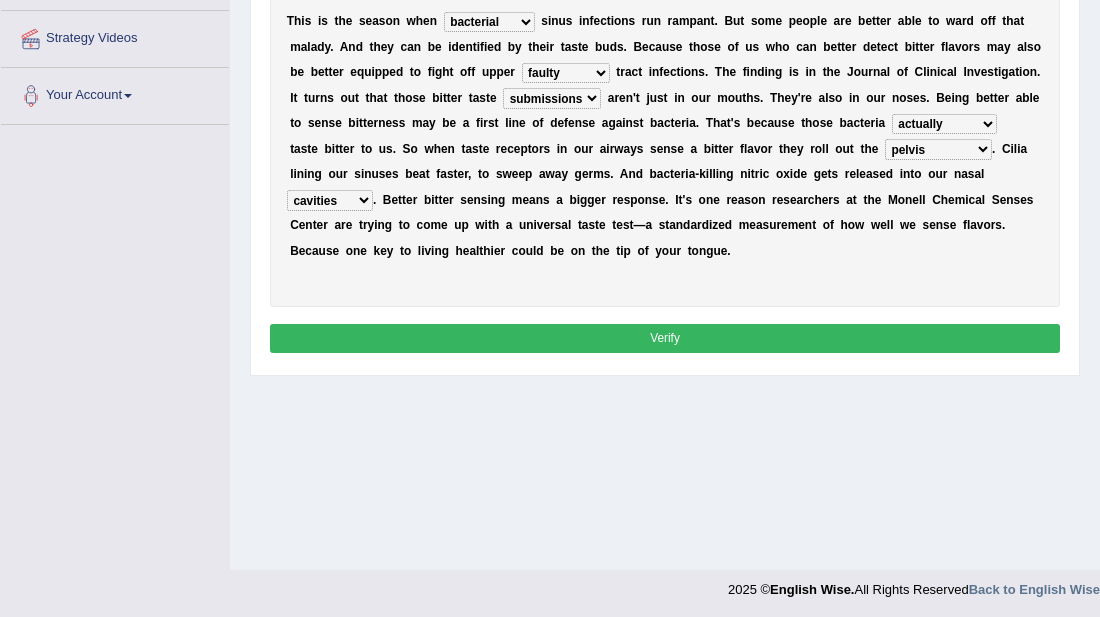 scroll, scrollTop: 433, scrollLeft: 0, axis: vertical 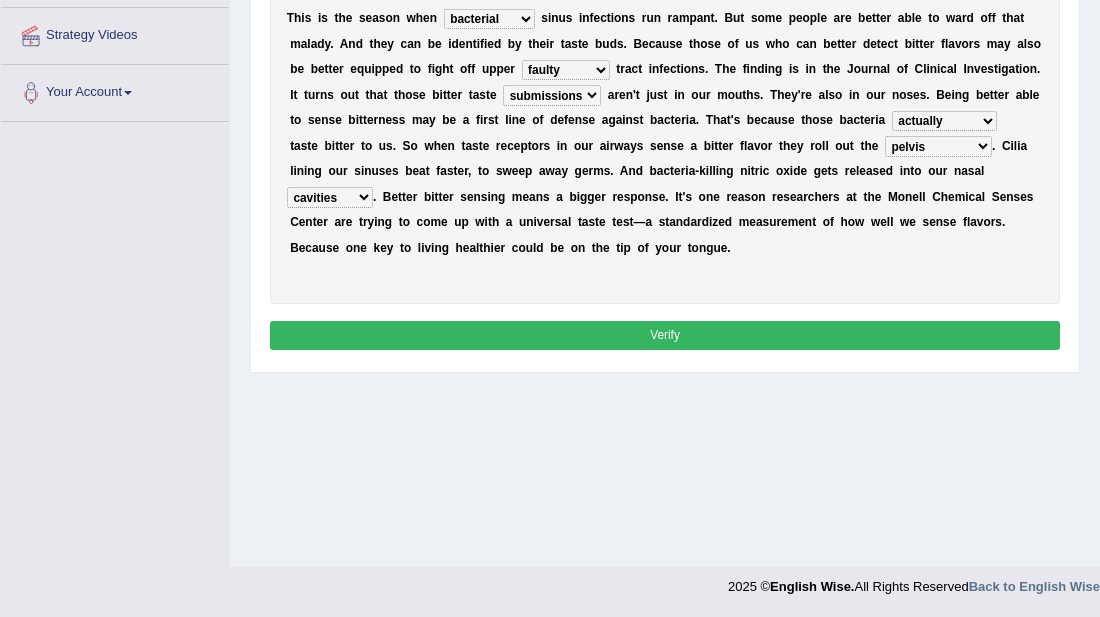 click on "Verify" at bounding box center (665, 335) 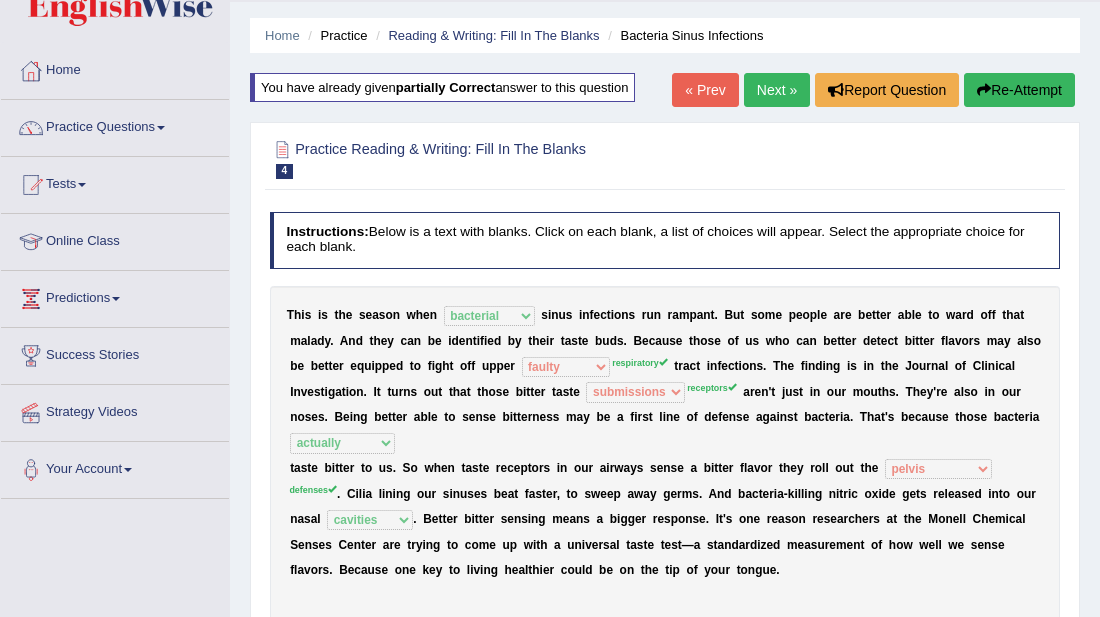 scroll, scrollTop: 0, scrollLeft: 0, axis: both 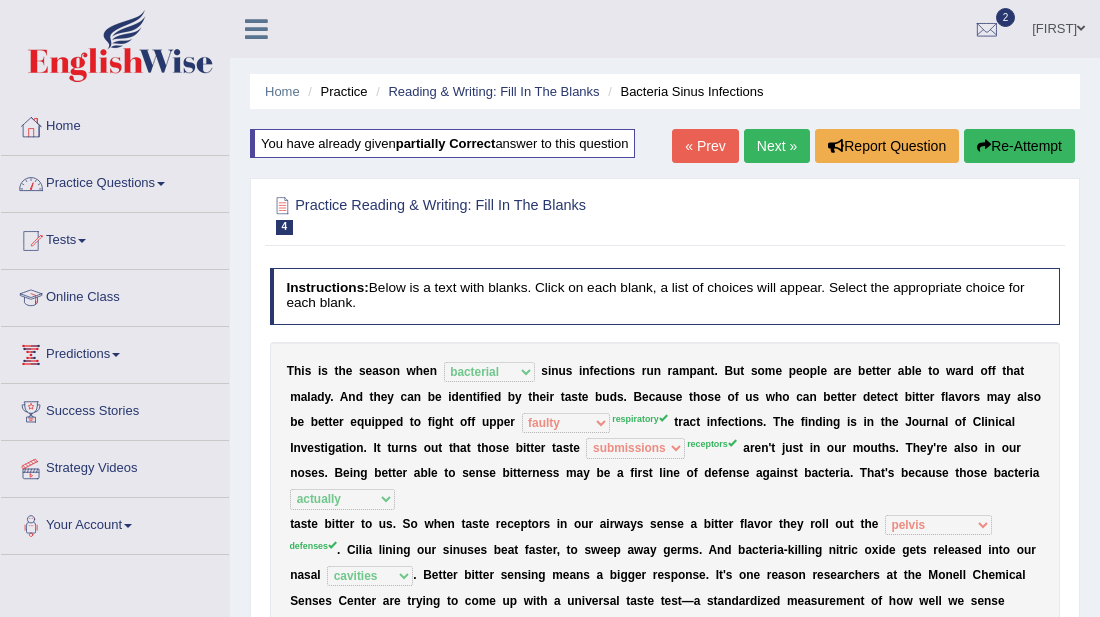 click on "Next »" at bounding box center [777, 146] 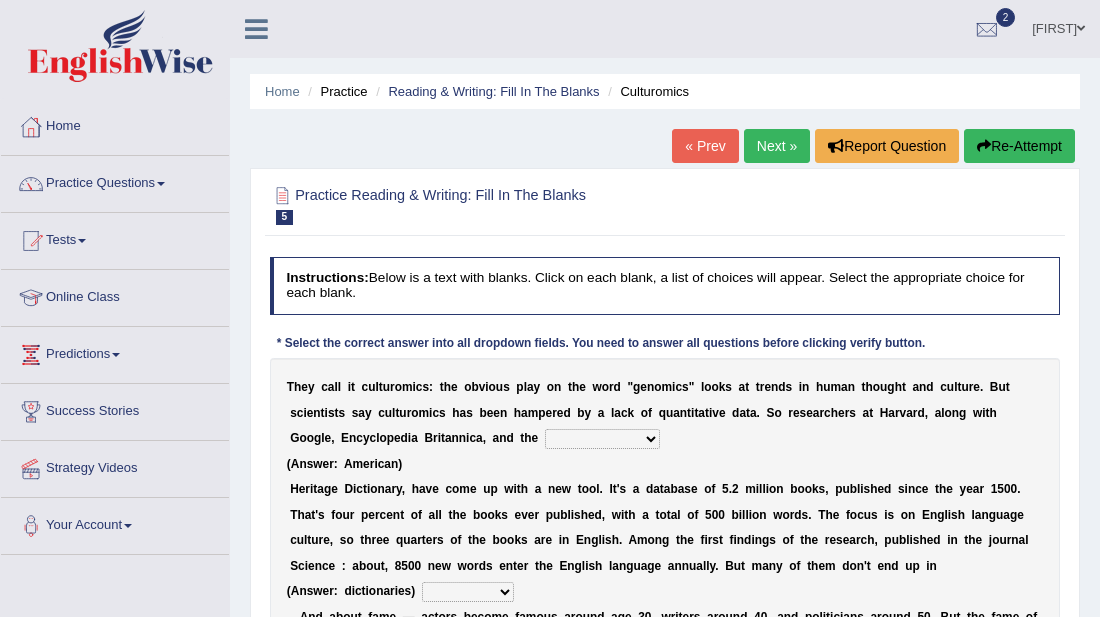 scroll, scrollTop: 0, scrollLeft: 0, axis: both 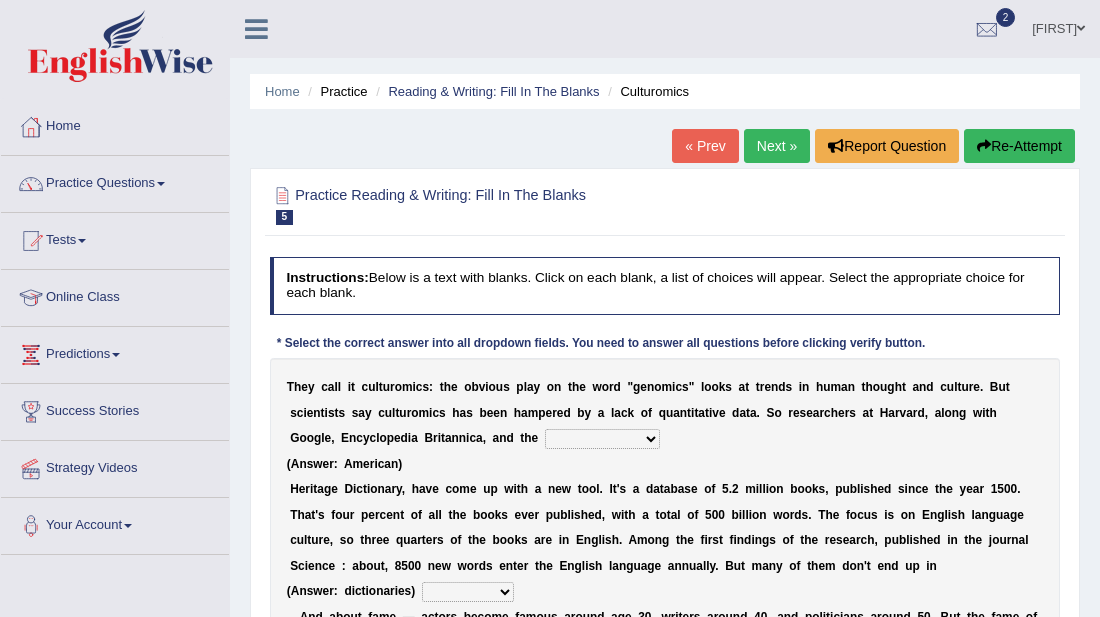 click on "Mettlesome Silicon Acetaminophen American" at bounding box center [602, 439] 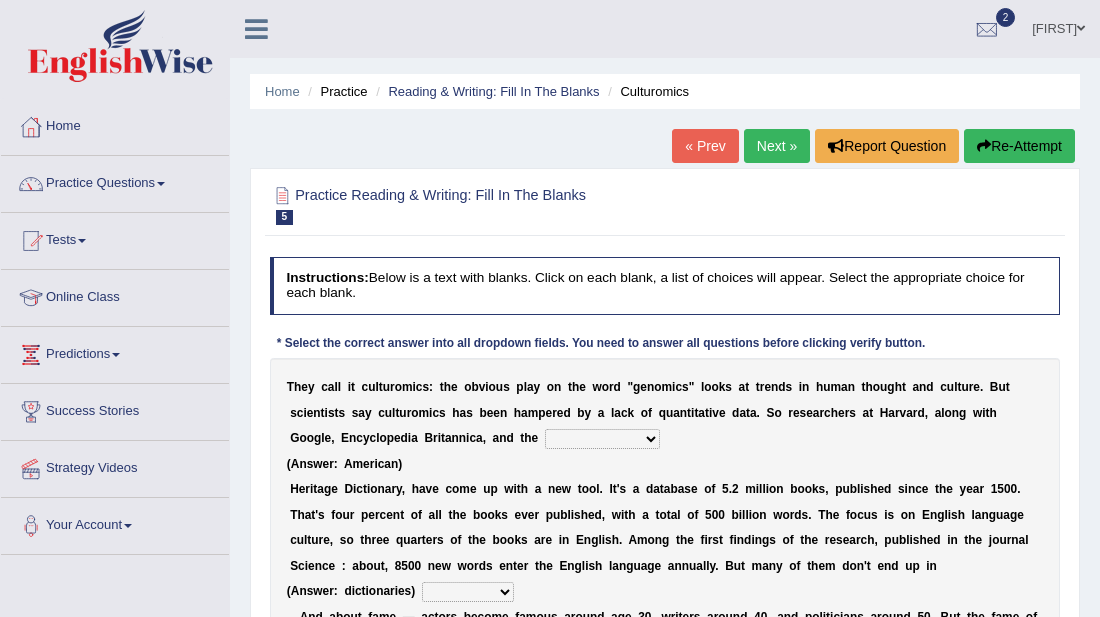click on "T h e y    c a l l    i t    c u l t u r o m i c s :    t h e    o b v i o u s    p l a y    o n    t h e    w o r d    " g e n o m i c s "    l o o k s    a t    t r e n d s    i n    h u m a n    t h o u g h t    a n d    c u l t u r e .    B u t    s c i e n t i s t s    s a y    c u l t u r o m i c s    h a s    b e e n    h a m p e r e d    b y    a    l a c k    o f    q u a n t i t a t i v e    d a t a .    S o    r e s e a r c h e r s    a t    [ORGANIZATION],    a l o n g    w i t h    [ORGANIZATION],    E n c y c l o p e d i a    [ORGANIZATION],    a n d    t h e    [ORGANIZATION] [ORGANIZATION] [ORGANIZATION] [ORGANIZATION] ( A n s w e r :    [NATIONALITY])    [ORGANIZATION]    D i c t i o n a r y ,    h a v e    c o m e    u p    w i t h    a    n e w    t o o l .    I t ' s    a    d a t a b a s e    o f    5 . 2    m i l l i o n    b o o k s ,    p u b l i s h e d    s i n c e    t h e    y e a r    1 5 0 0 .    T h a t ' s    f o u r" at bounding box center [665, 604] 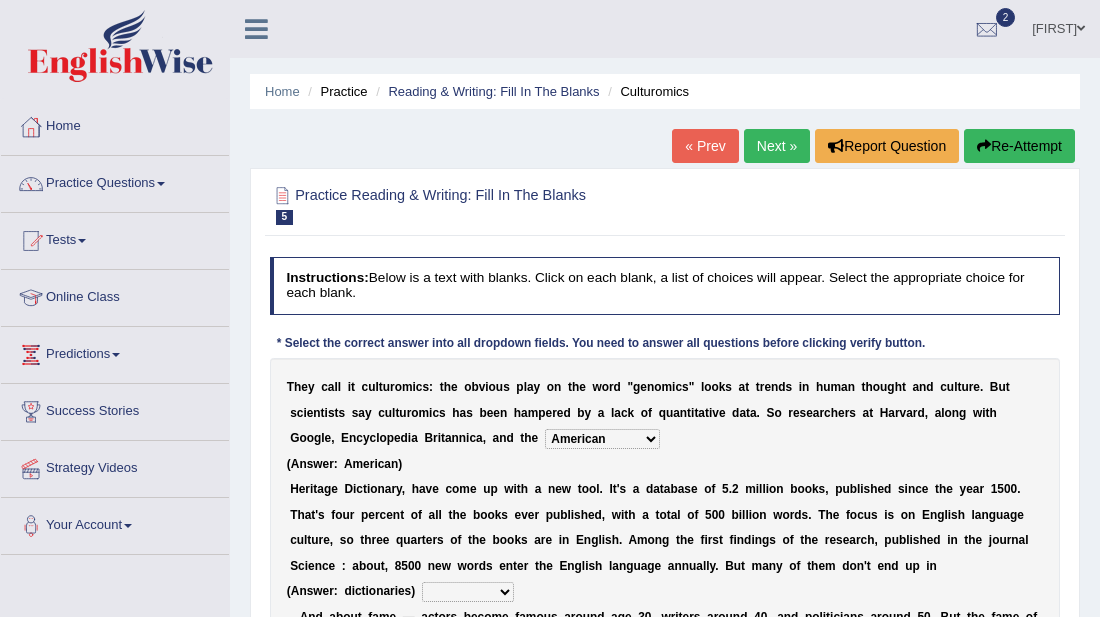 click on "Mettlesome Silicon Acetaminophen American" at bounding box center [602, 439] 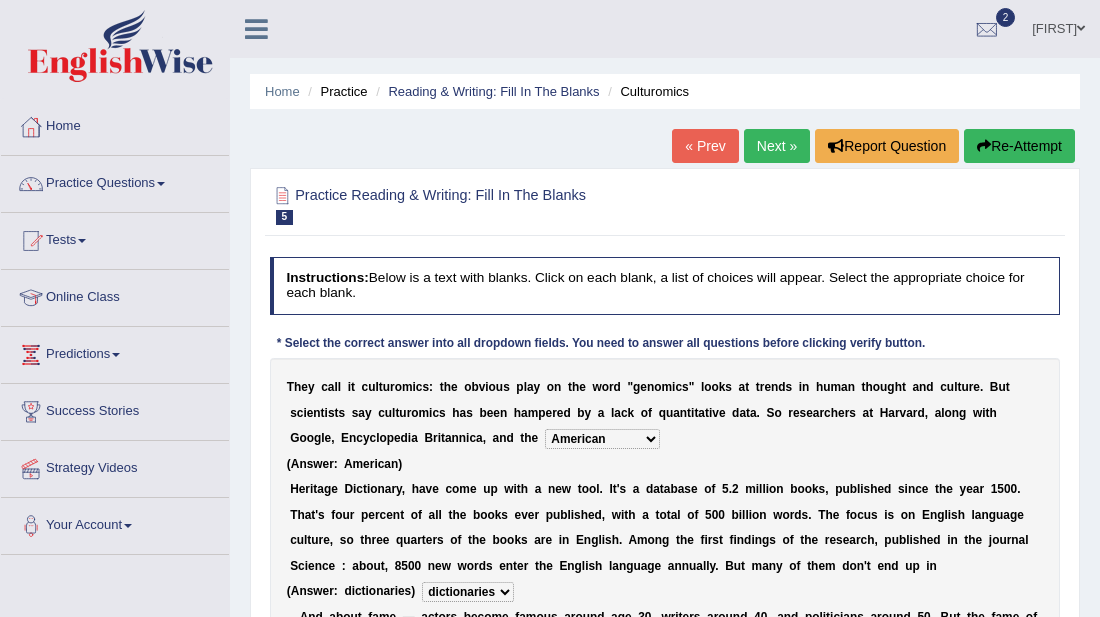 click on "veterinaries fairies dictionaries smithies" at bounding box center [468, 592] 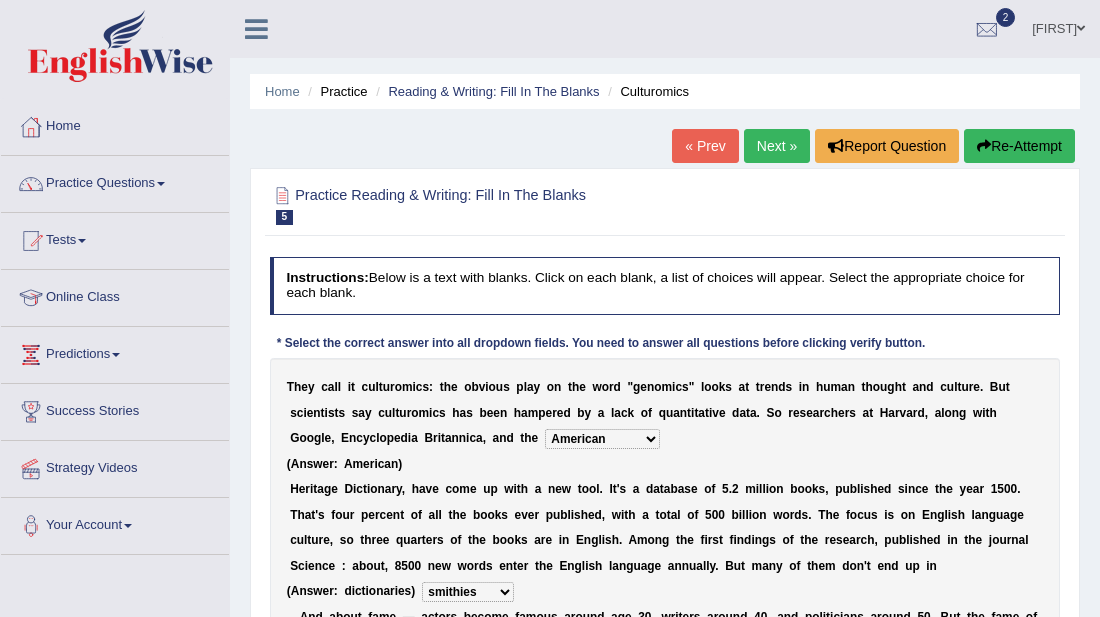 click on "T h e y    c a l l    i t    c u l t u r o m i c s :    t h e    o b v i o u s    p l a y    o n    t h e    w o r d    " g e n o m i c s "    l o o k s    a t    t r e n d s    i n    h u m a n    t h o u g h t    a n d    c u l t u r e .    B u t    s c i e n t i s t s    s a y    c u l t u r o m i c s    h a s    b e e n    h a m p e r e d    b y    a    l a c k    o f    q u a n t i t a t i v e    d a t a .    S o    r e s e a r c h e r s    a t    [ORGANIZATION],    a l o n g    w i t h    [ORGANIZATION],    E n c y c l o p e d i a    [ORGANIZATION],    a n d    t h e    [ORGANIZATION] [ORGANIZATION] [ORGANIZATION] [ORGANIZATION] ( A n s w e r :    [NATIONALITY])    [ORGANIZATION]    D i c t i o n a r y ,    h a v e    c o m e    u p    w i t h    a    n e w    t o o l .    I t ' s    a    d a t a b a s e    o f    5 . 2    m i l l i o n    b o o k s ,    p u b l i s h e d    s i n c e    t h e    y e a r    1 5 0 0 .    T h a t ' s    f o u r" at bounding box center (665, 604) 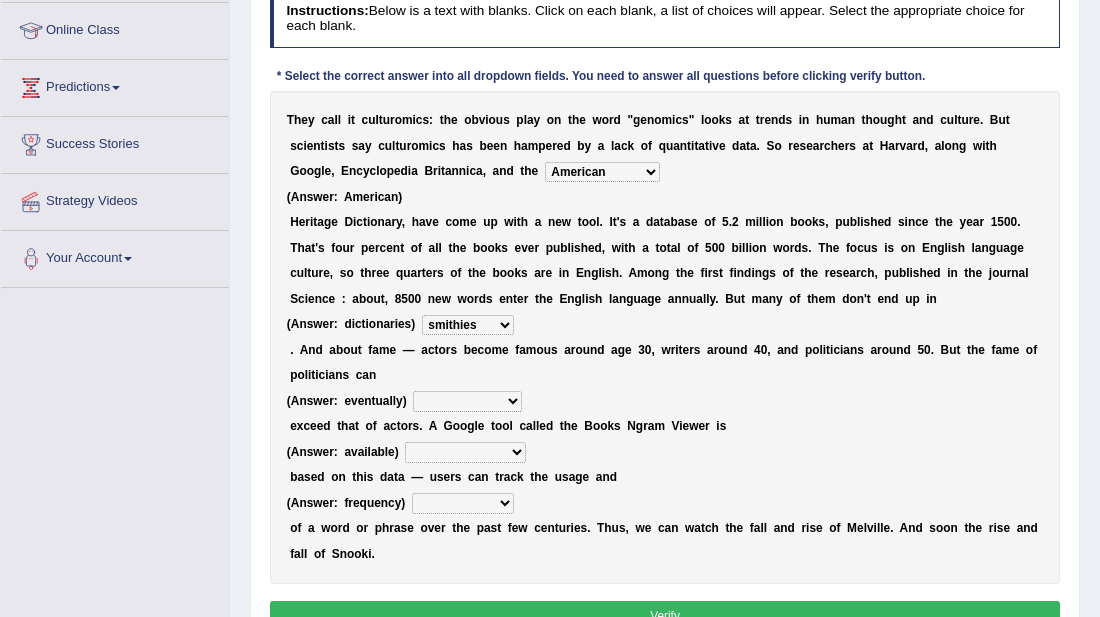 scroll, scrollTop: 320, scrollLeft: 0, axis: vertical 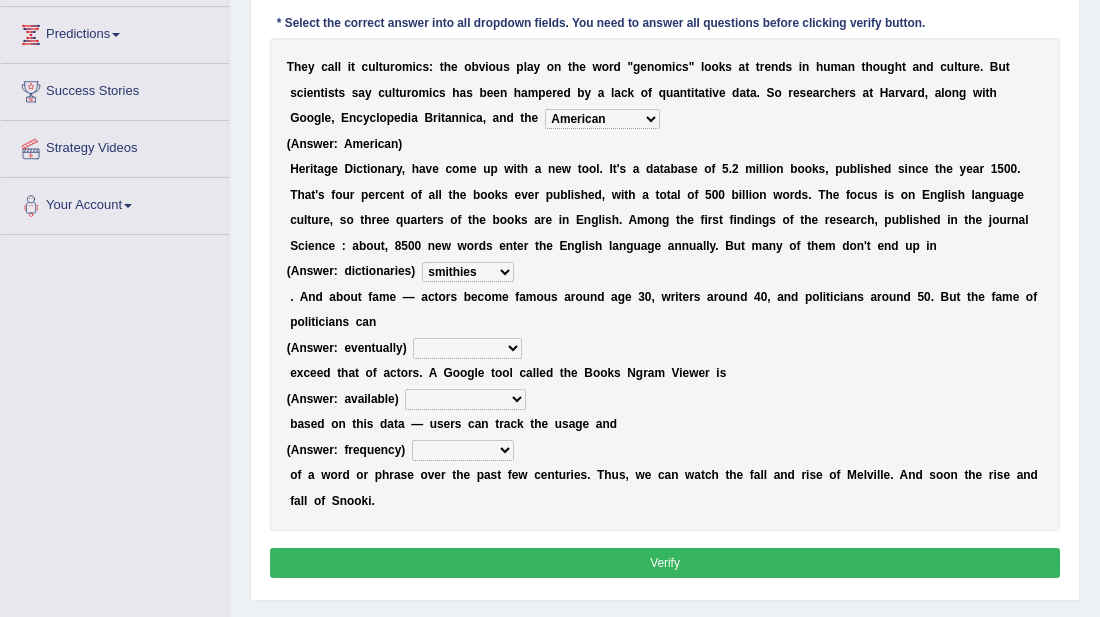 click on "intelligibly eventually venturesomely preferably" at bounding box center (467, 348) 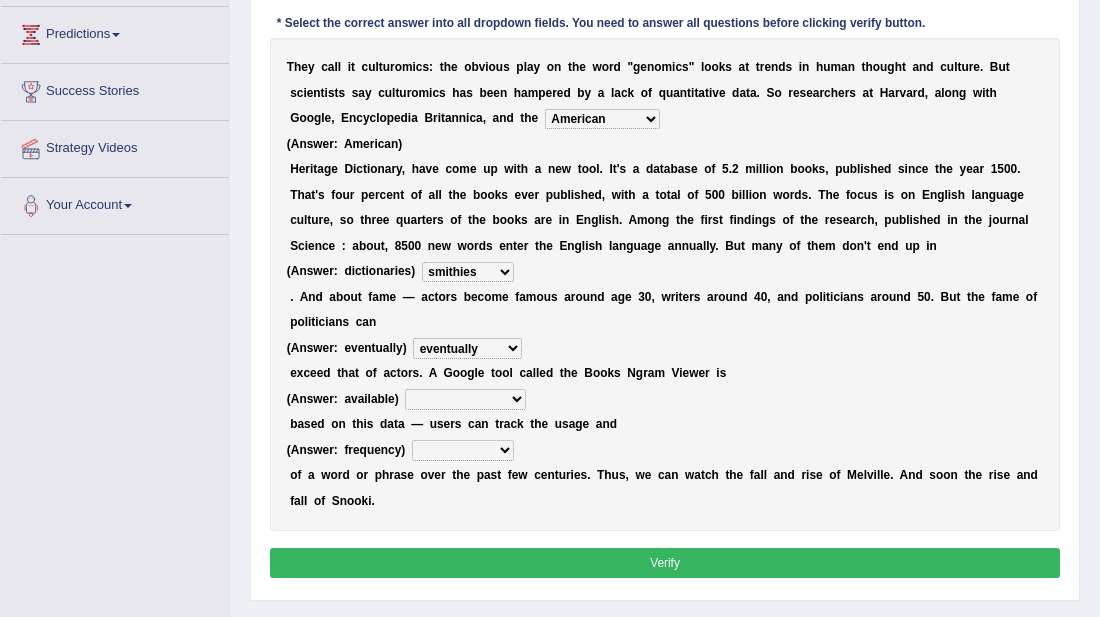 click on "intelligibly eventually venturesomely preferably" at bounding box center [467, 348] 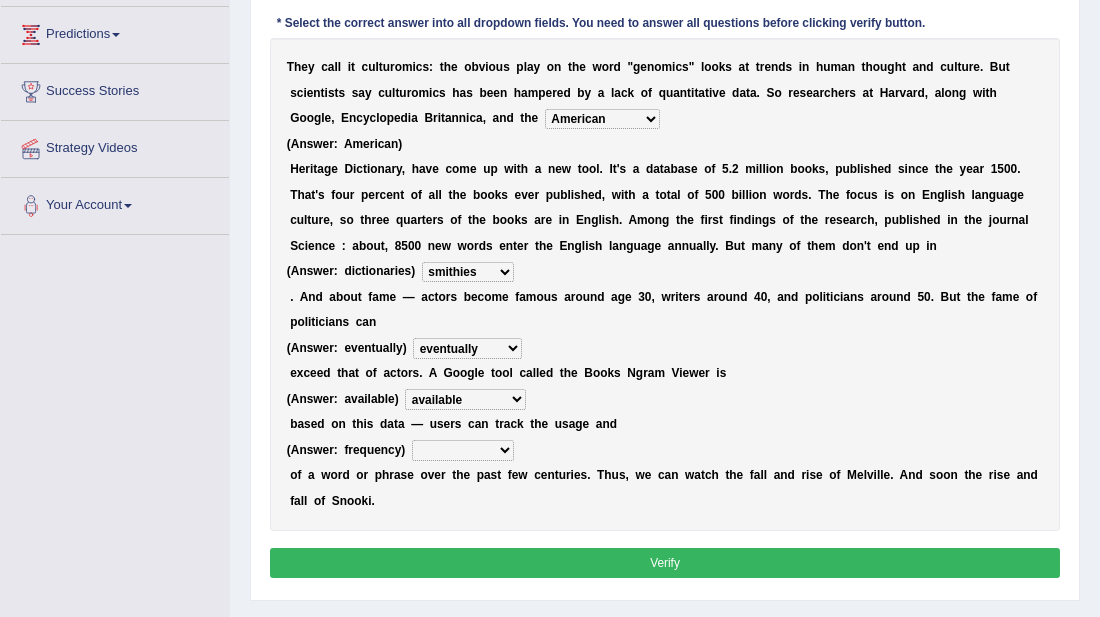 click on "nonoccupational nonbreakable trainable available" at bounding box center [465, 399] 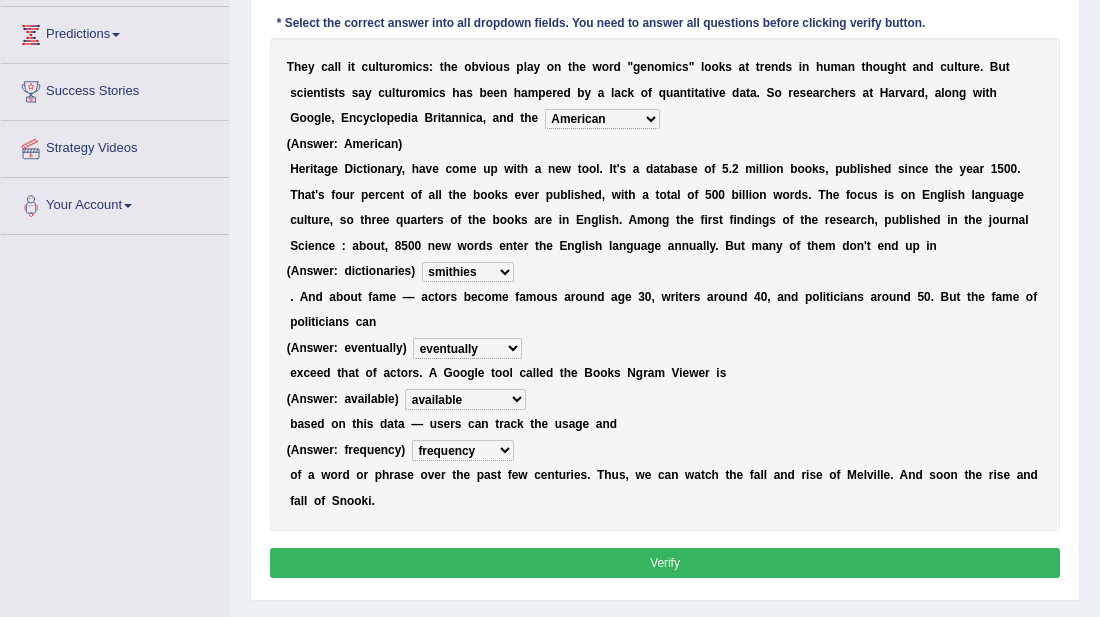 click on "frequency derisory drearily inappreciably" at bounding box center (463, 450) 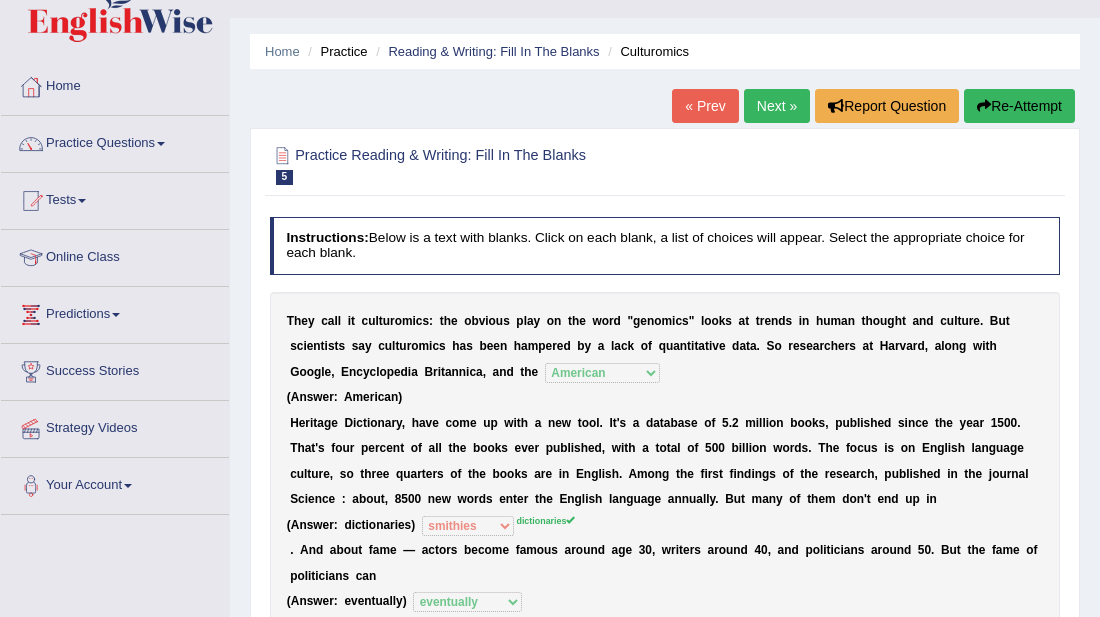 scroll, scrollTop: 0, scrollLeft: 0, axis: both 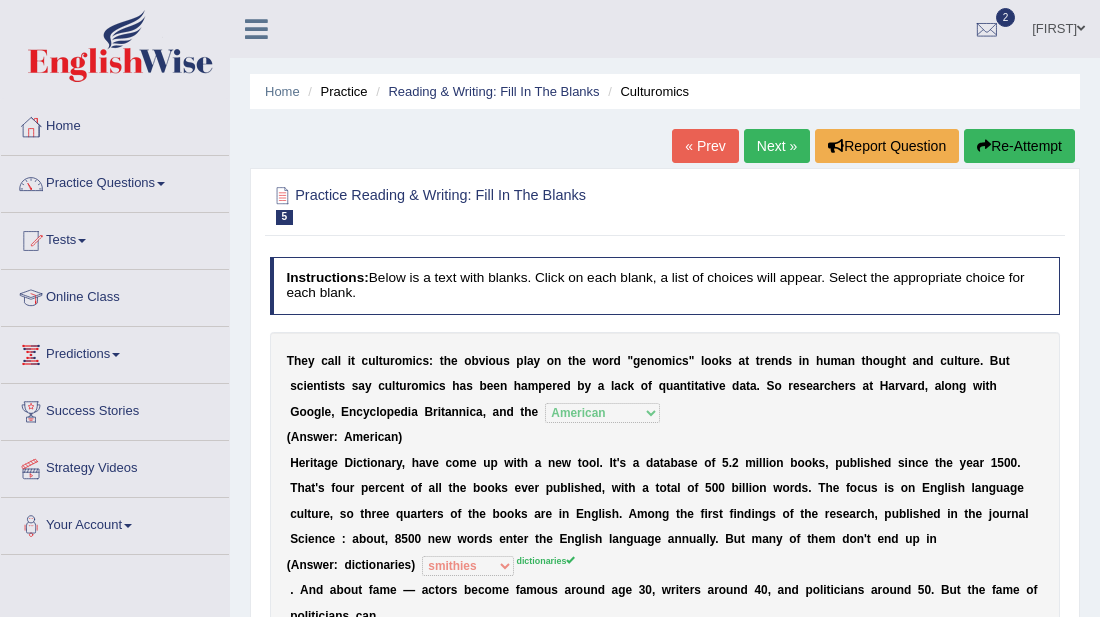 click on "Next »" at bounding box center (777, 146) 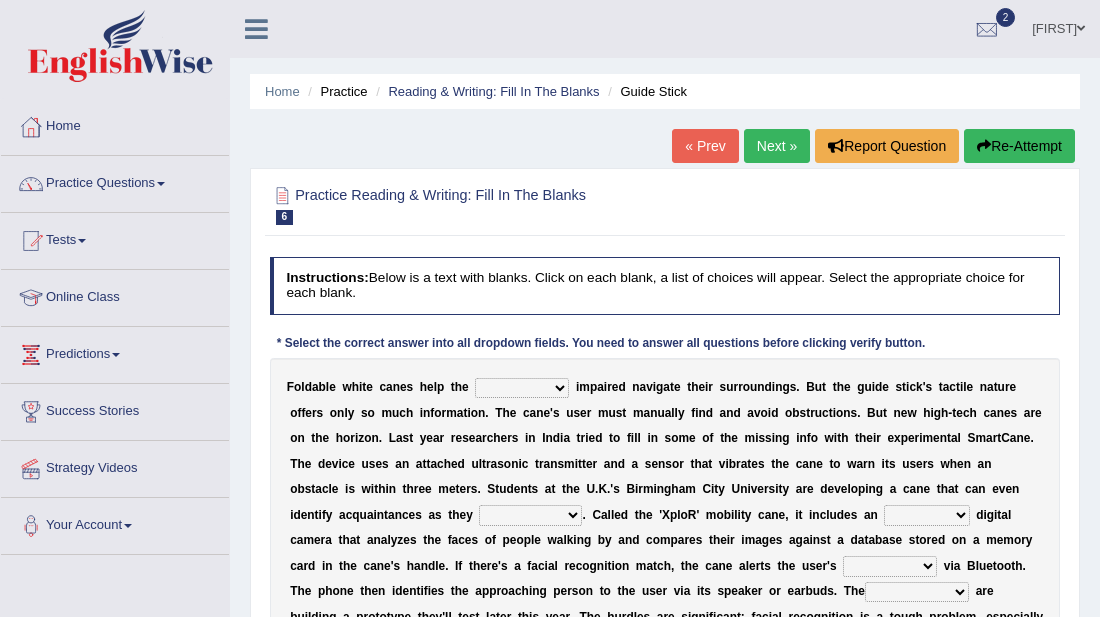 scroll, scrollTop: 0, scrollLeft: 0, axis: both 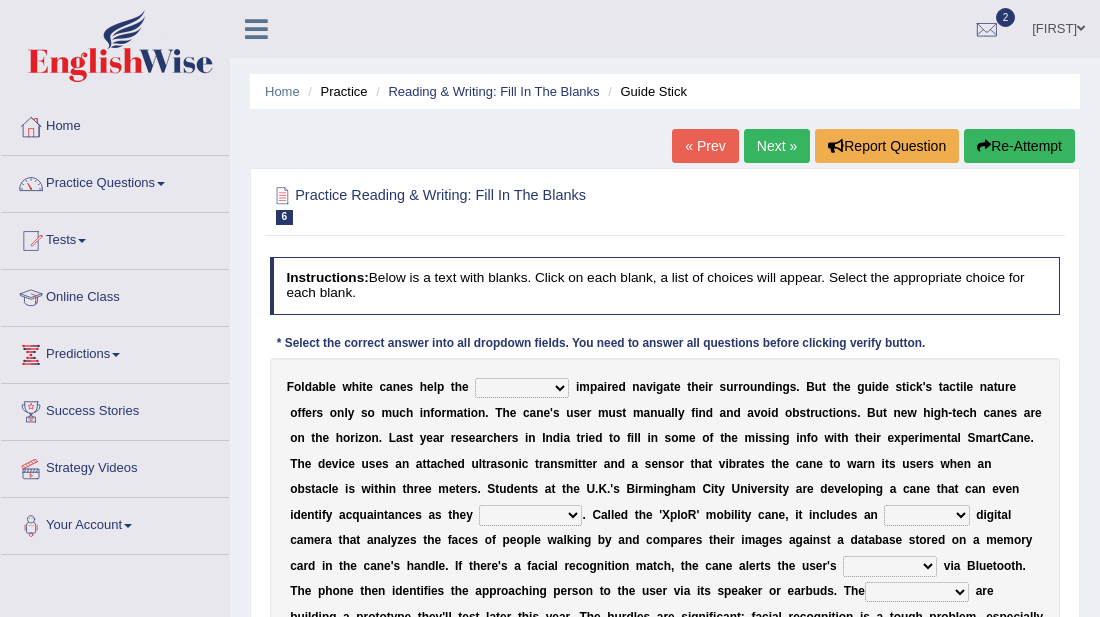 click on "felicity insensitivity visually malleability" at bounding box center [522, 388] 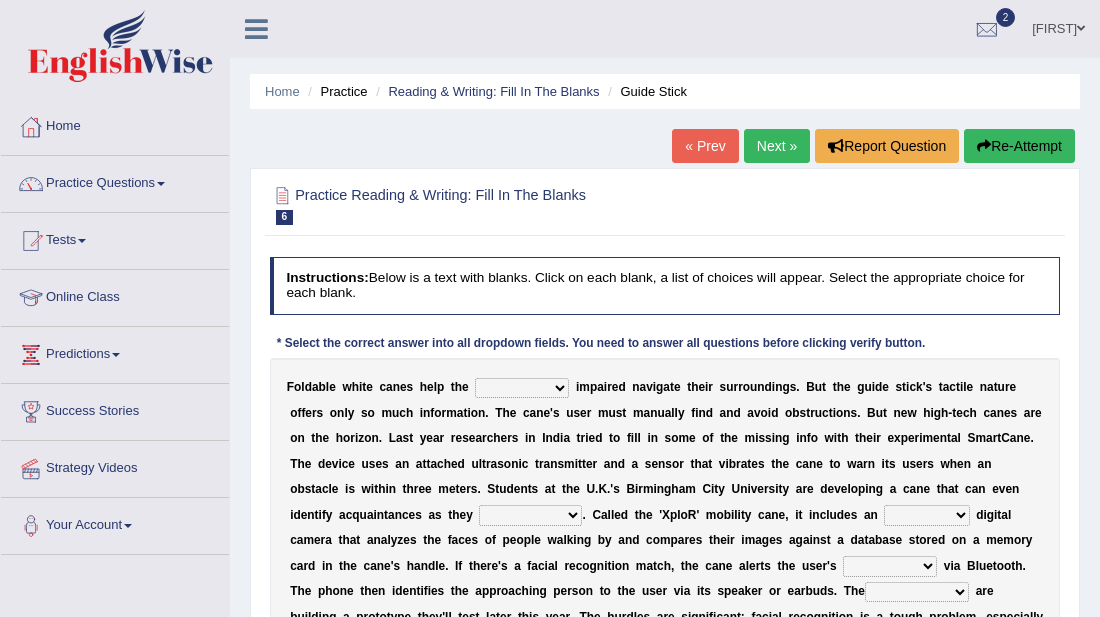 click on "felicity insensitivity visually malleability" at bounding box center [522, 388] 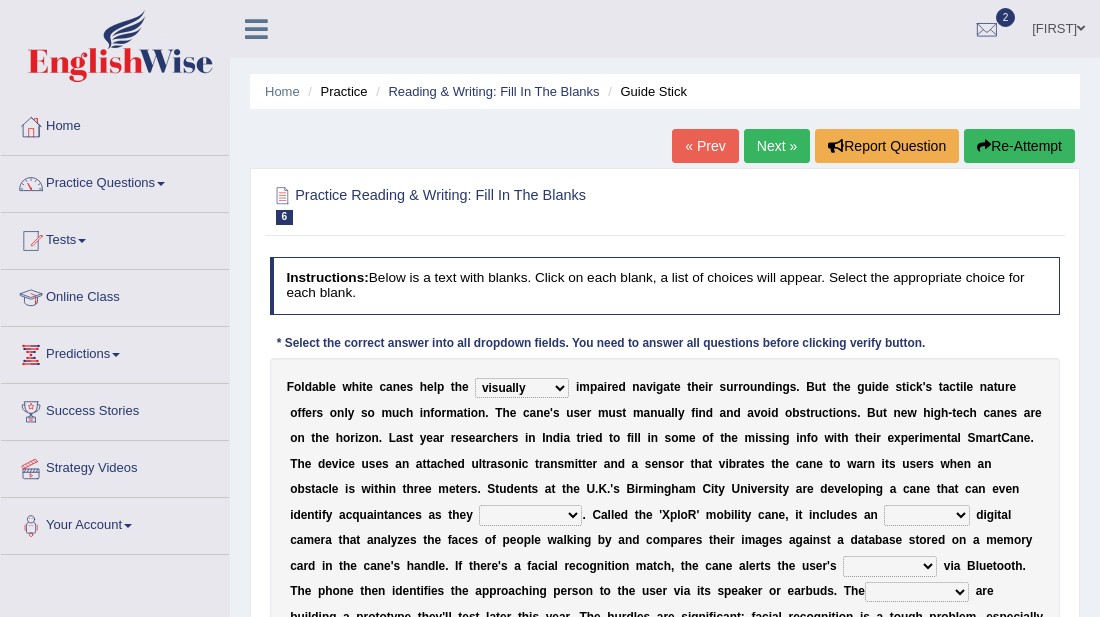 click on "felicity insensitivity visually malleability" at bounding box center (522, 388) 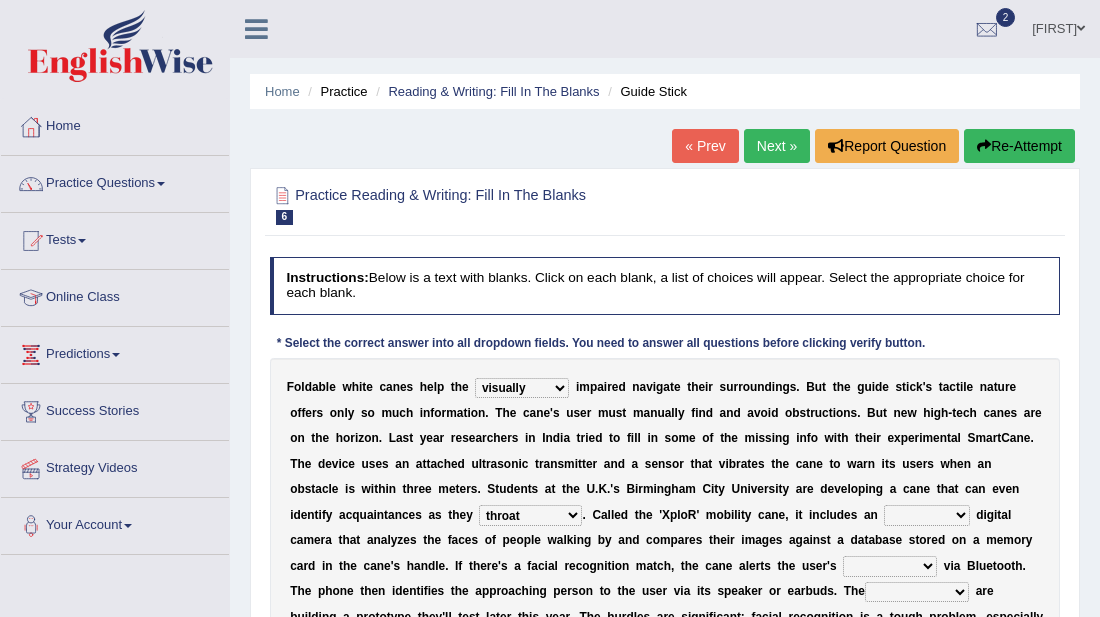 click on "F o l d a b l e    w h i t e    c a n e s    h e l p    t h e    felicity insensitivity visually malleability    i m p a i r e d    n a v i g a t e    t h e i r    s u r r o u n d i n g s .    B u t    t h e    g u i d e    s t i c k ' s    t a c t i l e    n a t u r e    o f f e r s    o n l y    s o    m u c h    i n f o r m a t i o n .    T h e    c a n e ' s    u s e r    m u s t    m a n u a l l y    f i n d    a n d    a v o i d    o b s t r u c t i o n s .    B u t    n e w    h i g h - t e c h    c a n e s    a r e    o n    t h e    h o r i z o n .    L a s t    y e a r    r e s e a r c h e r s    i n    I n d i a    t r i e d    t o    f i l l    i n    s o m e    o f    t h e    m i s s i n g    i n f o    w i t h    t h e i r    e x p e r i m e n t a l    S m a r t C a n e .    T h e    d e v i c e    u s e s    a n    a t t a c h e d    u l t r a s o n i c    t r a n s m i t t e r    a n d    a    s e n s o r    t h a t    v i b r" at bounding box center (665, 528) 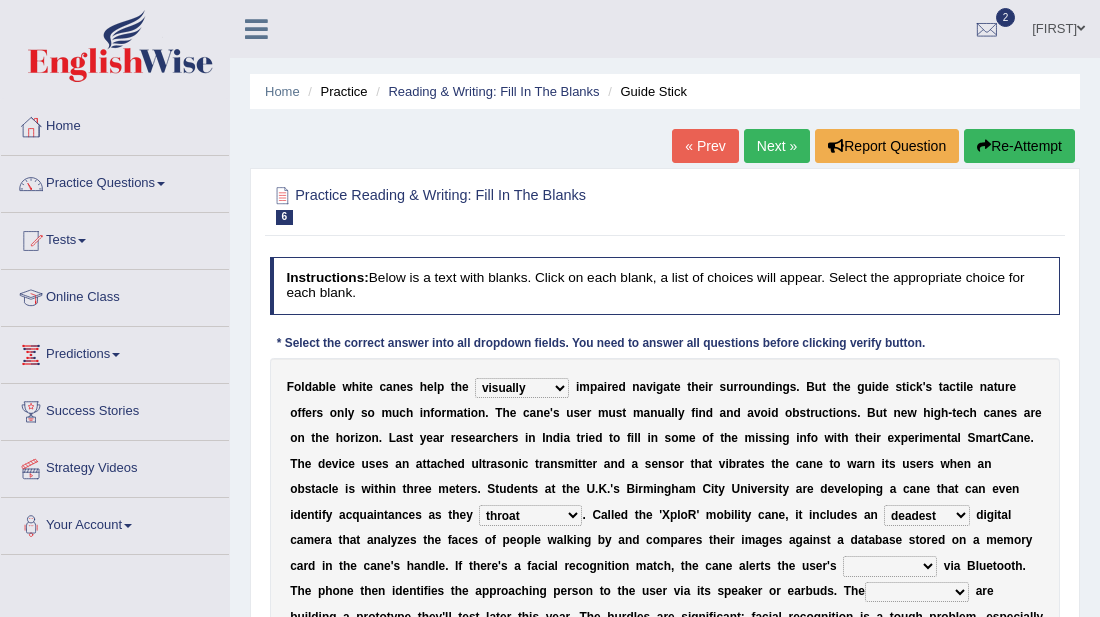 click on "untested embedded deadest skinhead" at bounding box center [926, 515] 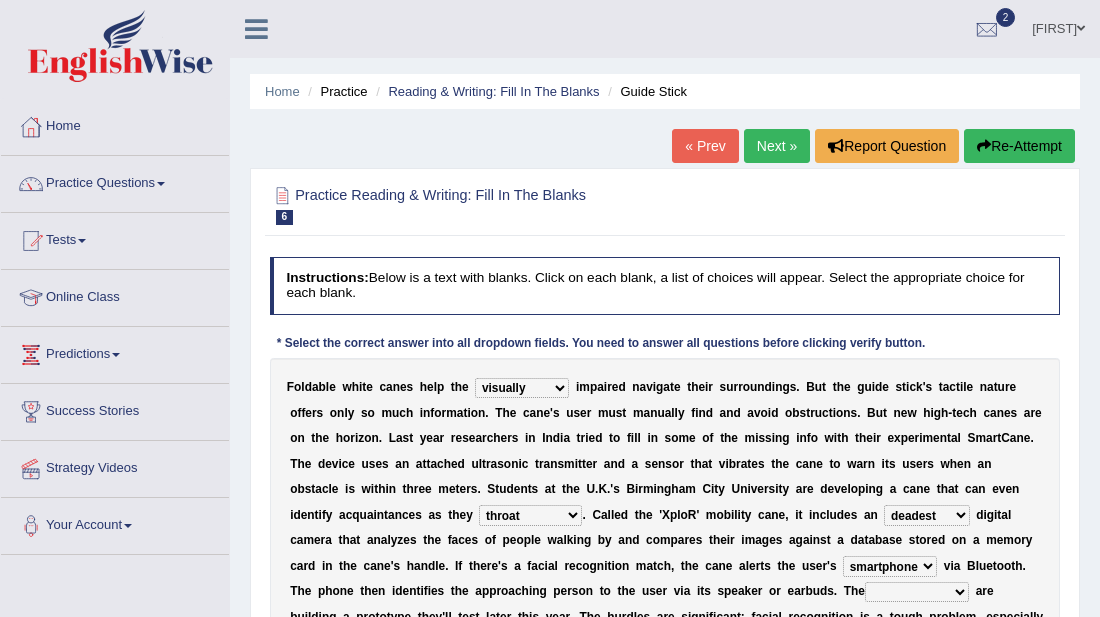 click on "waterborne alone smartphone postpone" at bounding box center [890, 566] 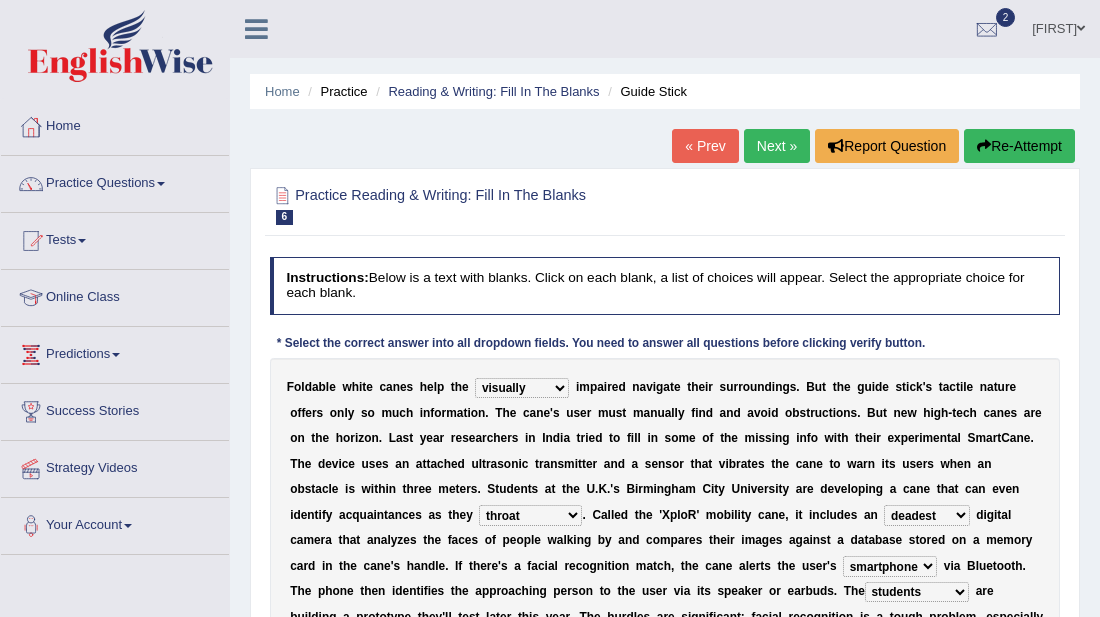 click on "jurisprudence bootless students jukebox" at bounding box center (917, 592) 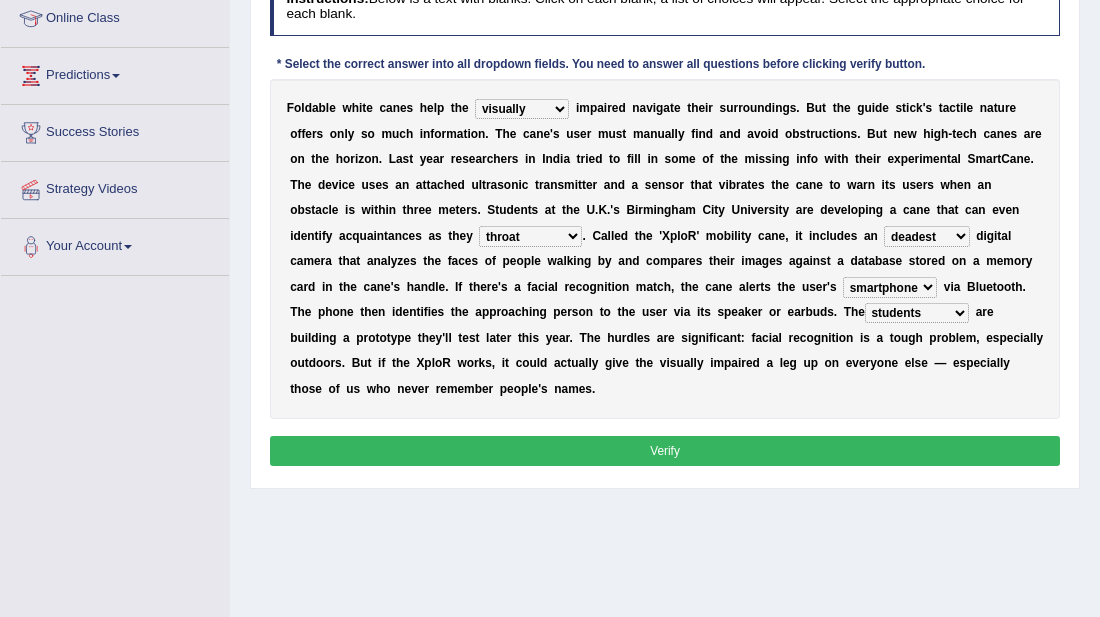 scroll, scrollTop: 280, scrollLeft: 0, axis: vertical 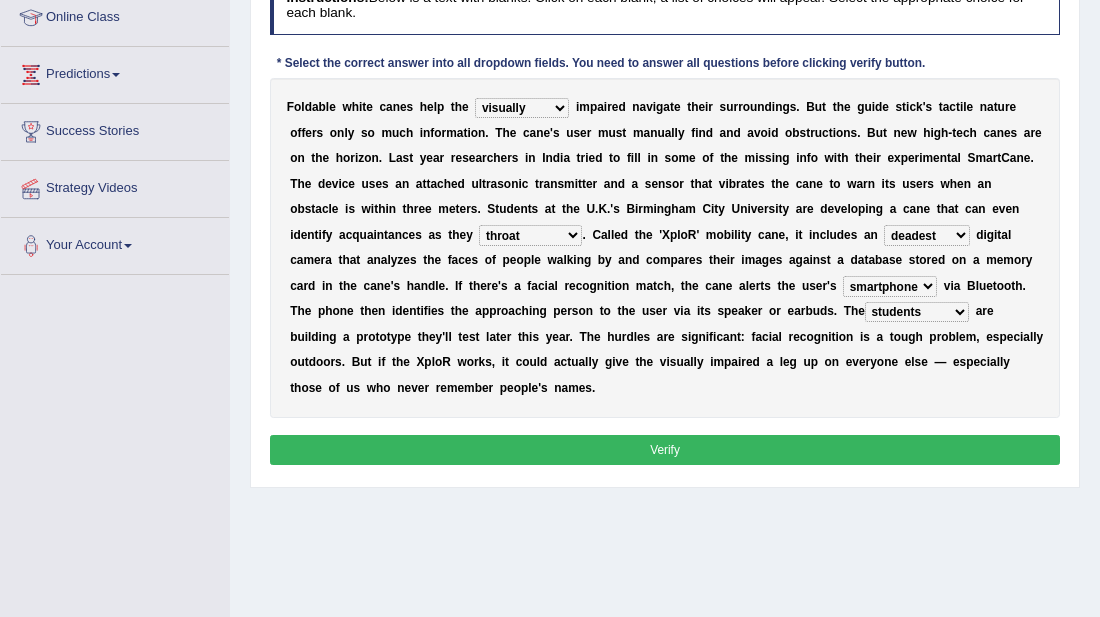 click on "Verify" at bounding box center [665, 449] 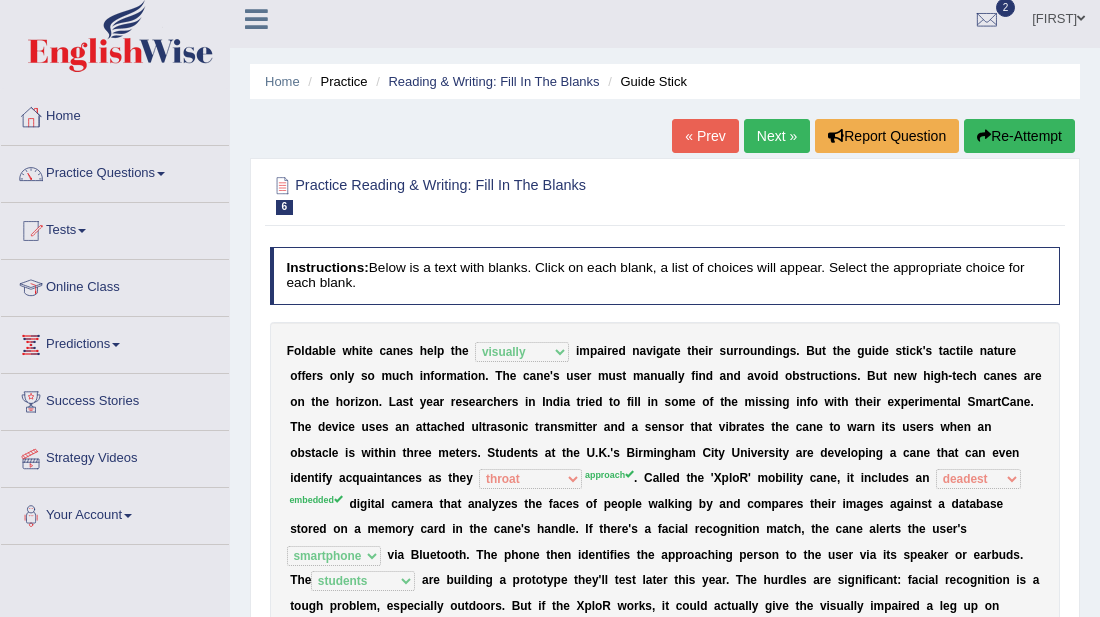 scroll, scrollTop: 0, scrollLeft: 0, axis: both 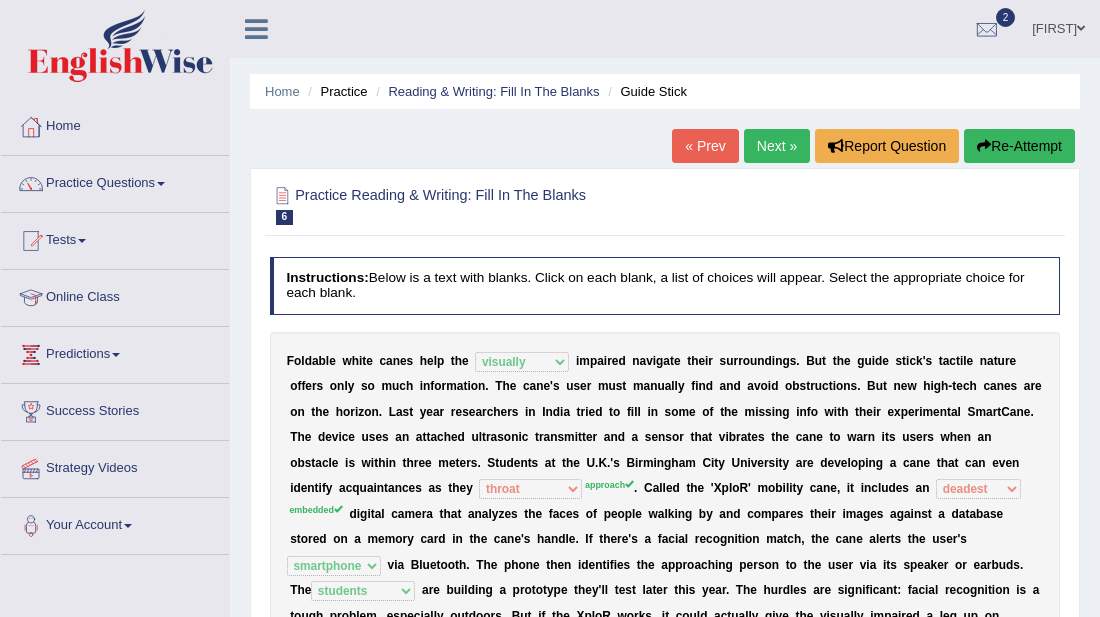 click on "Next »" at bounding box center [777, 146] 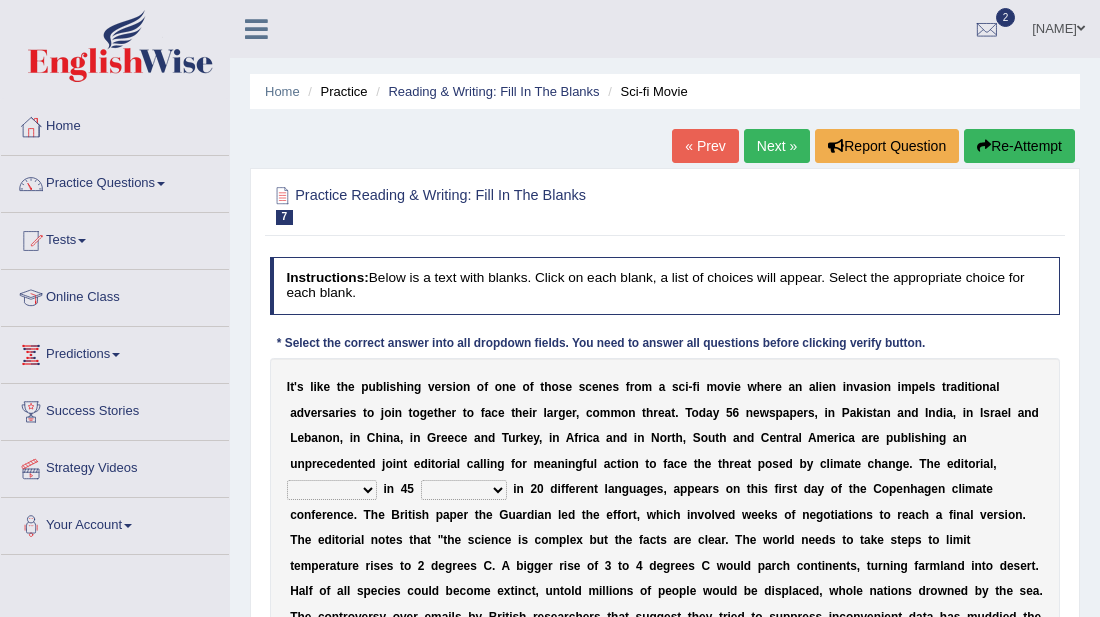 scroll, scrollTop: 0, scrollLeft: 0, axis: both 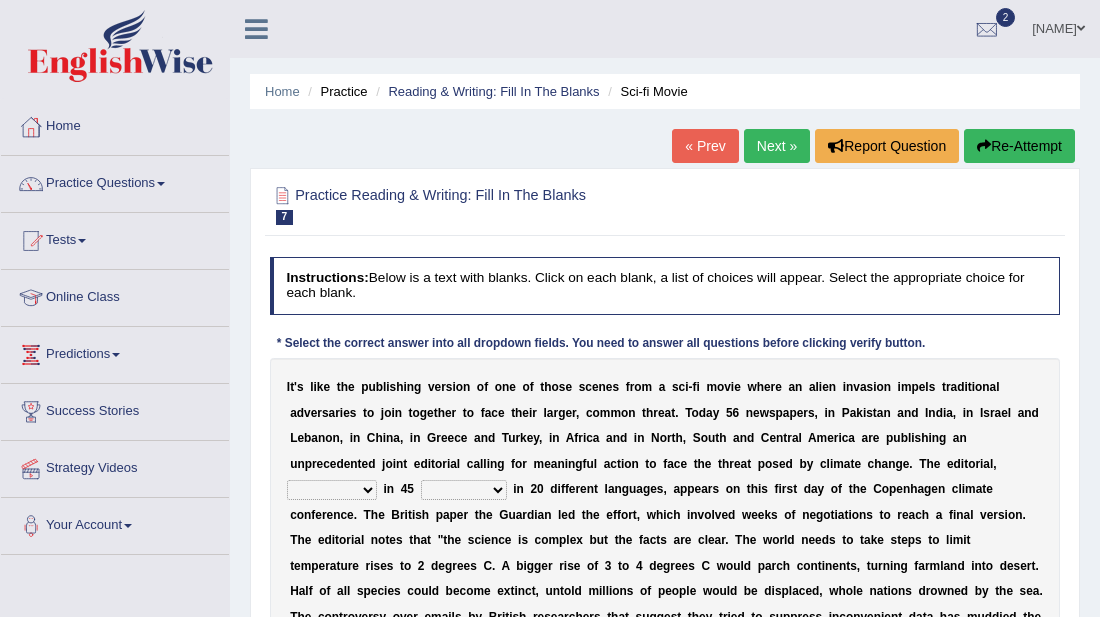 click on "published publicized burnished transmitted" at bounding box center (332, 490) 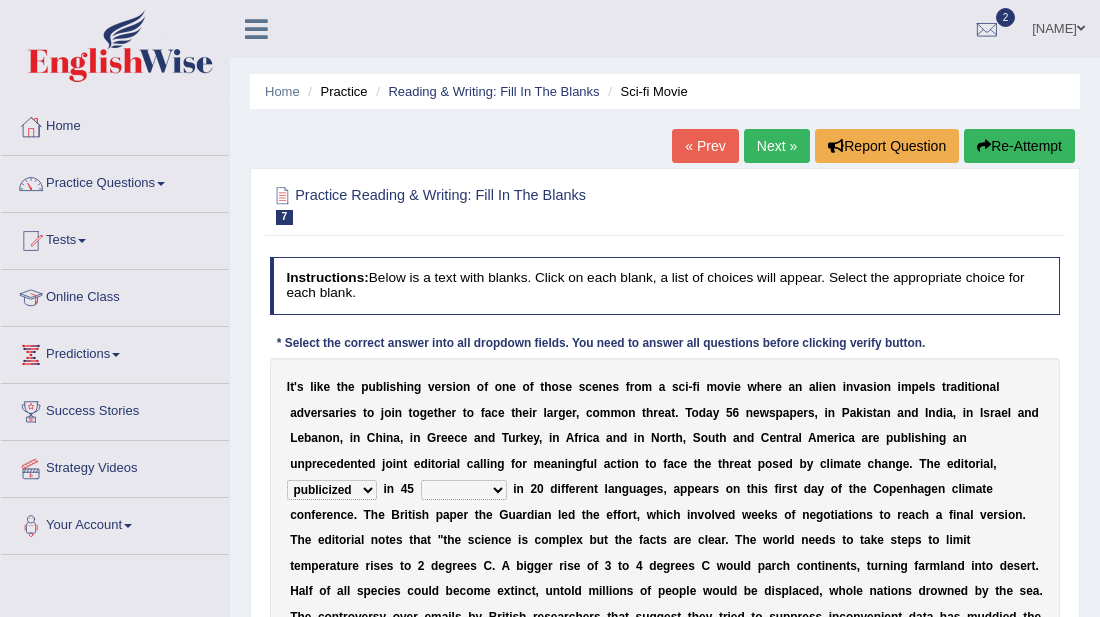 click on "published publicized burnished transmitted" at bounding box center (332, 490) 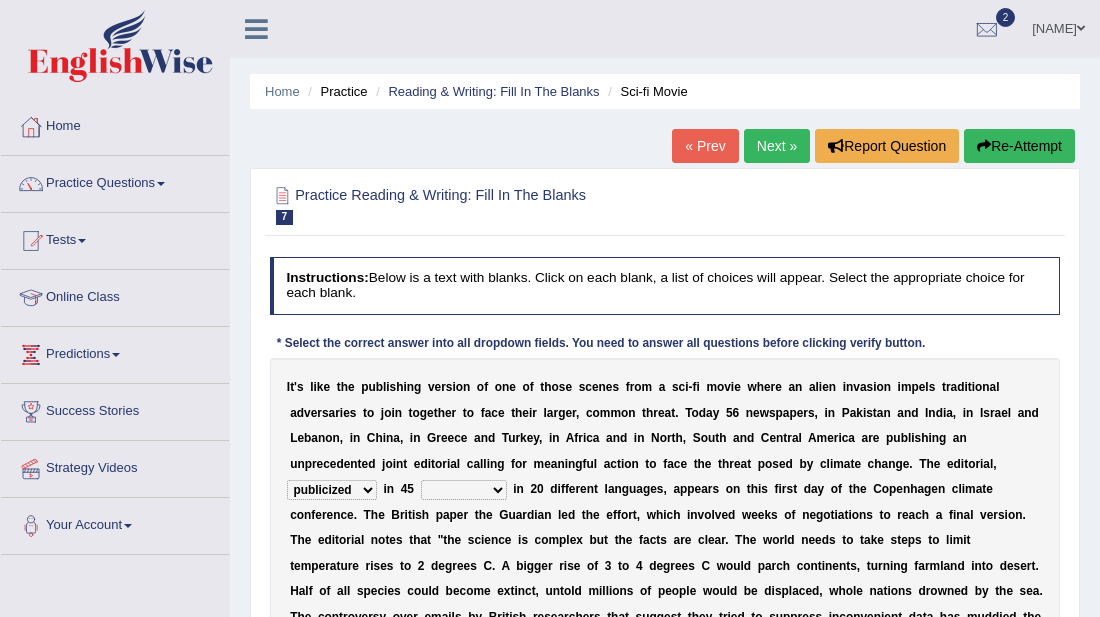 click on "clans countries continents terraces" at bounding box center (464, 490) 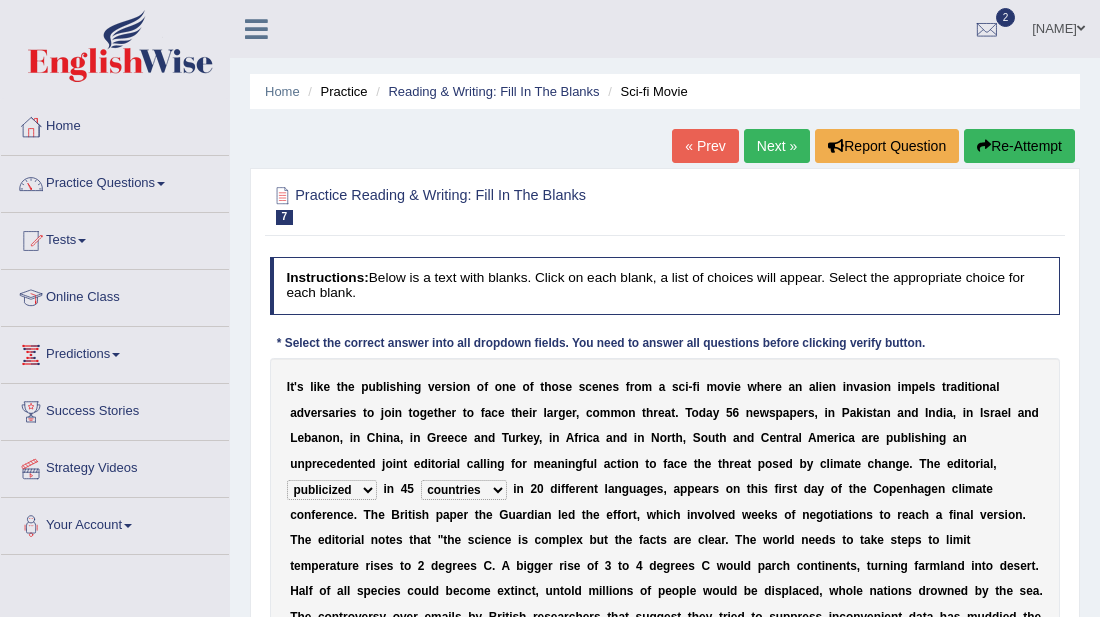 click on "clans countries continents terraces" at bounding box center [464, 490] 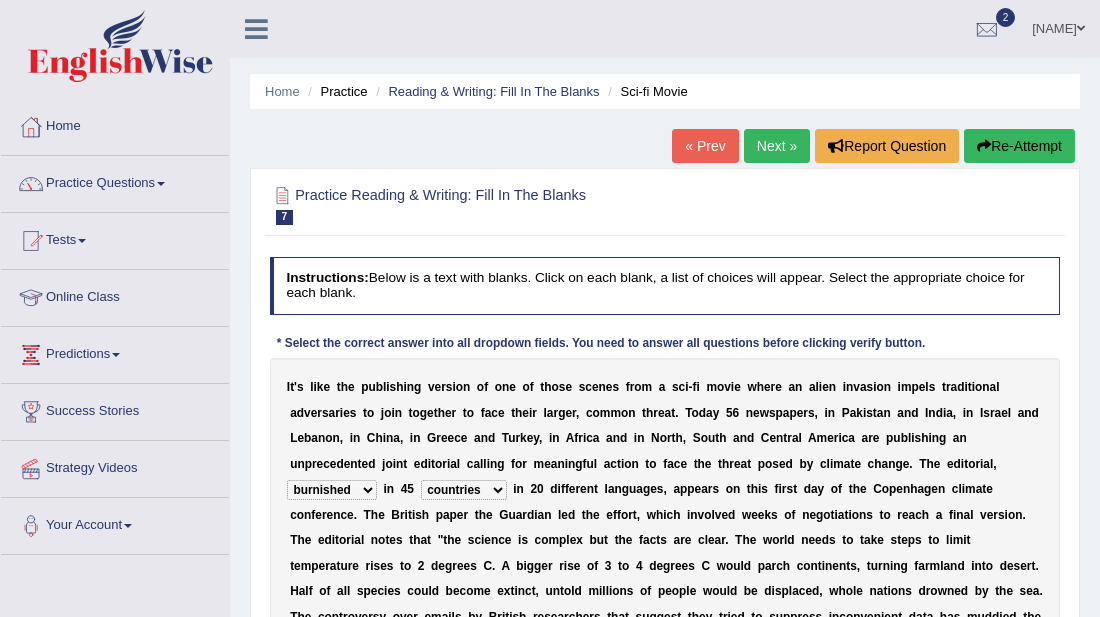 select on "transmitted" 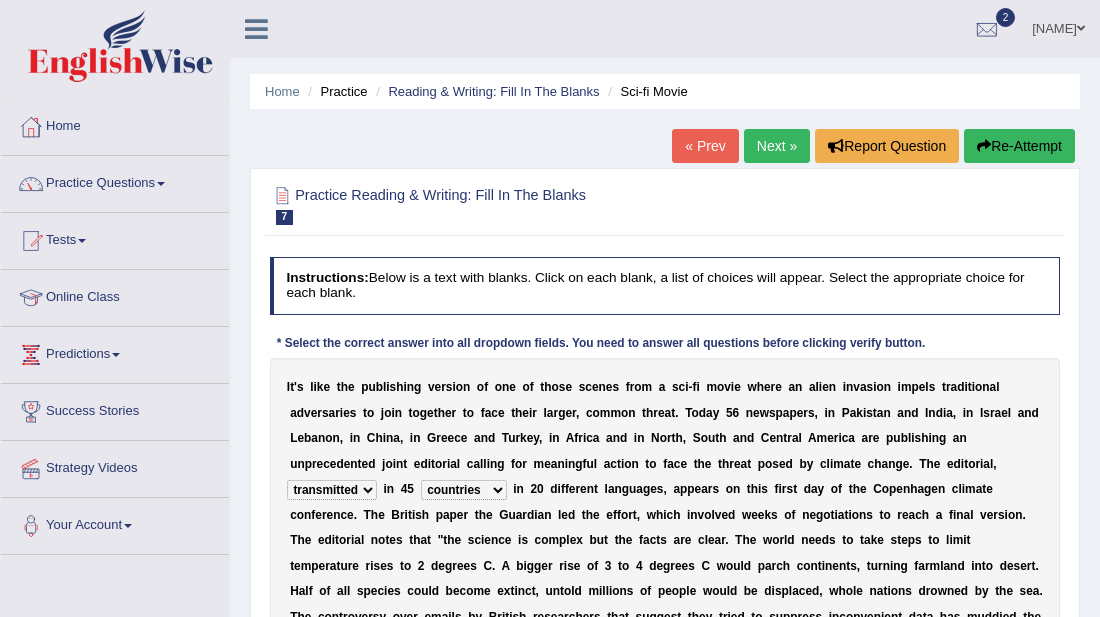 click on "I t ' s    l i k e    t h e    p u b l i s h i n g    v e r s i o n    o f    o n e    o f    t h o s e    s c e n e s    f r o m    a    s c i - f i    m o v i e    w h e r e    a n    a l i e n    i n v a s i o n    i m p e l s    t r a d i t i o n a l    a d v e r s a r i e s    t o    j o i n    t o g e t h e r    t o    f a c e    t h e i r    l a r g e r ,    c o m m o n    t h r e a t .    T o d a y    5 6    n e w s p a p e r s ,    i n    P a k i s t a n    a n d    I n d i a ,    i n    I s r a e l    a n d    L e b a n o n ,    i n    C h i n a ,    i n    G r e e c e    a n d    T u r k e y ,    i n    A f r i c a    a n d    i n    N o r t h ,    S o u t h    a n d    C e n t r a l    A m e r i c a    a r e    p u b l i s h i n g    a n    u n p r e c e d e n t e d    j o i n t    e d i t o r i a l    c a l l i n g    f o r    m e a n i n g f u l    a c t i o n    t o    f a c e    t h e    t h r e a t    p o s e d    b y" at bounding box center (665, 604) 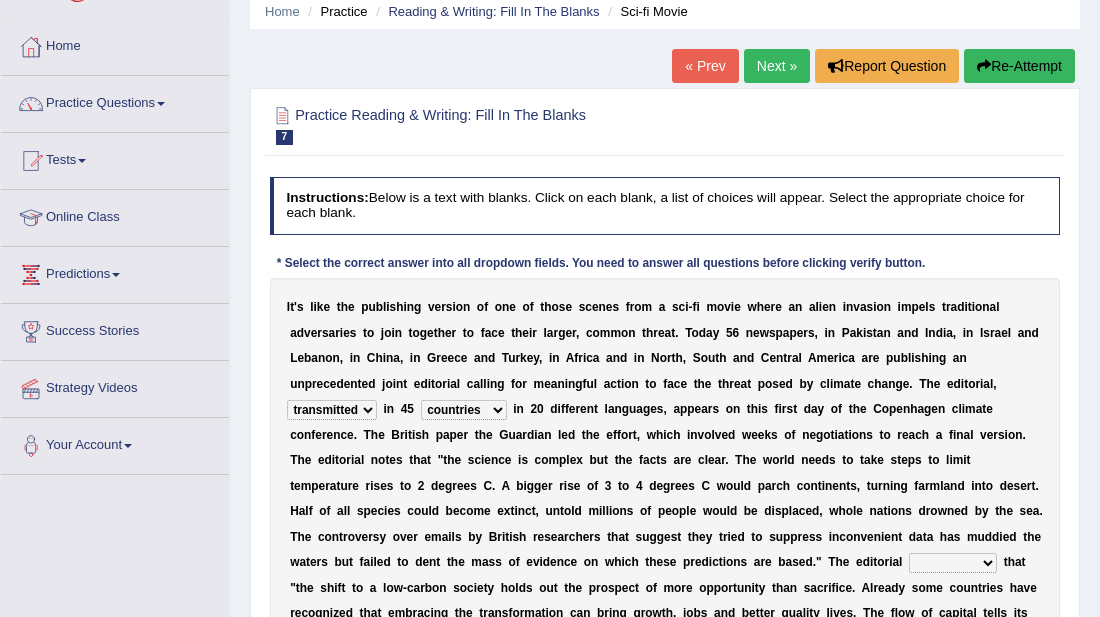 scroll, scrollTop: 120, scrollLeft: 0, axis: vertical 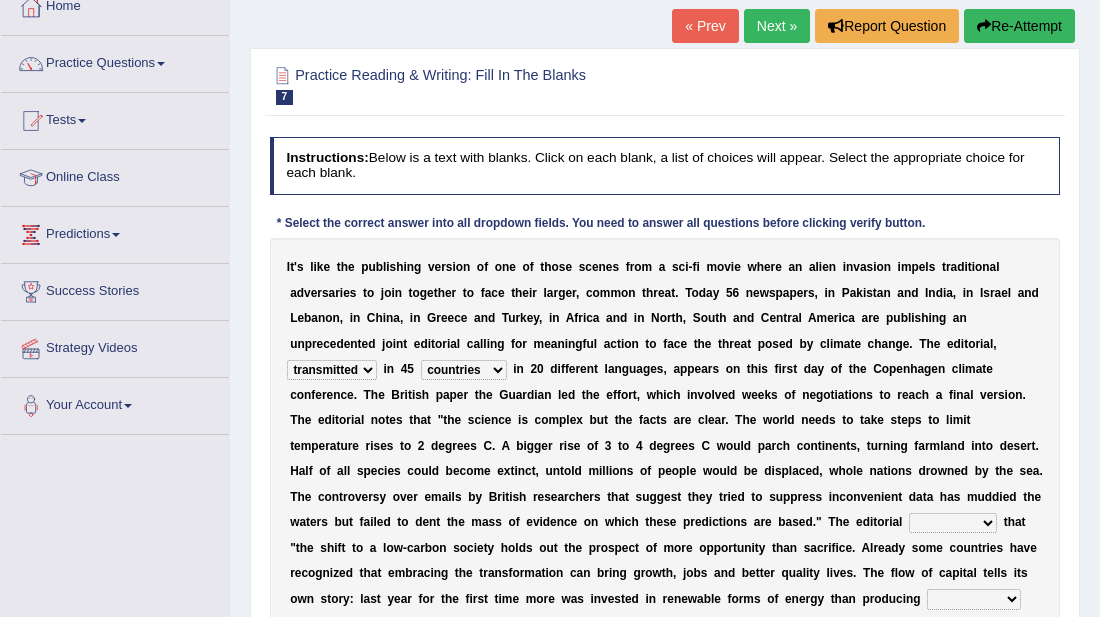 click on "modified protested recognized declined" at bounding box center [953, 523] 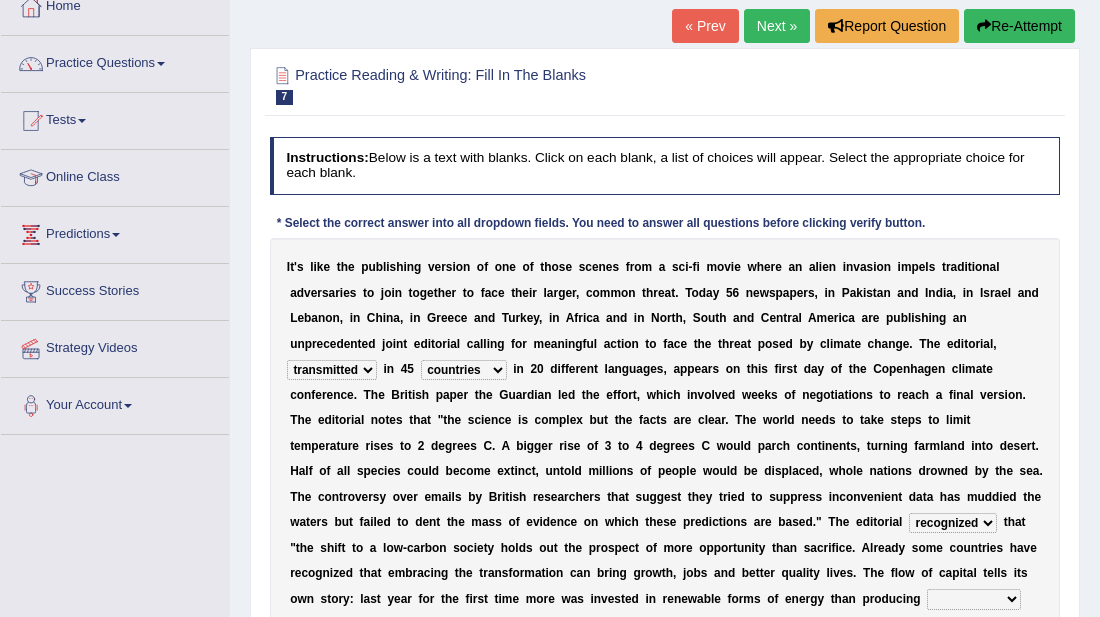 click at bounding box center [288, 624] 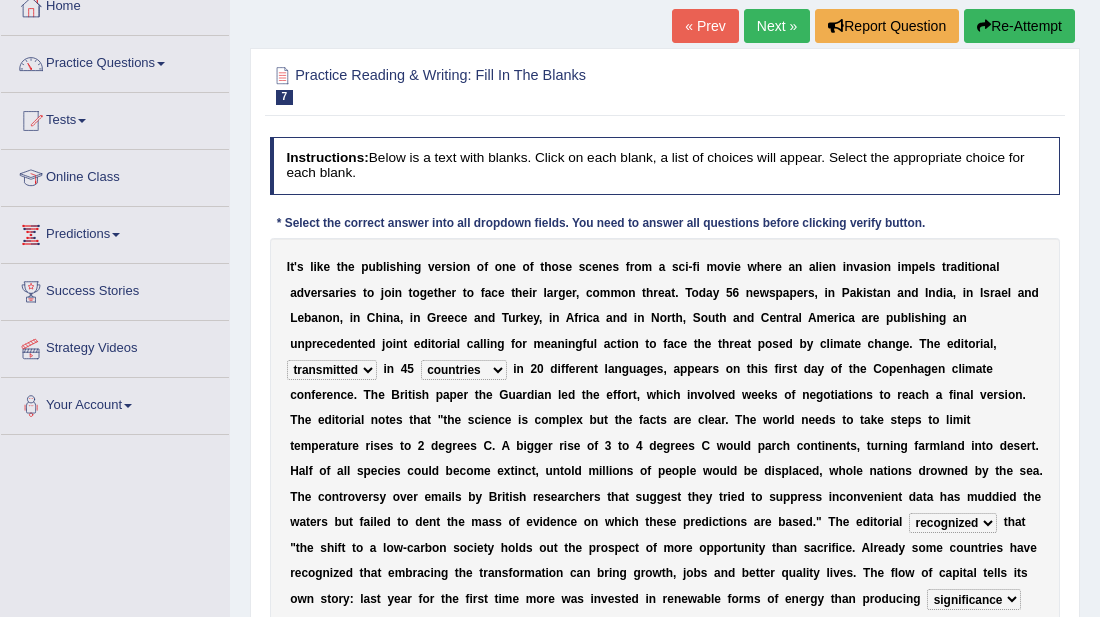 click on "electricity indivisibility negativity significance" at bounding box center (974, 599) 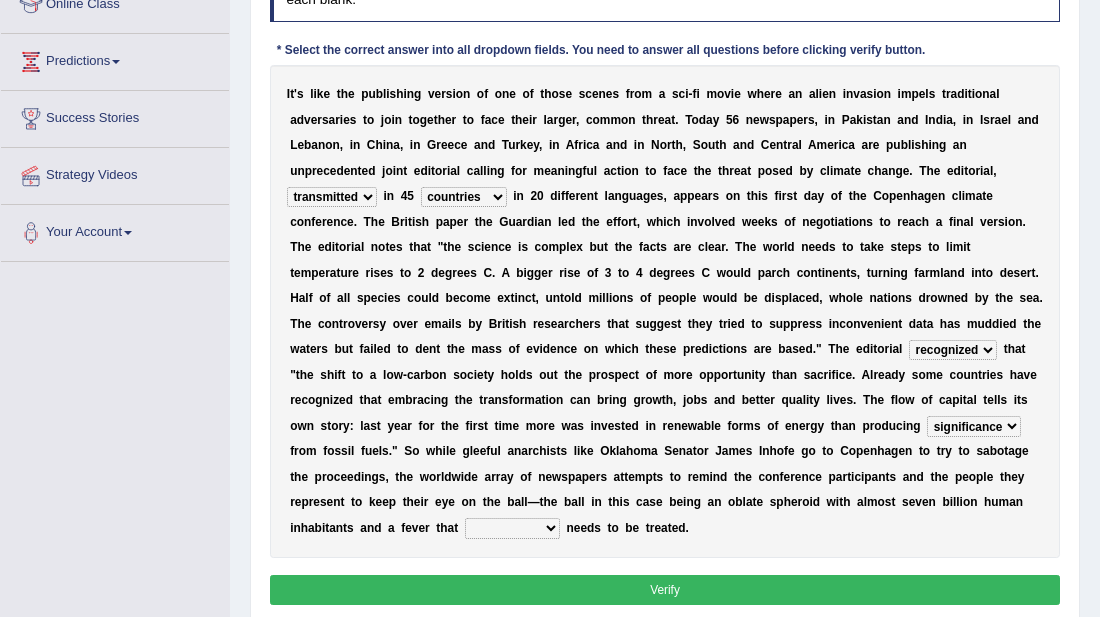 scroll, scrollTop: 433, scrollLeft: 0, axis: vertical 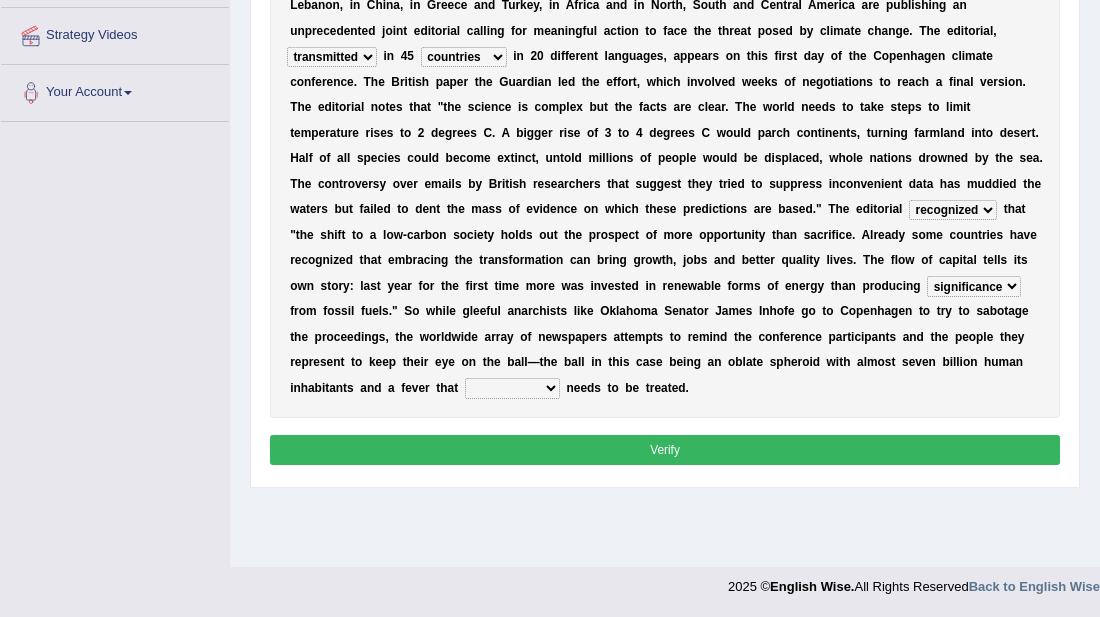 click on "solicitously desperately ephemerally peripherally" at bounding box center [512, 388] 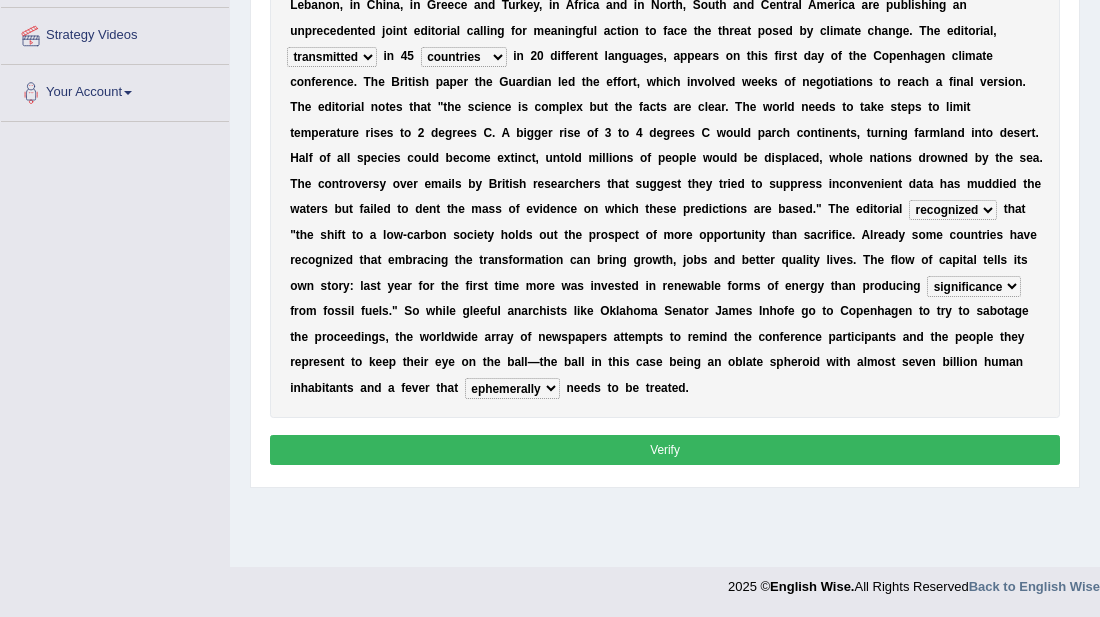 click on "Verify" at bounding box center [665, 449] 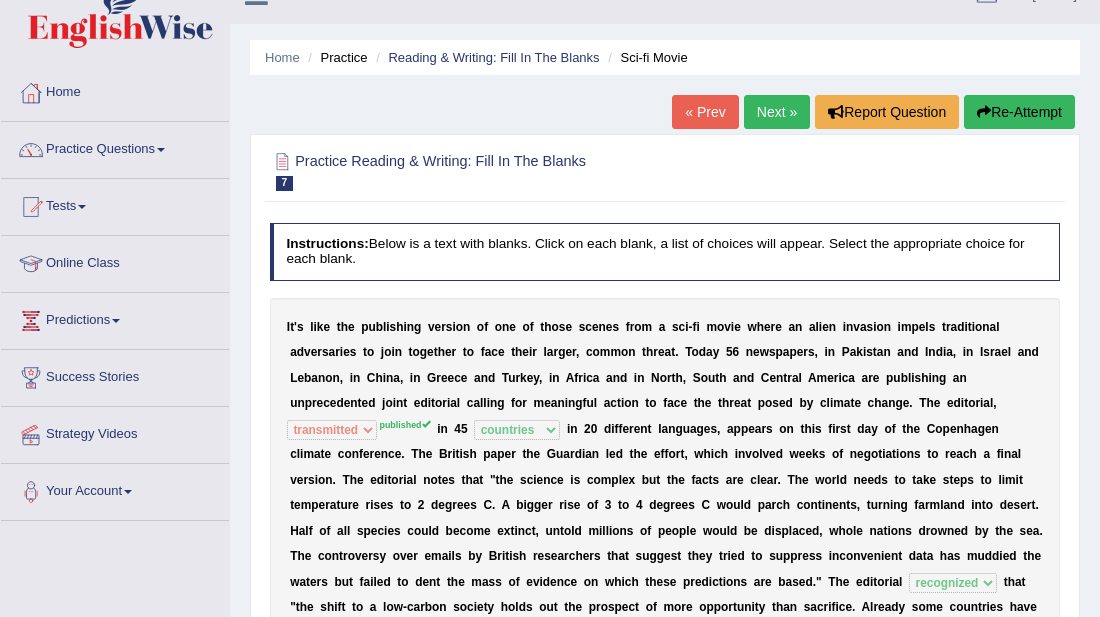 scroll, scrollTop: 0, scrollLeft: 0, axis: both 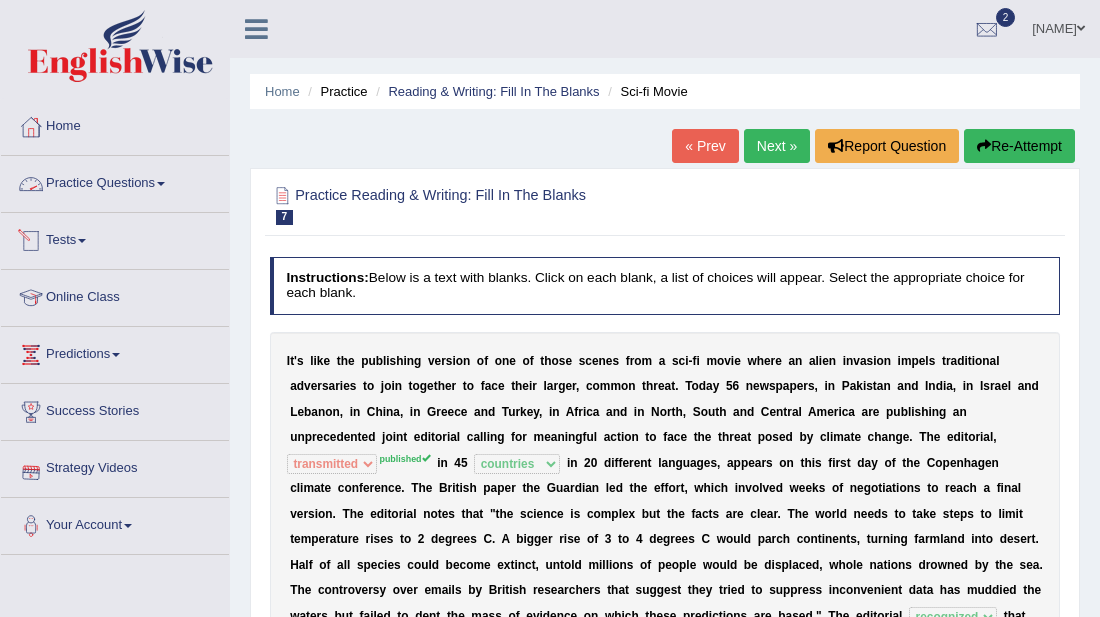 click on "Practice Questions" at bounding box center (115, 181) 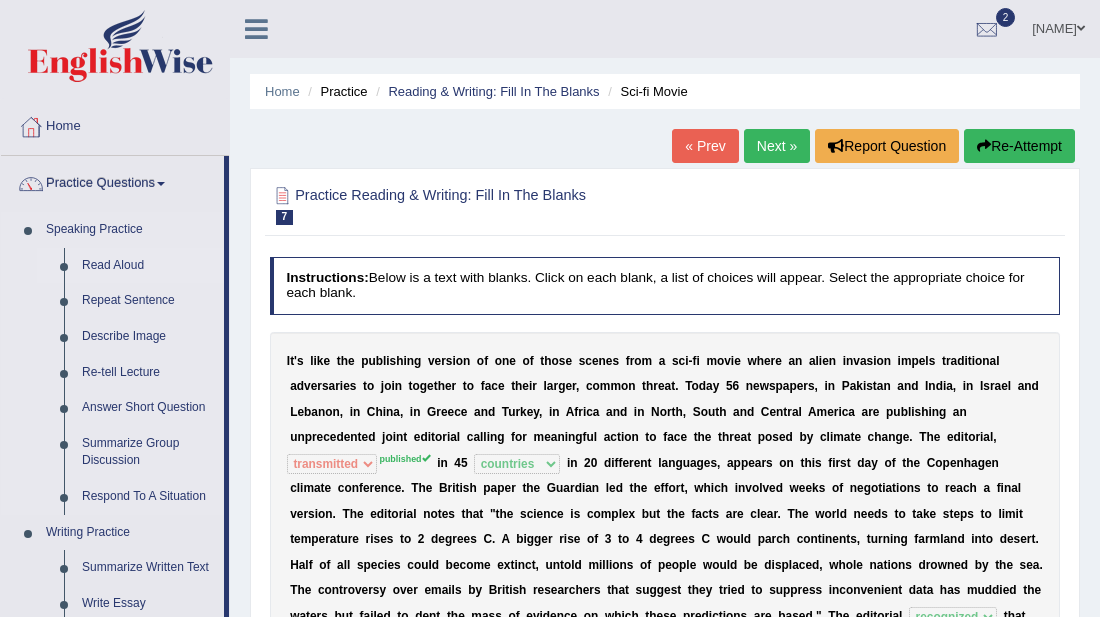 click on "Read Aloud" at bounding box center (148, 266) 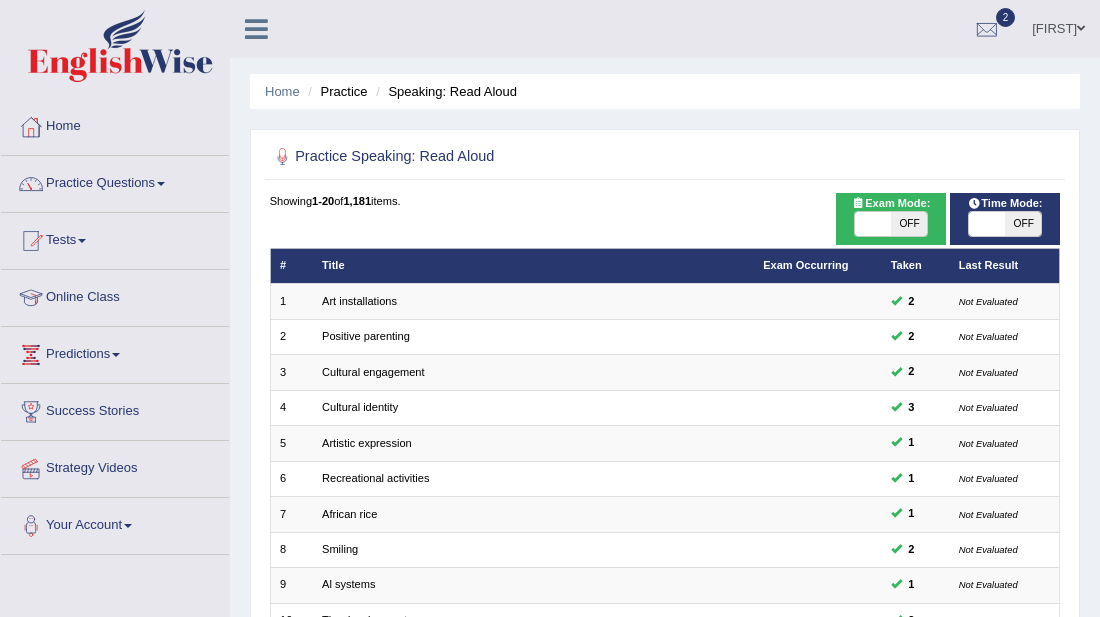 scroll, scrollTop: 0, scrollLeft: 0, axis: both 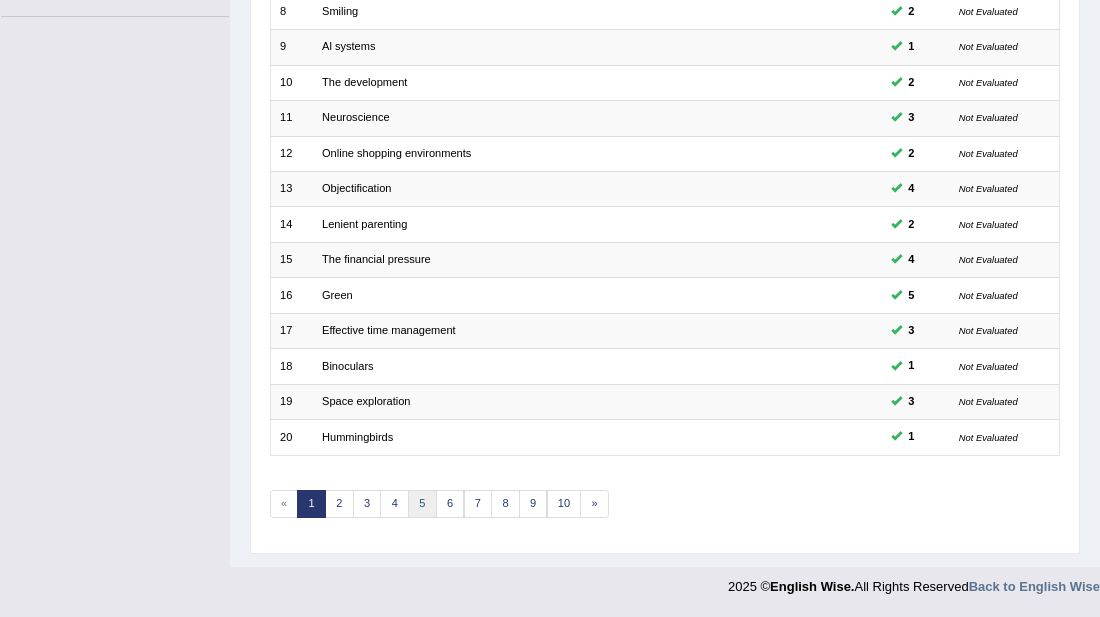 click on "5" at bounding box center [422, 504] 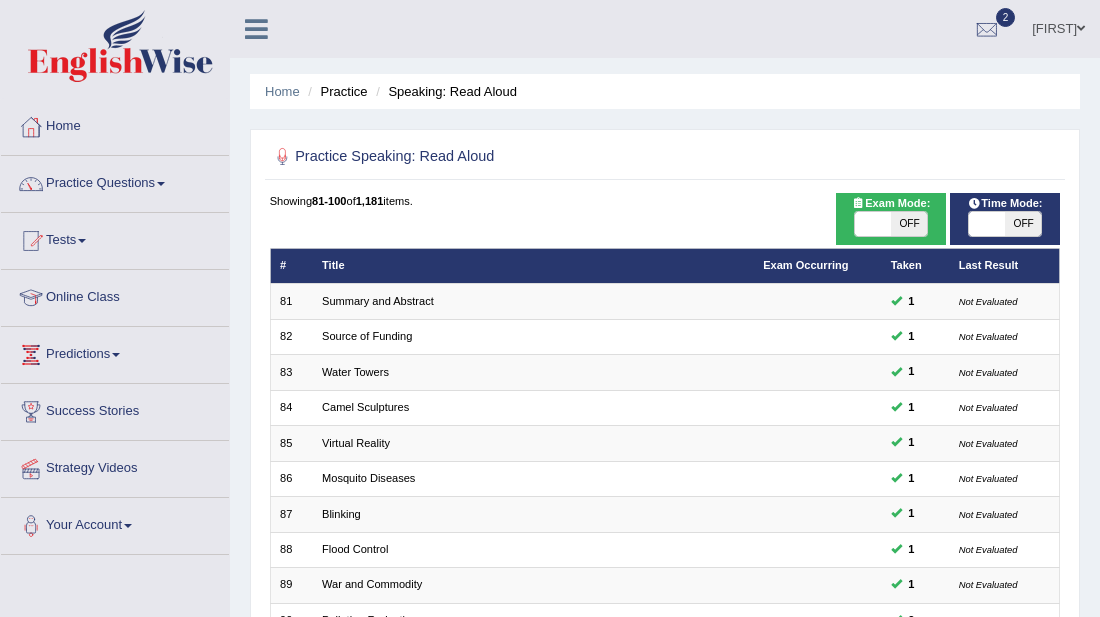 scroll, scrollTop: 0, scrollLeft: 0, axis: both 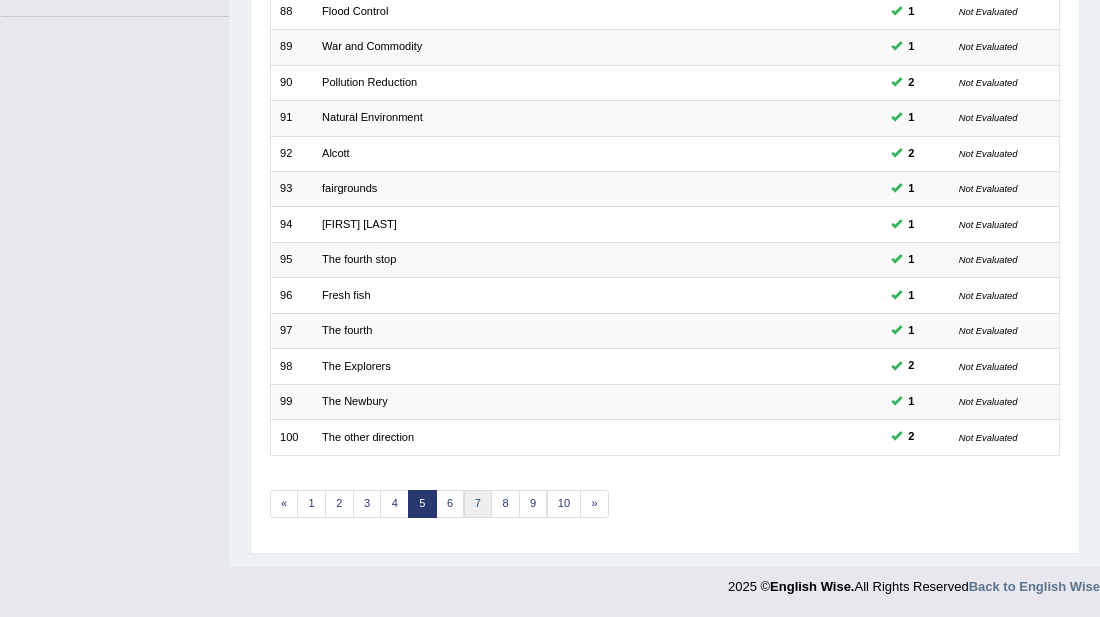 click on "7" at bounding box center (478, 504) 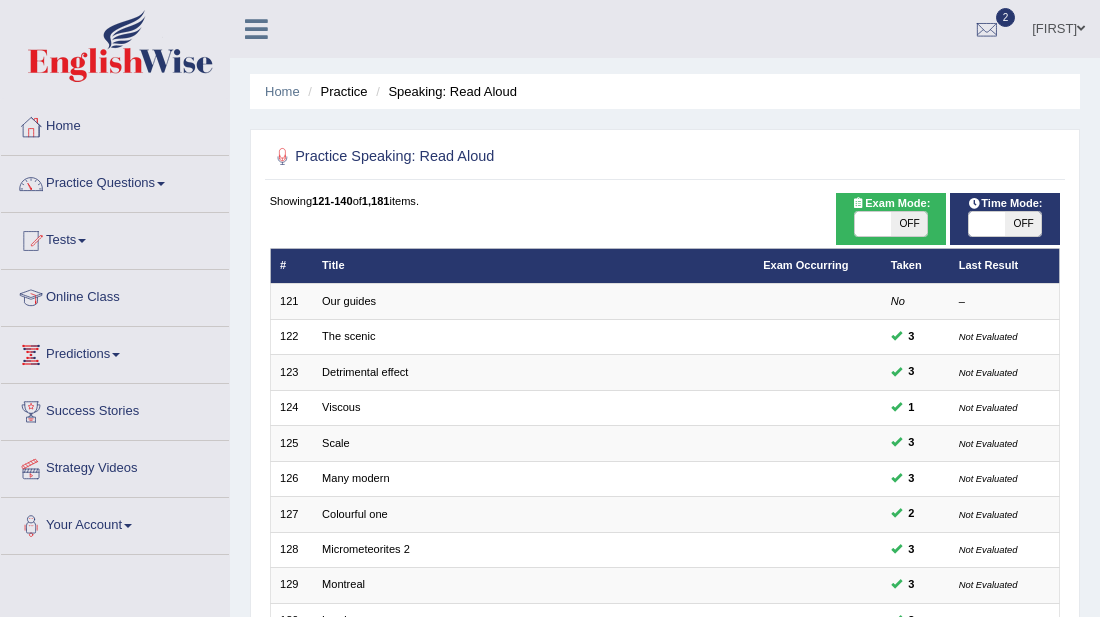 scroll, scrollTop: 0, scrollLeft: 0, axis: both 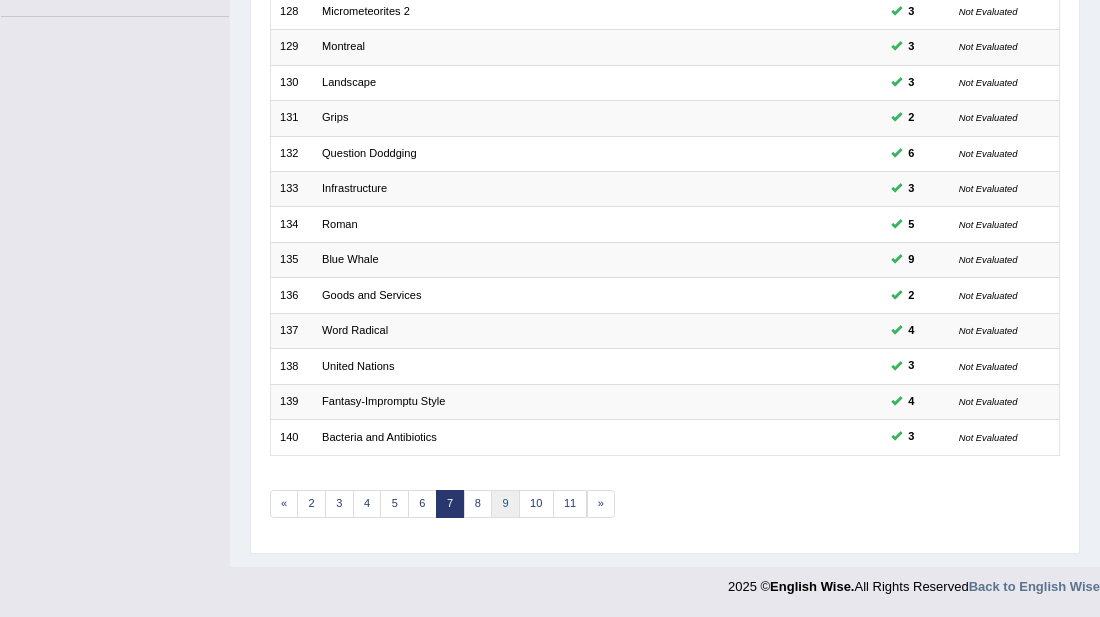 click on "9" at bounding box center (505, 504) 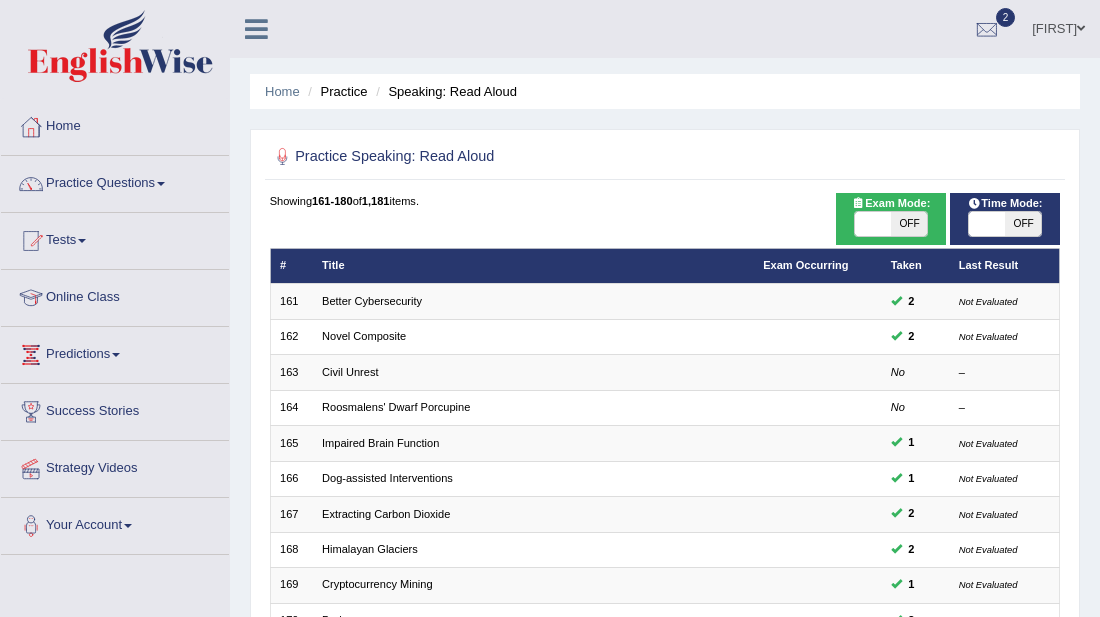 scroll, scrollTop: 0, scrollLeft: 0, axis: both 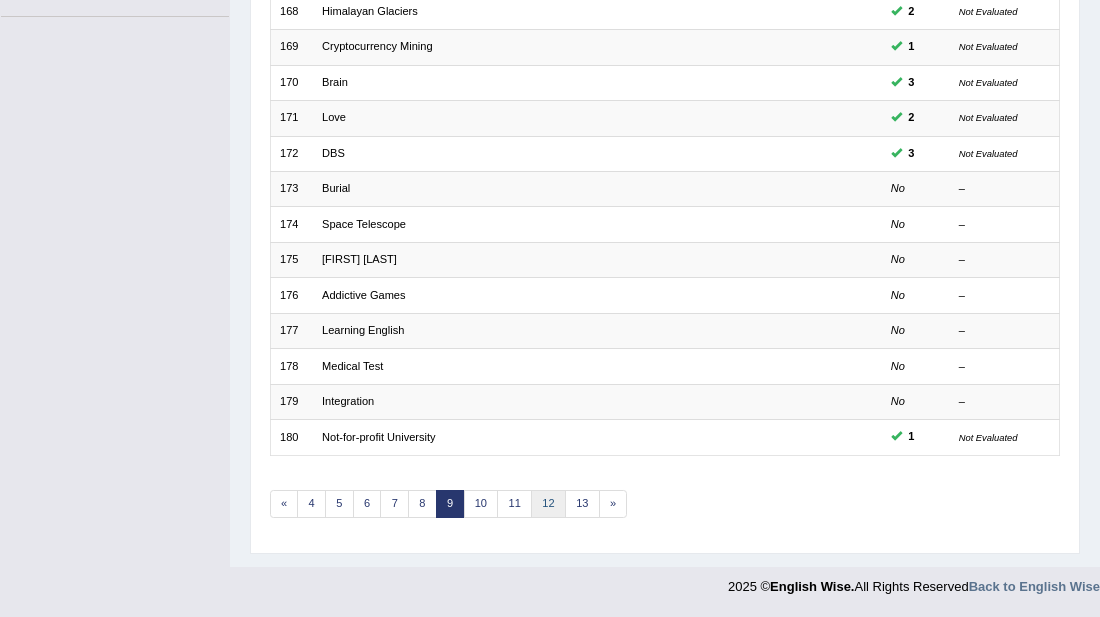 click on "12" at bounding box center [548, 504] 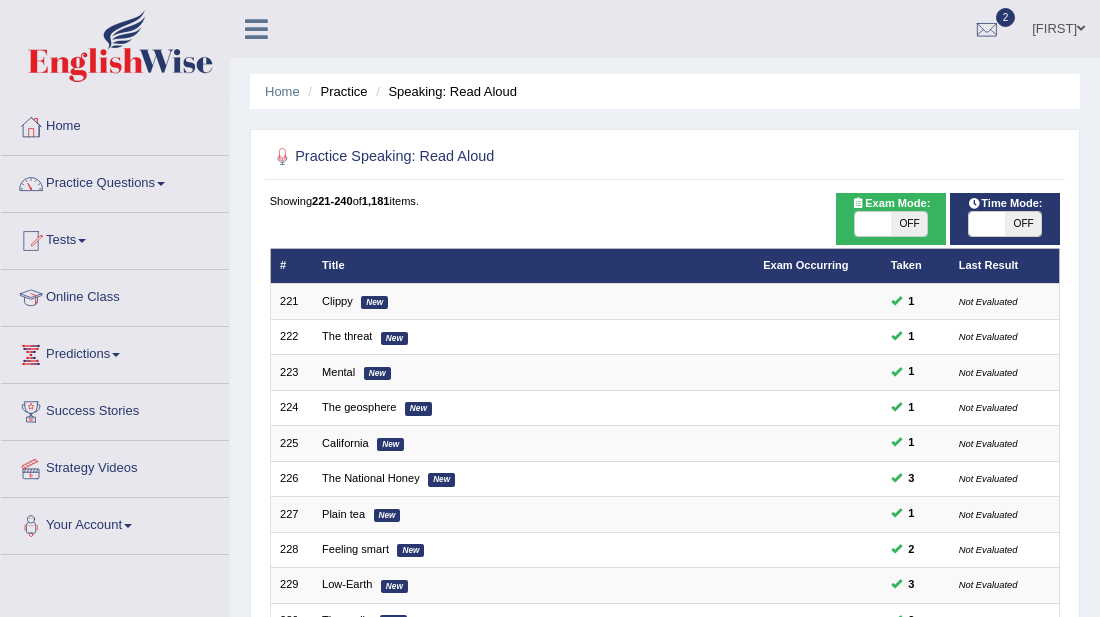 scroll, scrollTop: 0, scrollLeft: 0, axis: both 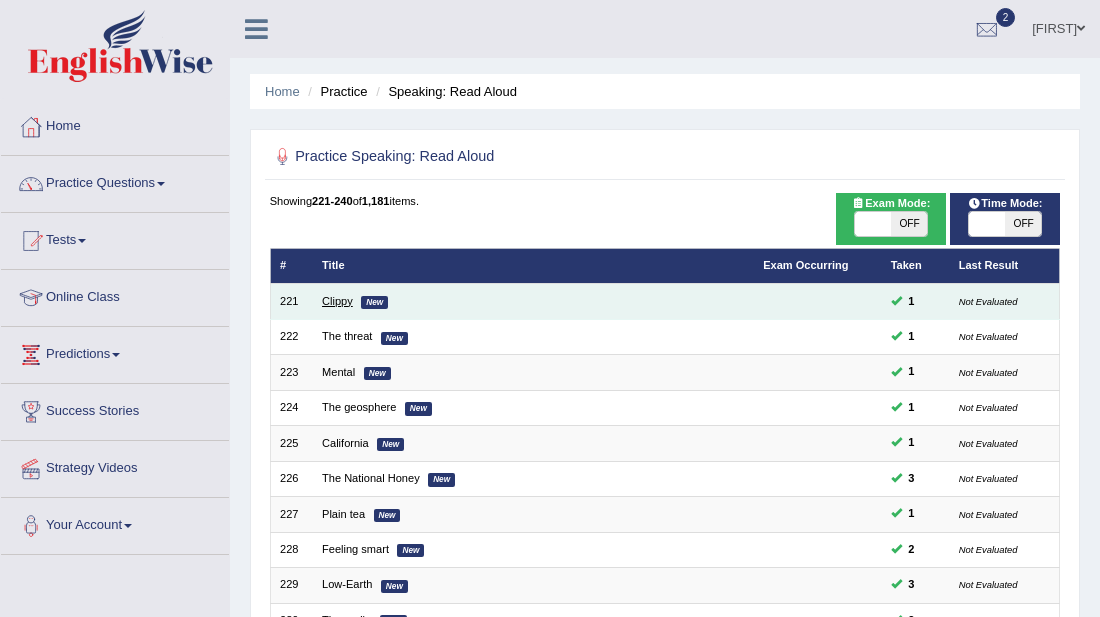 click on "Clippy" at bounding box center [337, 301] 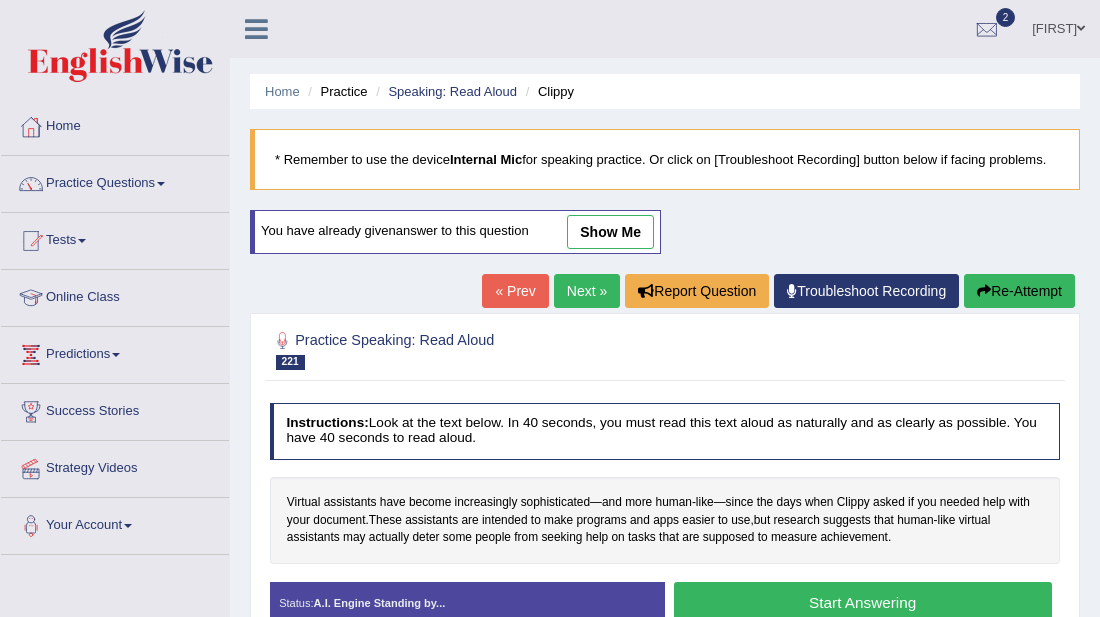 scroll, scrollTop: 0, scrollLeft: 0, axis: both 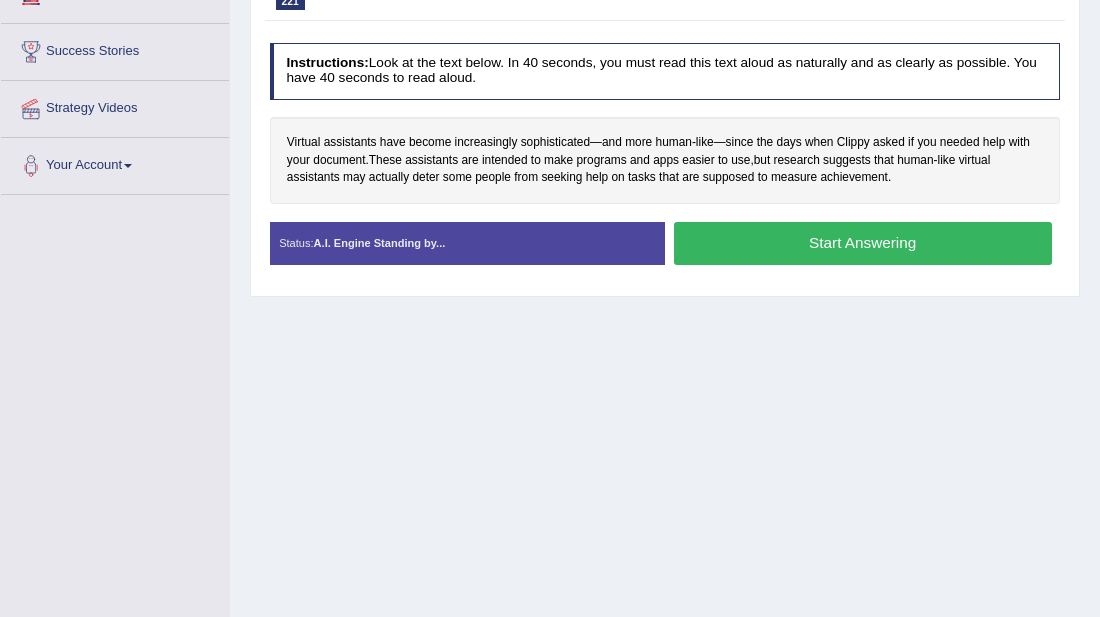 click on "Start Answering" at bounding box center (863, 243) 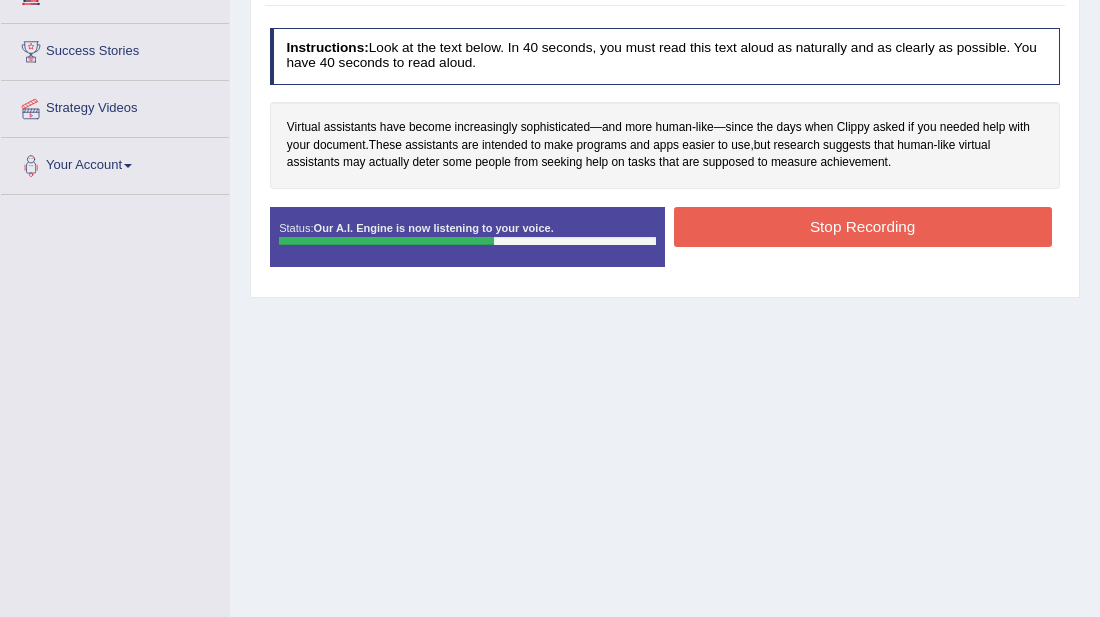 click on "Stop Recording" at bounding box center (863, 226) 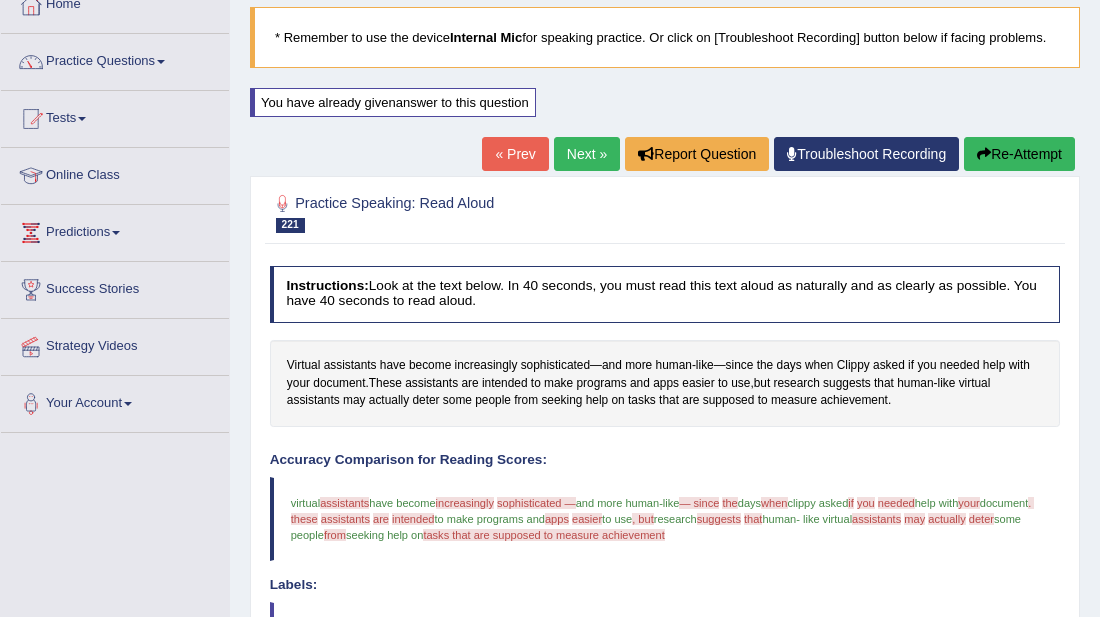 scroll, scrollTop: 121, scrollLeft: 0, axis: vertical 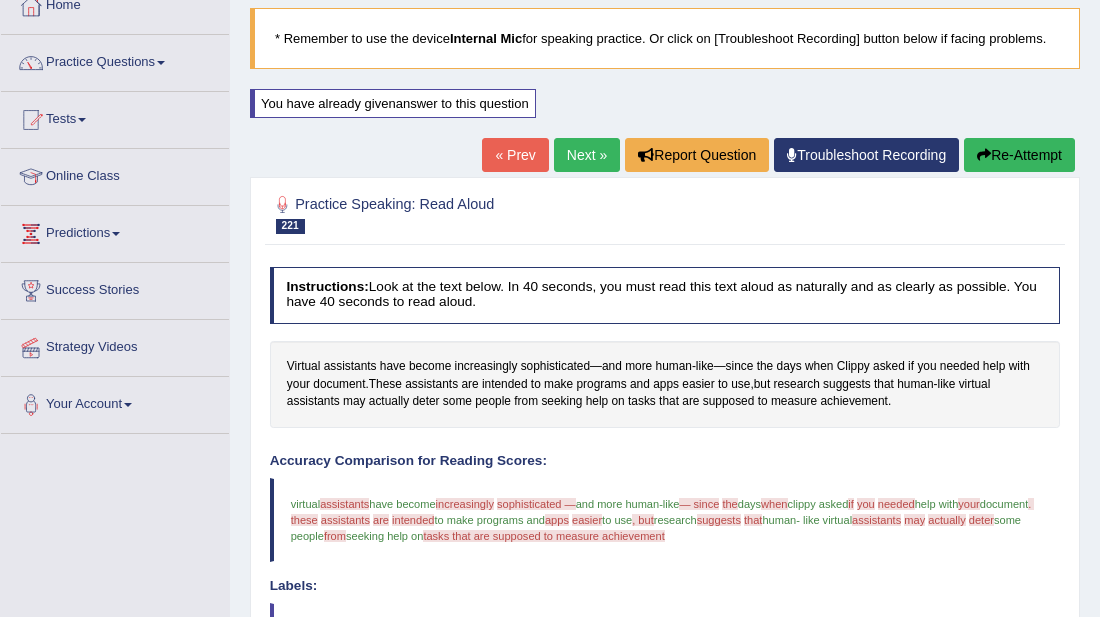 click on "Next »" at bounding box center [587, 155] 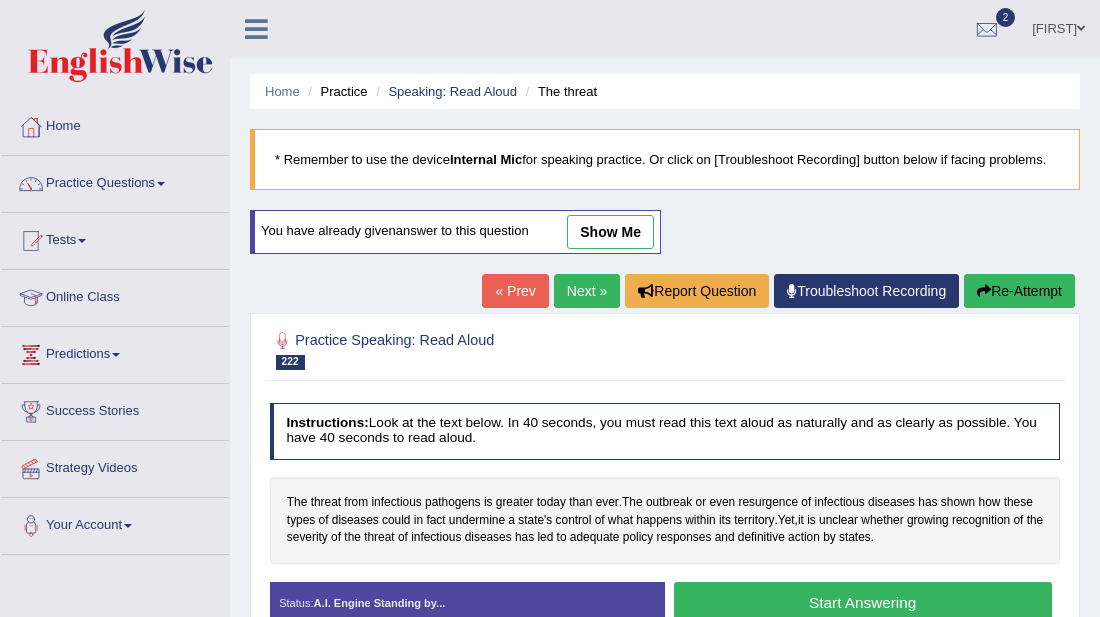 scroll, scrollTop: 0, scrollLeft: 0, axis: both 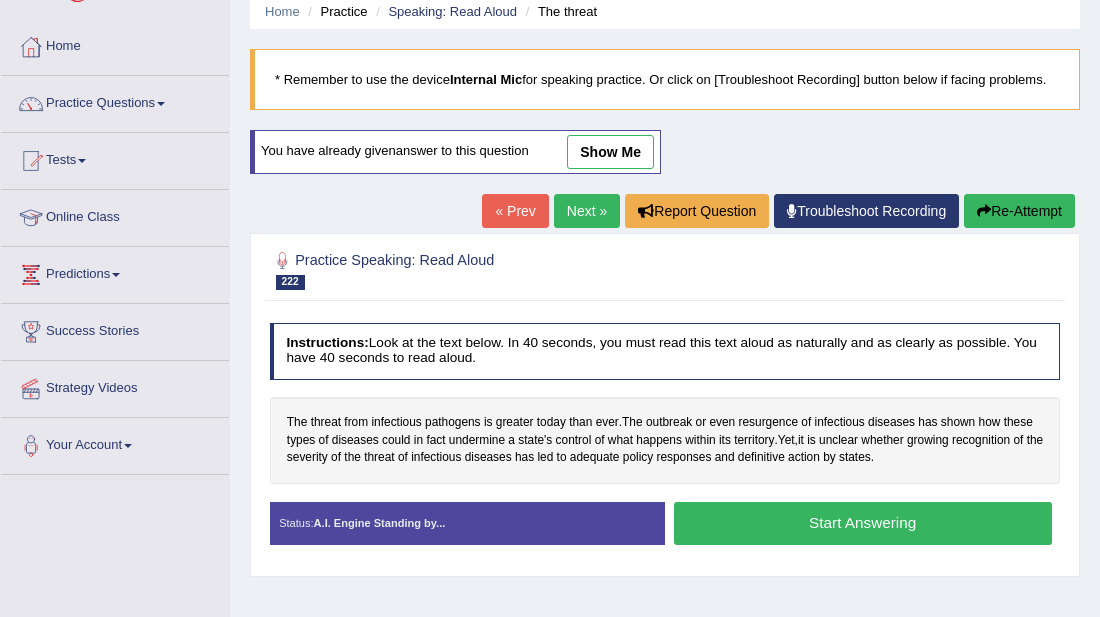 click on "Start Answering" at bounding box center (863, 523) 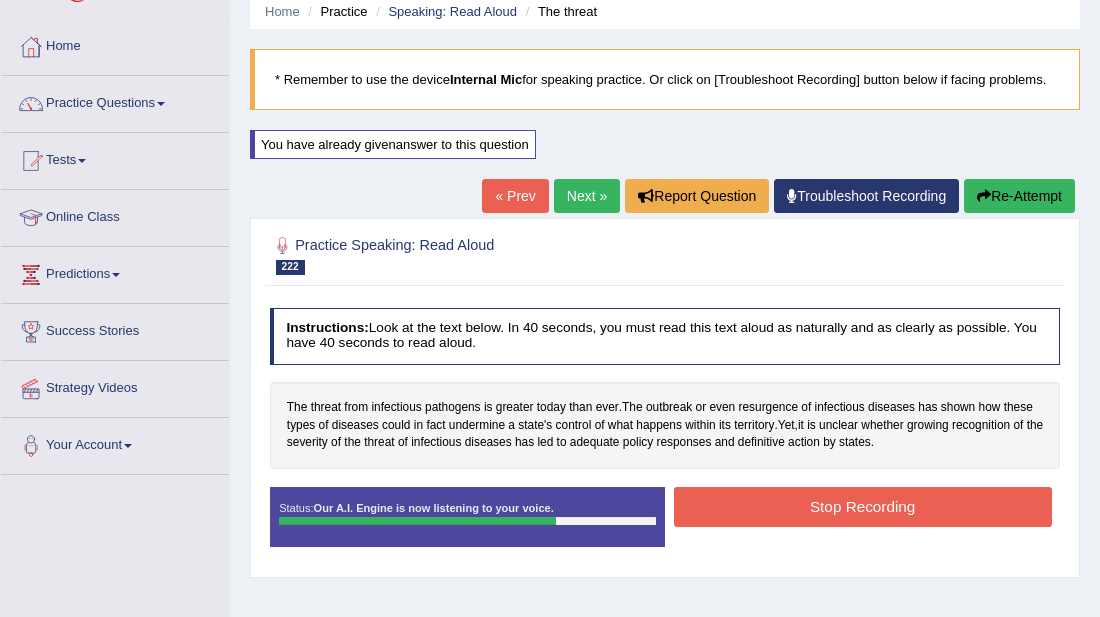 click on "Stop Recording" at bounding box center [863, 506] 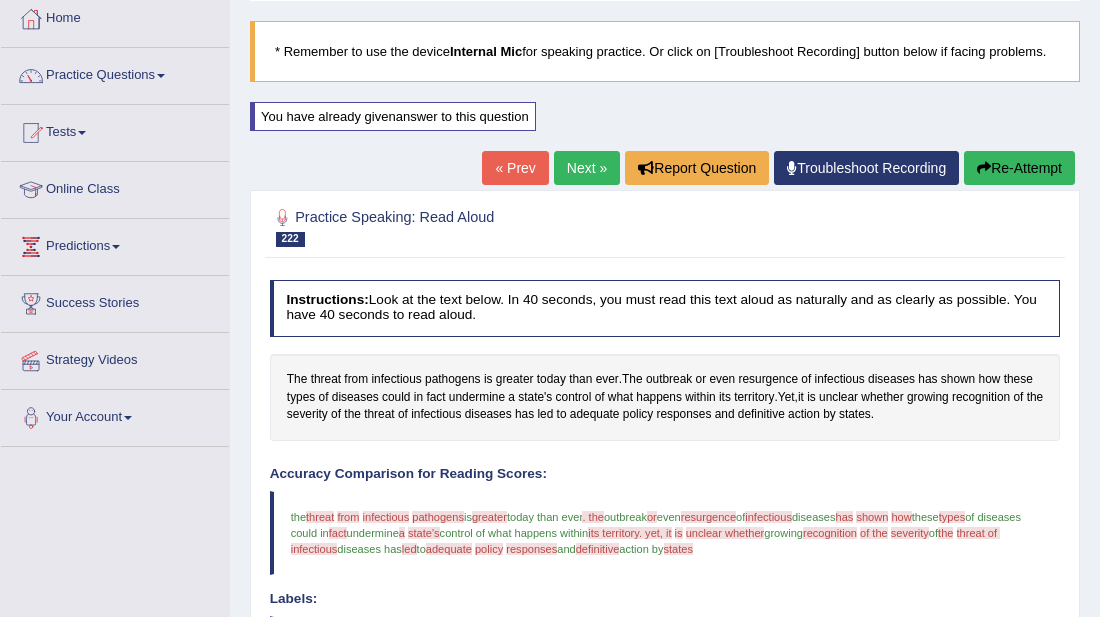 scroll, scrollTop: 81, scrollLeft: 0, axis: vertical 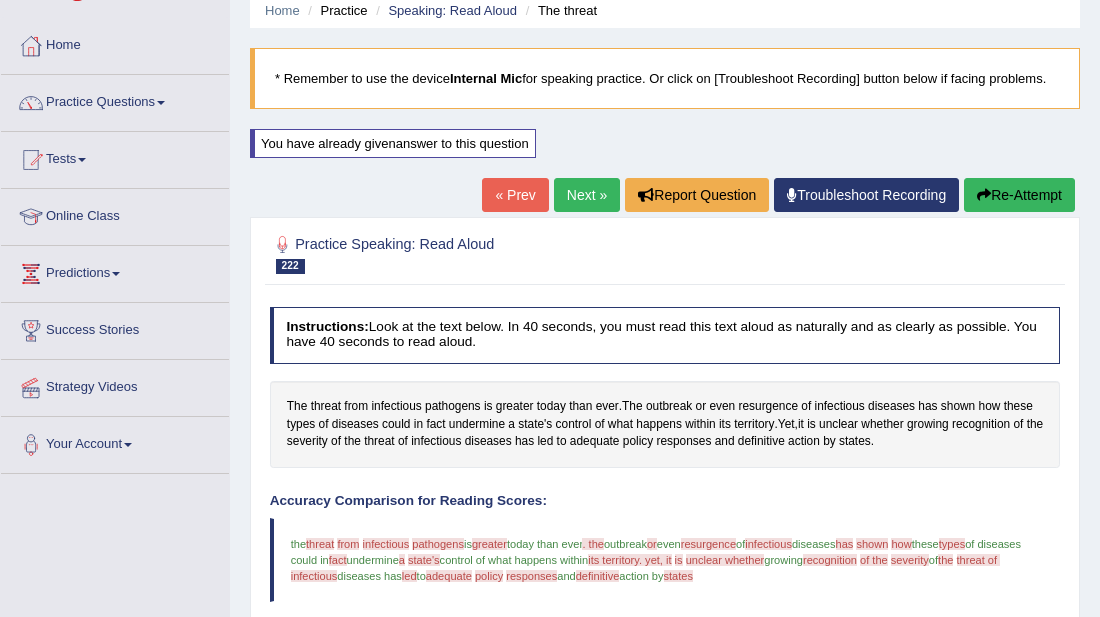 click on "Next »" at bounding box center [587, 195] 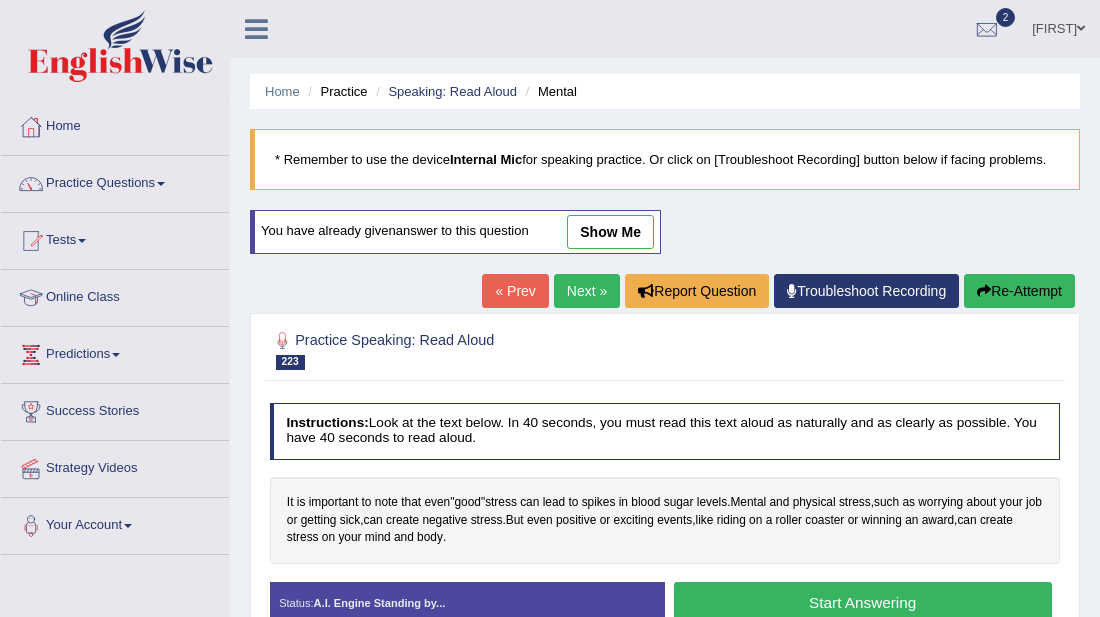 scroll, scrollTop: 0, scrollLeft: 0, axis: both 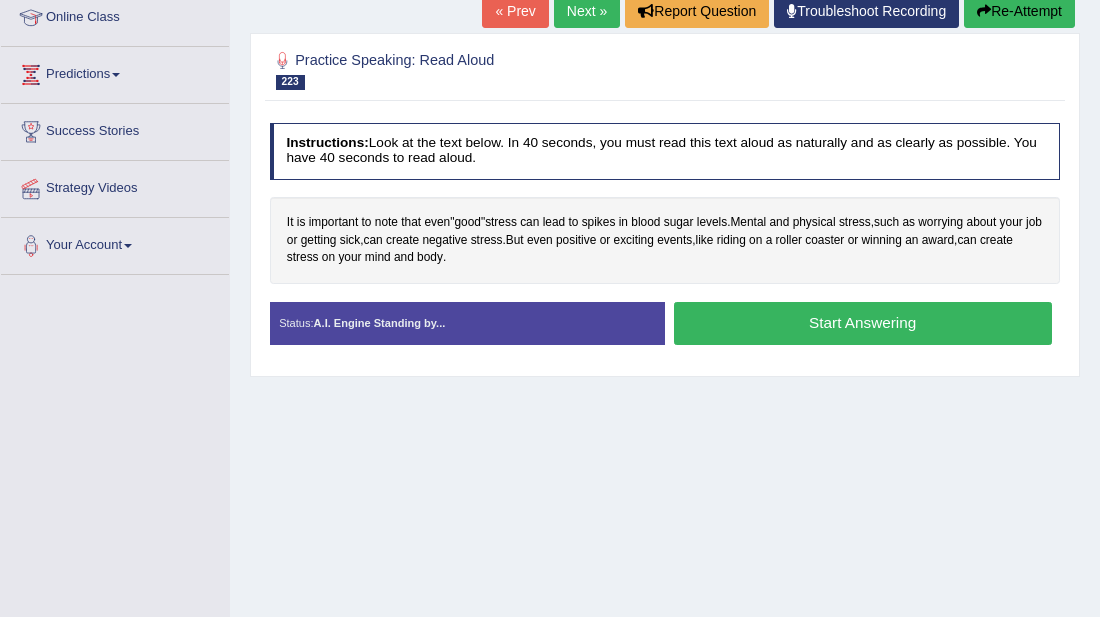 click on "Start Answering" at bounding box center [863, 323] 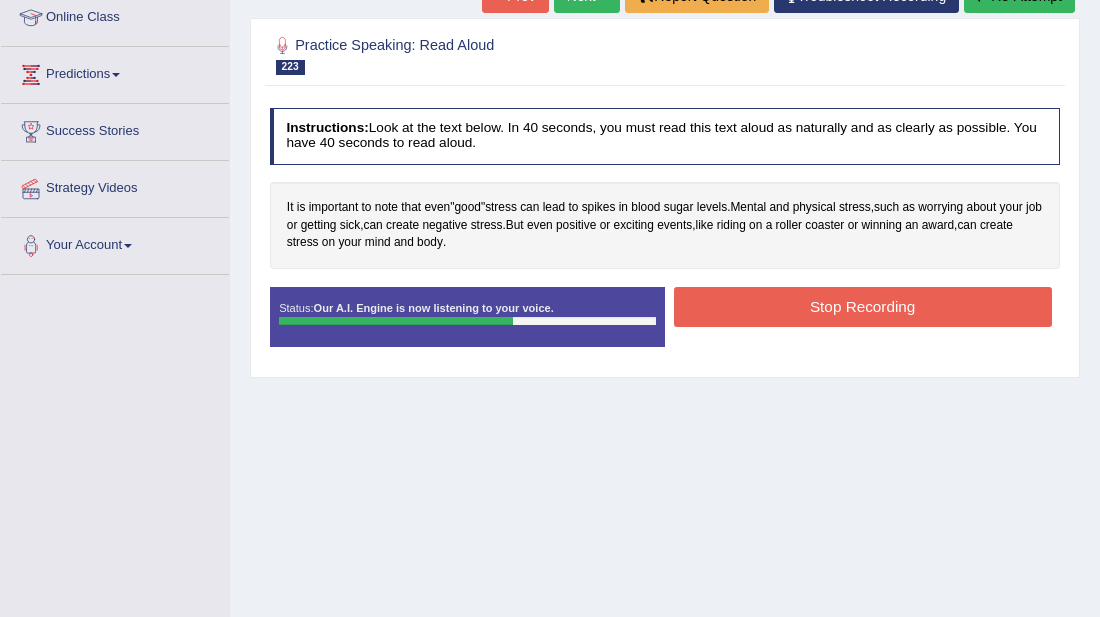 click on "Stop Recording" at bounding box center [863, 306] 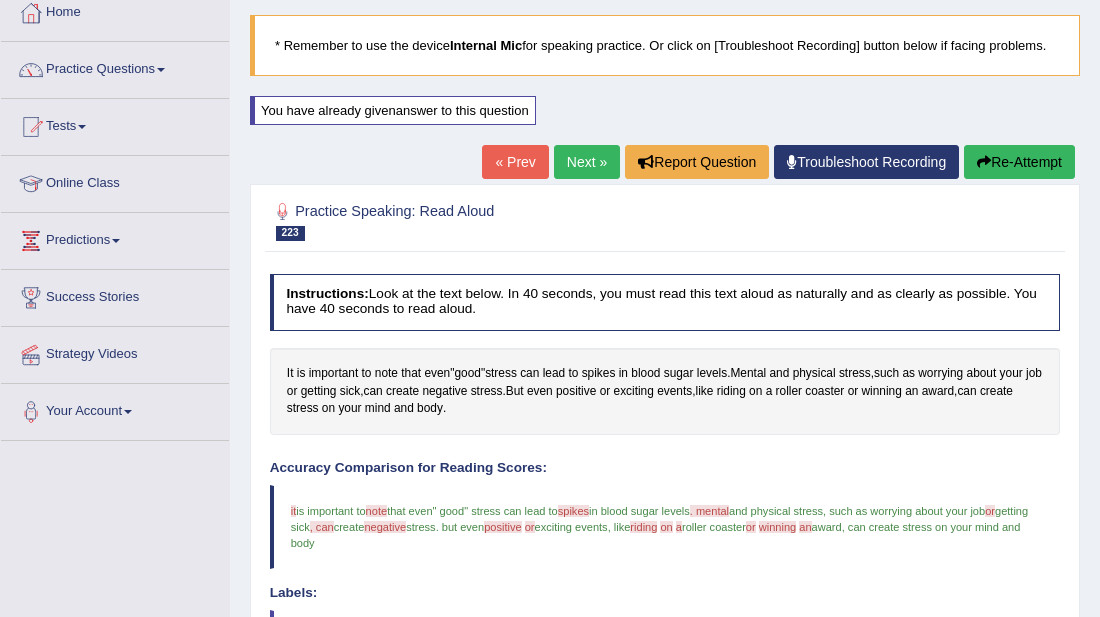 scroll, scrollTop: 81, scrollLeft: 0, axis: vertical 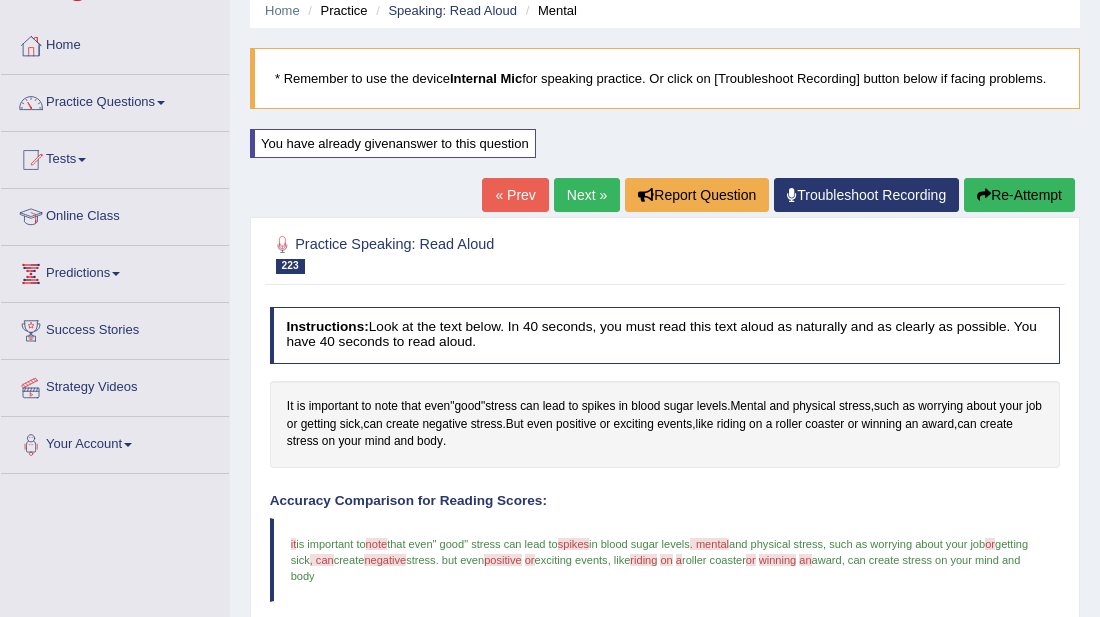 click on "Re-Attempt" at bounding box center [1019, 195] 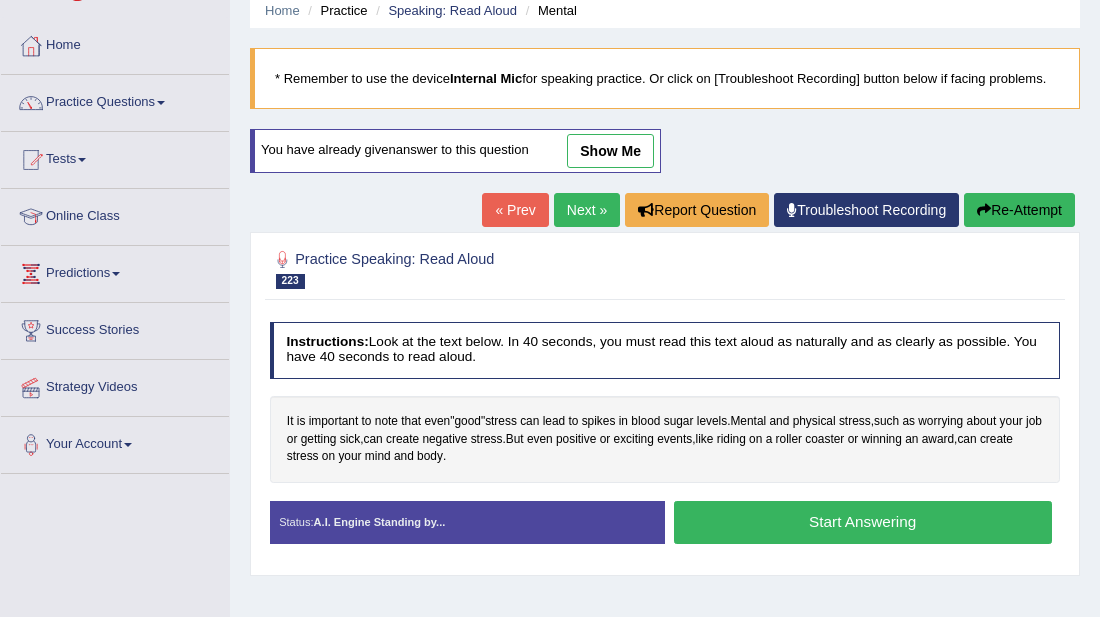 scroll, scrollTop: 81, scrollLeft: 0, axis: vertical 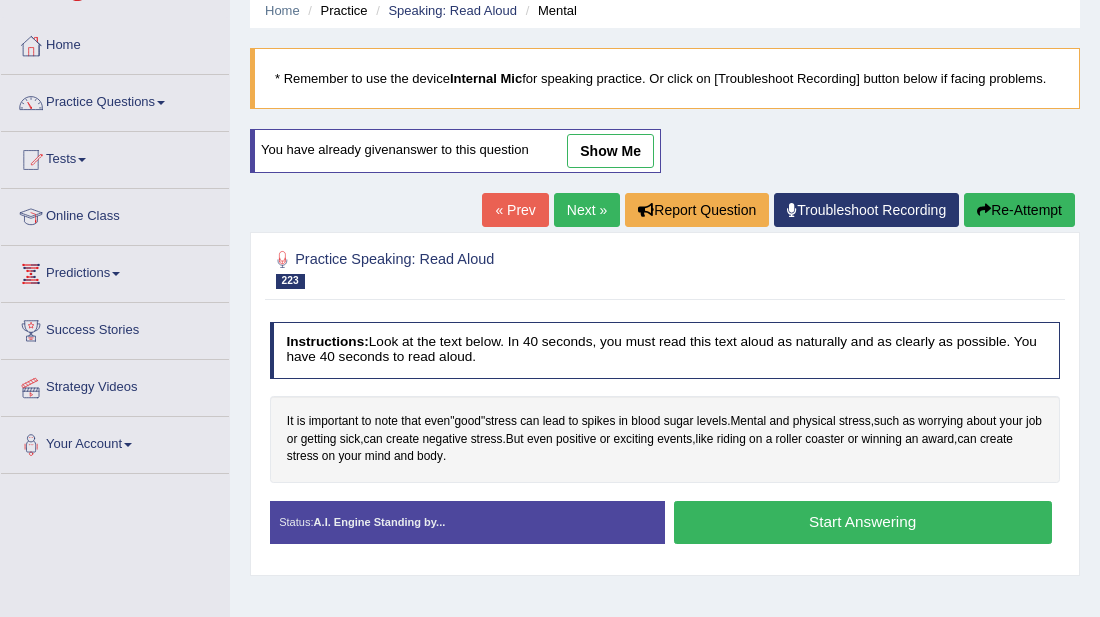 click on "Start Answering" at bounding box center [863, 522] 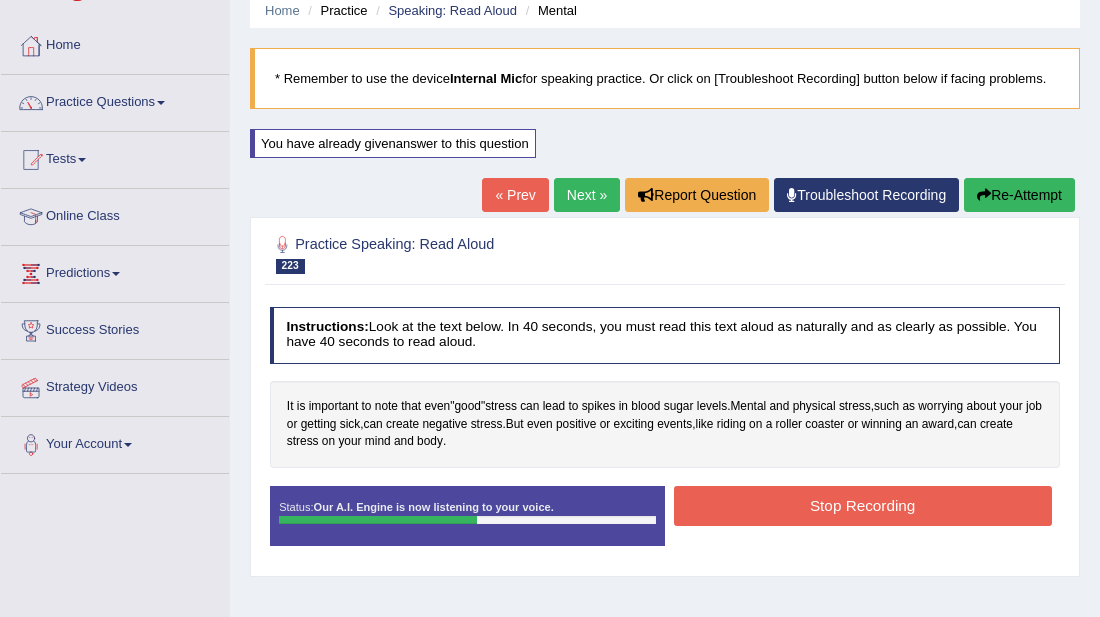 click on "Stop Recording" at bounding box center (863, 505) 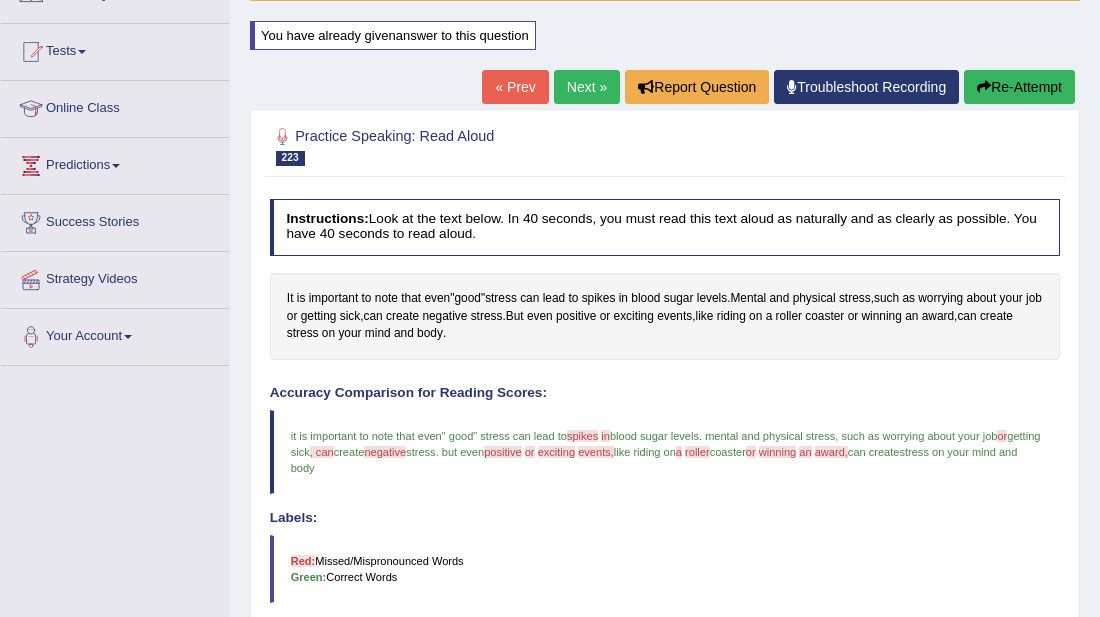 scroll, scrollTop: 161, scrollLeft: 0, axis: vertical 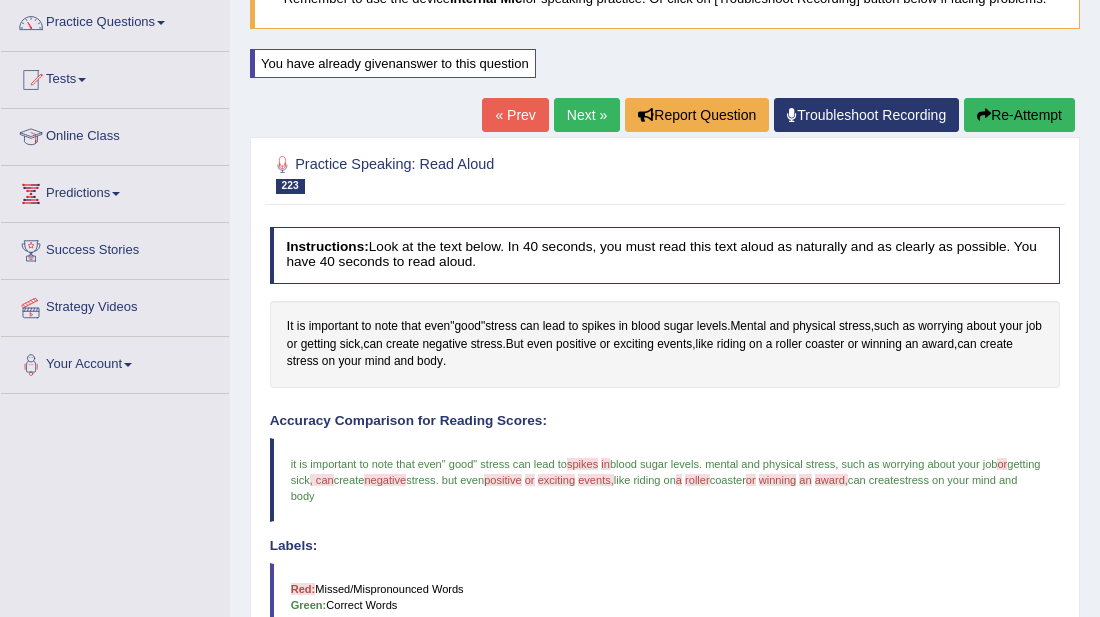 click on "Next »" at bounding box center (587, 115) 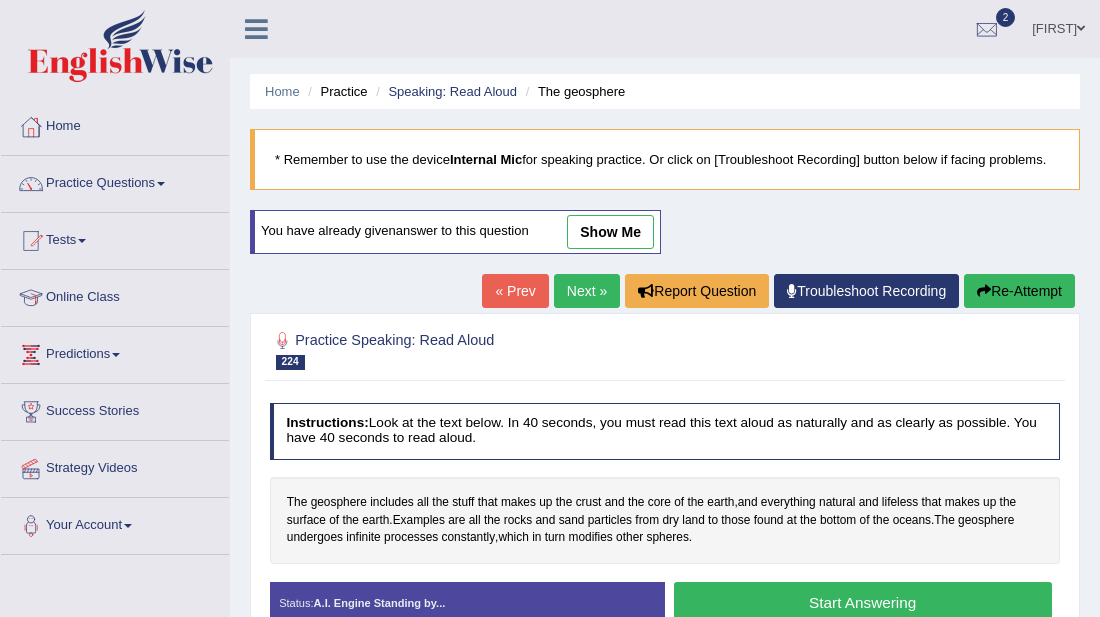 scroll, scrollTop: 0, scrollLeft: 0, axis: both 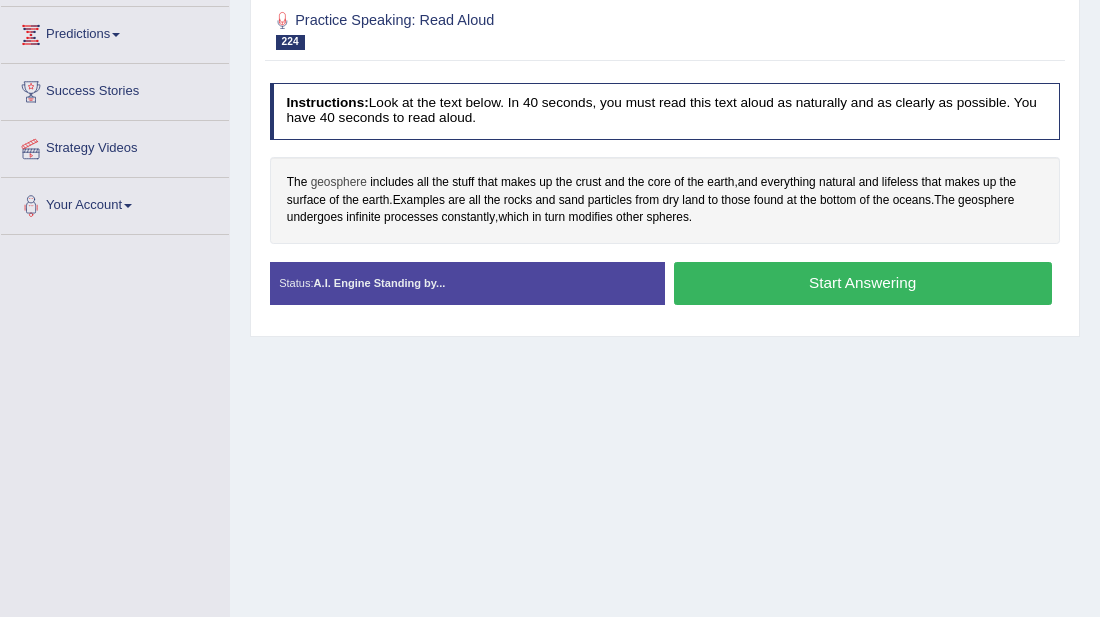 click on "geosphere" at bounding box center [339, 183] 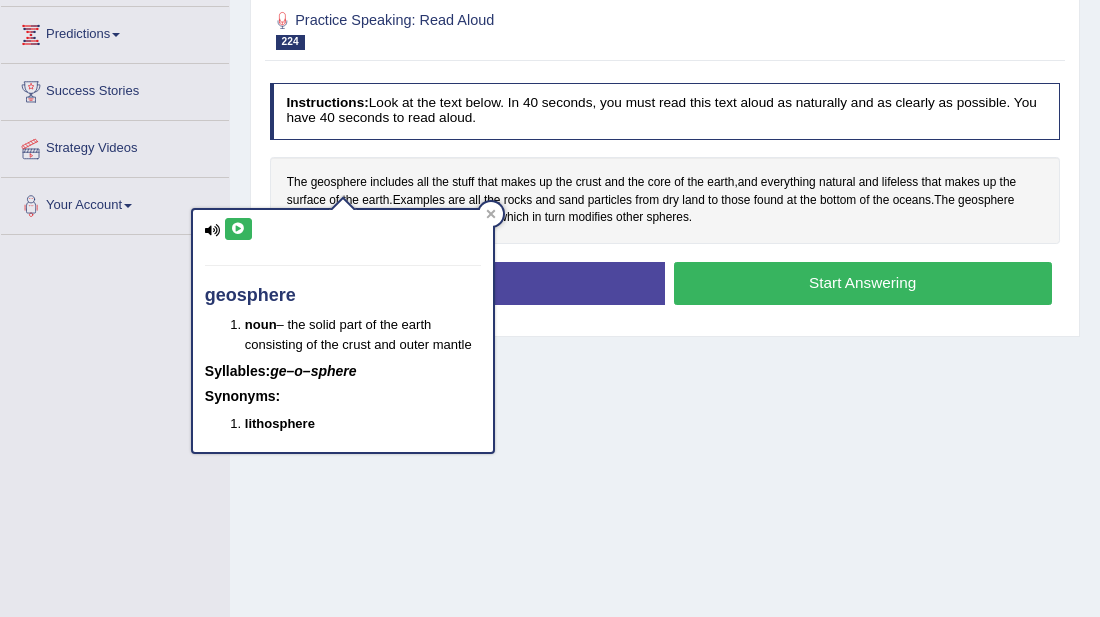 click at bounding box center (238, 229) 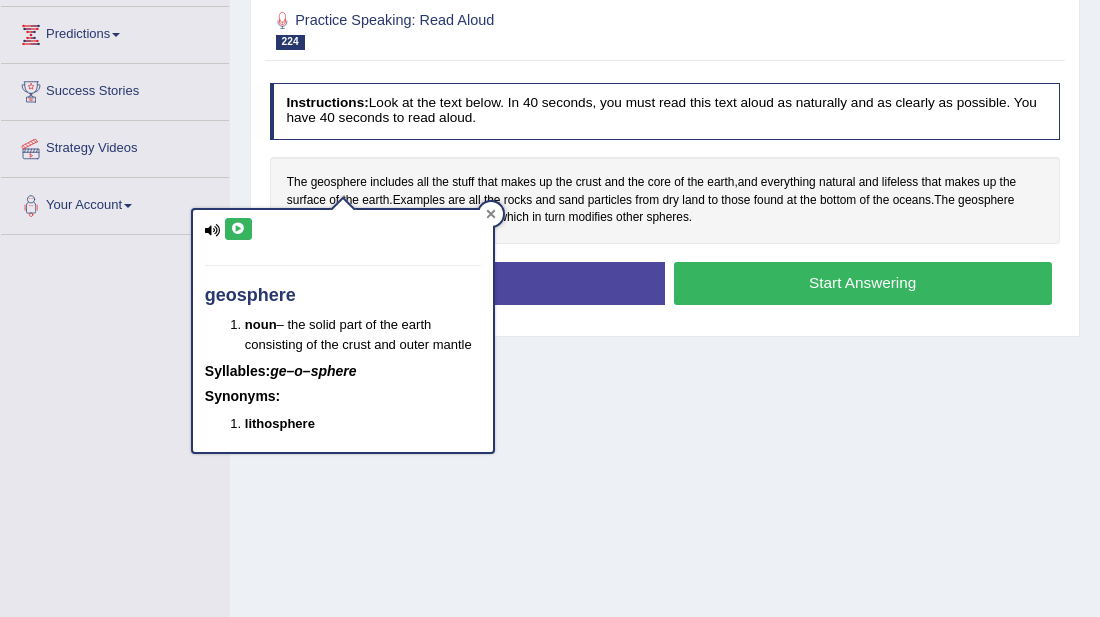 click at bounding box center (491, 214) 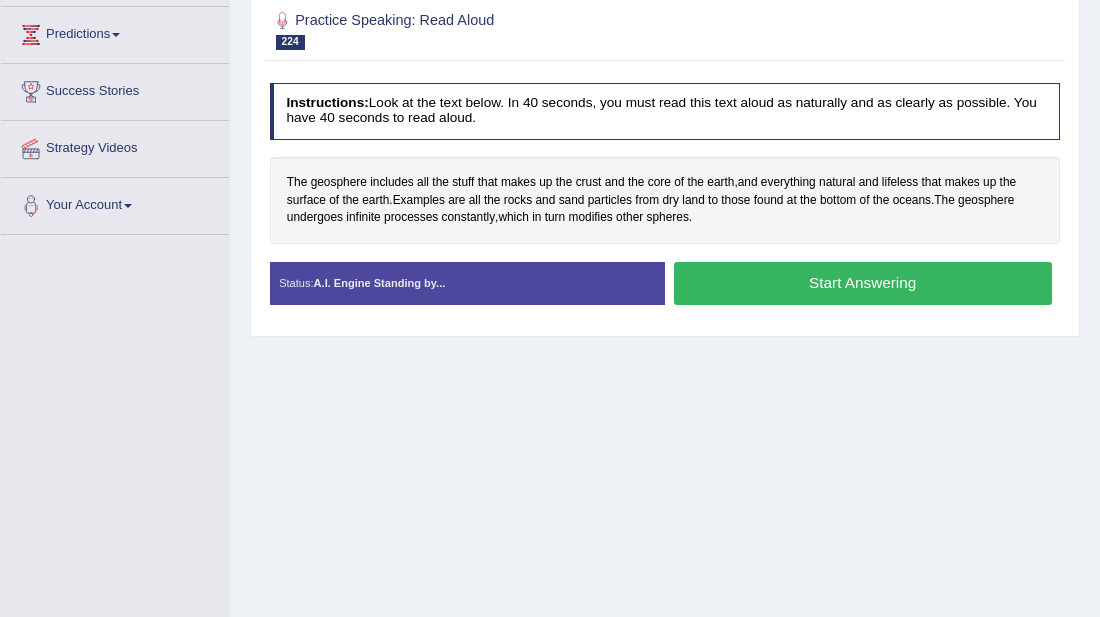 click on "Start Answering" at bounding box center (863, 283) 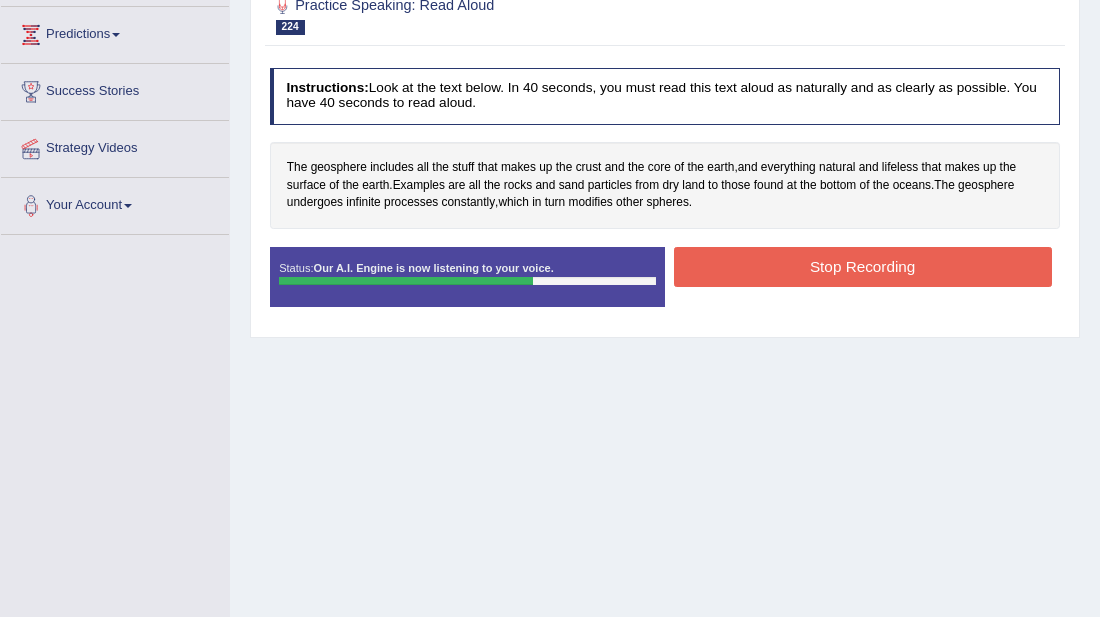 click on "Stop Recording" at bounding box center (863, 266) 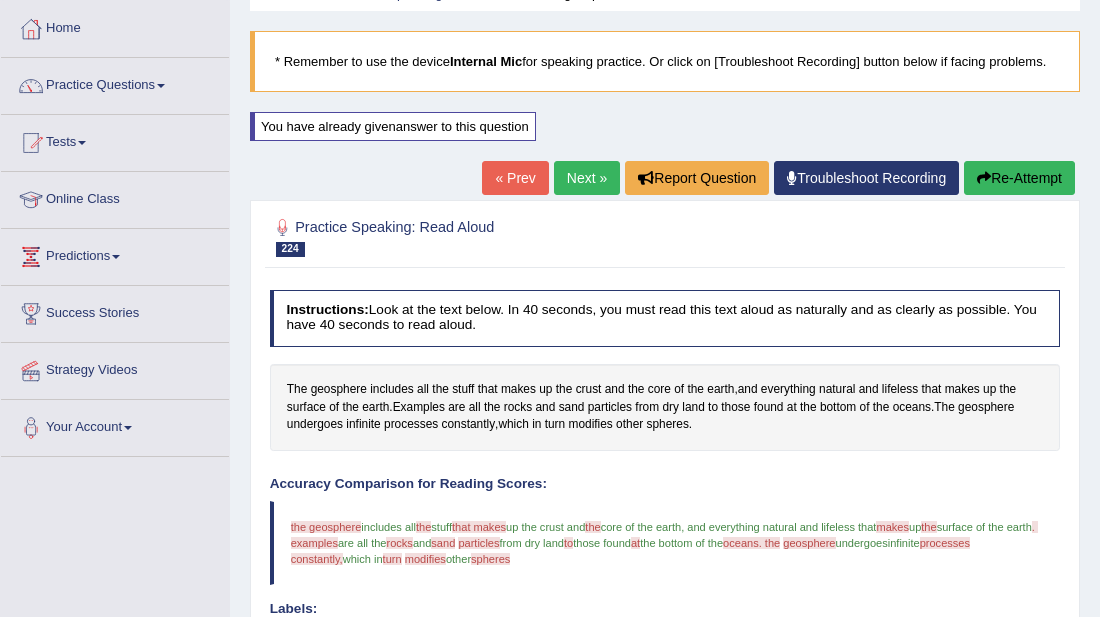 scroll, scrollTop: 81, scrollLeft: 0, axis: vertical 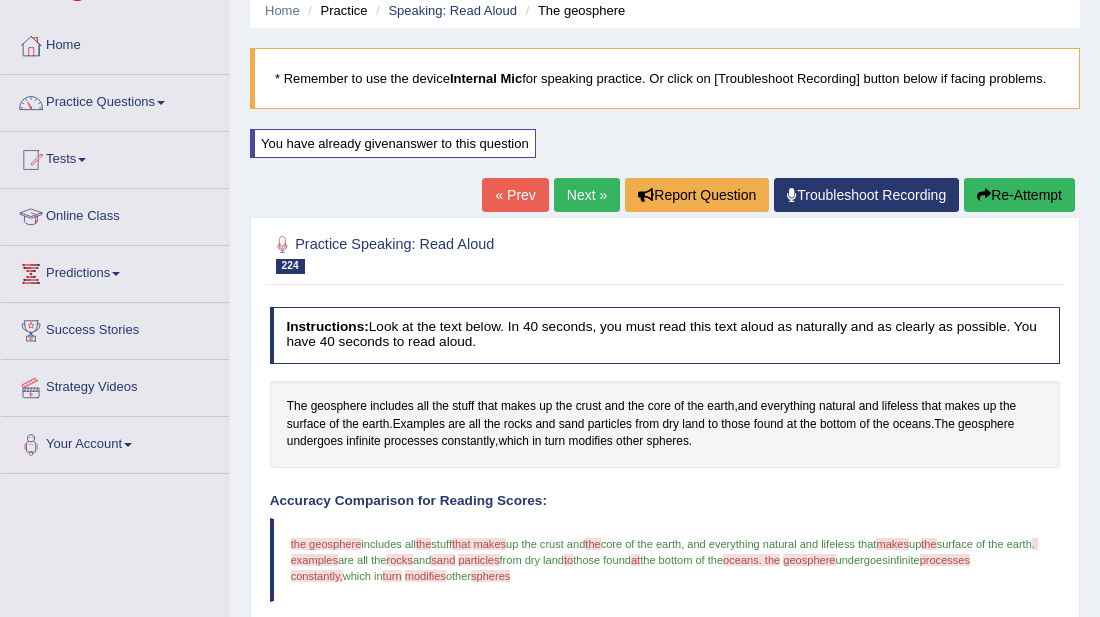 click on "Re-Attempt" at bounding box center (1019, 195) 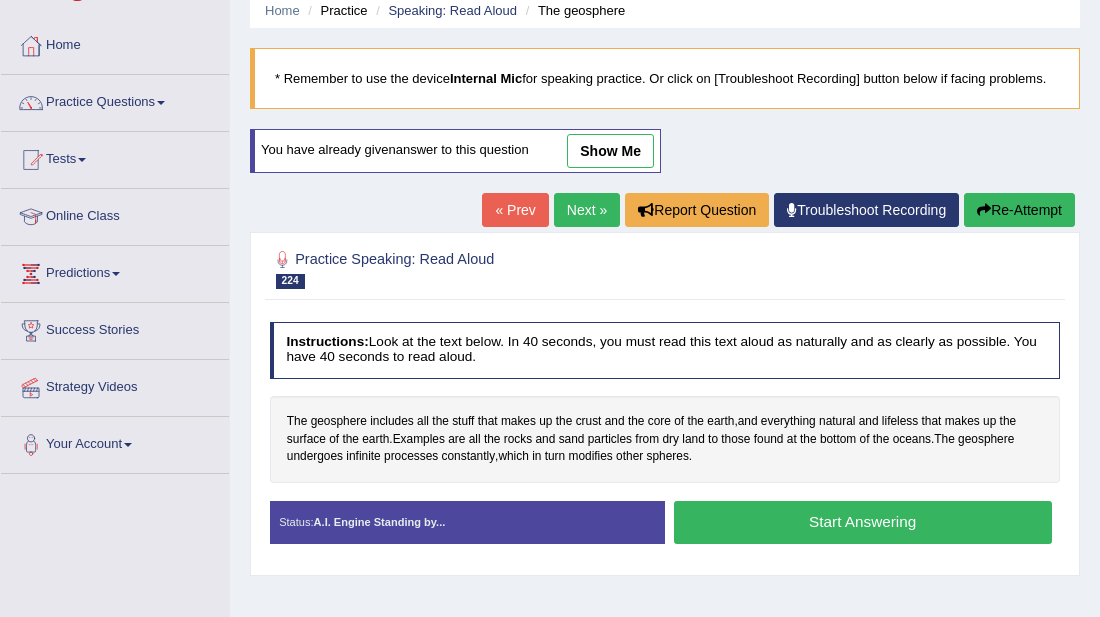 scroll, scrollTop: 81, scrollLeft: 0, axis: vertical 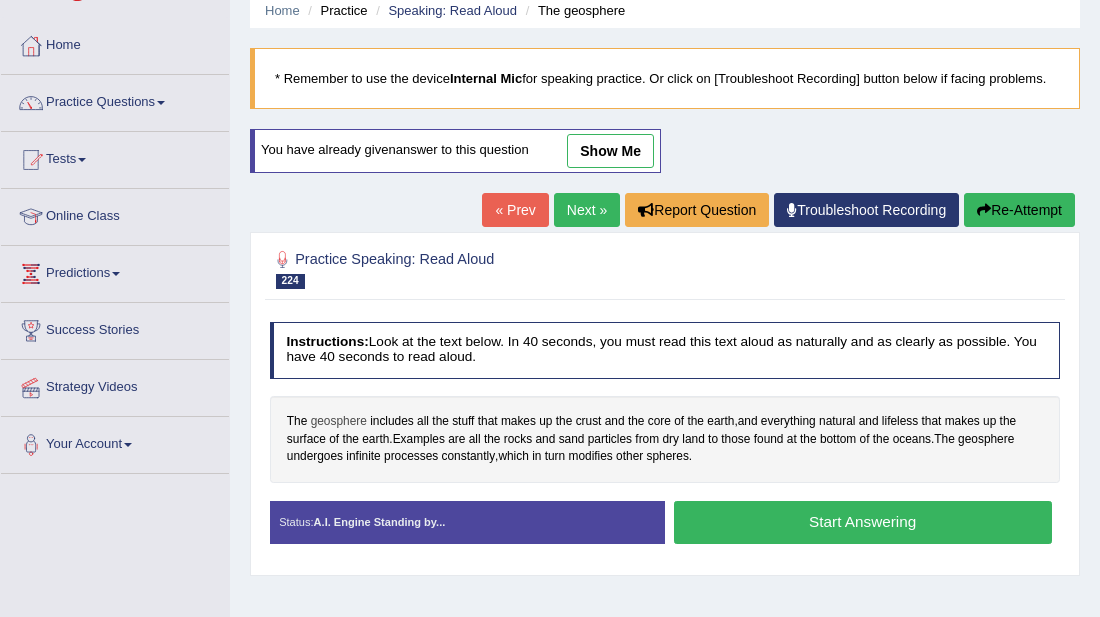 click on "geosphere" at bounding box center [339, 422] 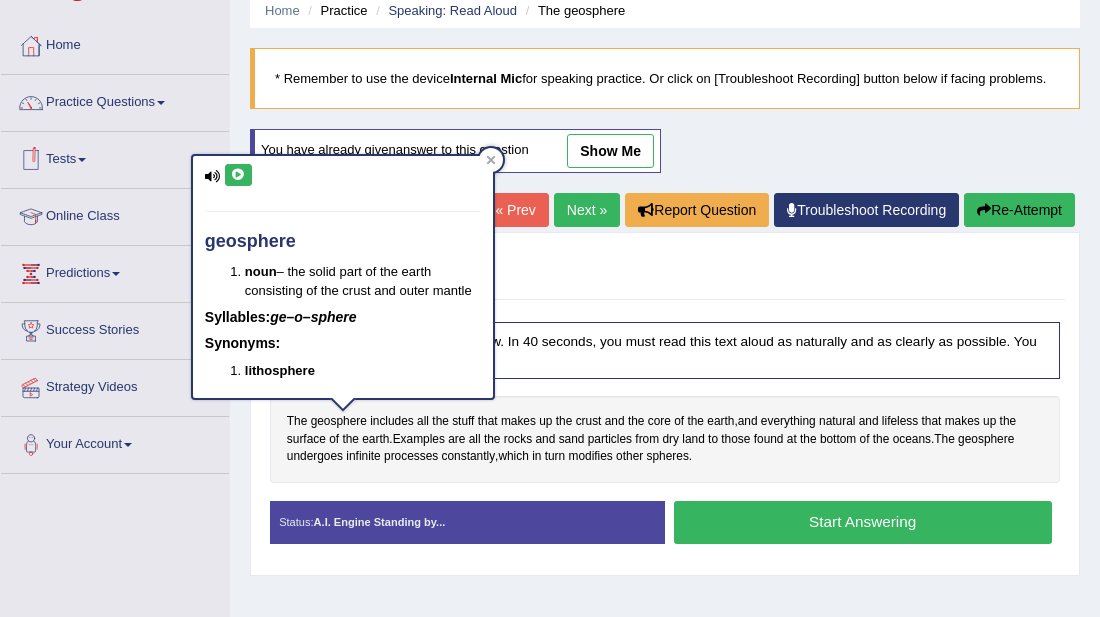 click at bounding box center [238, 175] 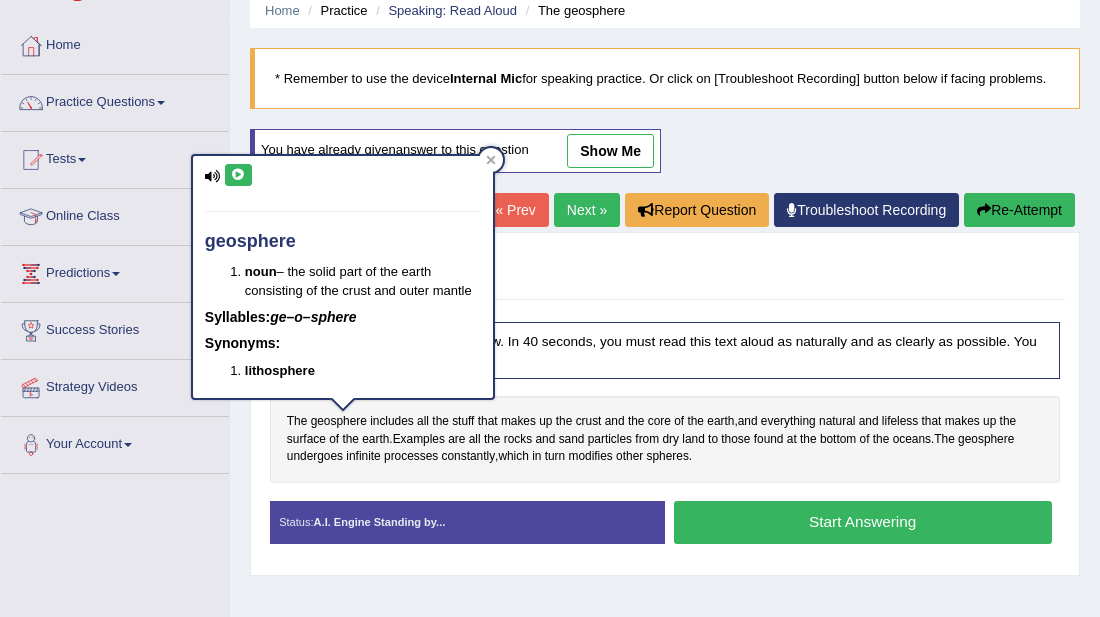 click at bounding box center (238, 175) 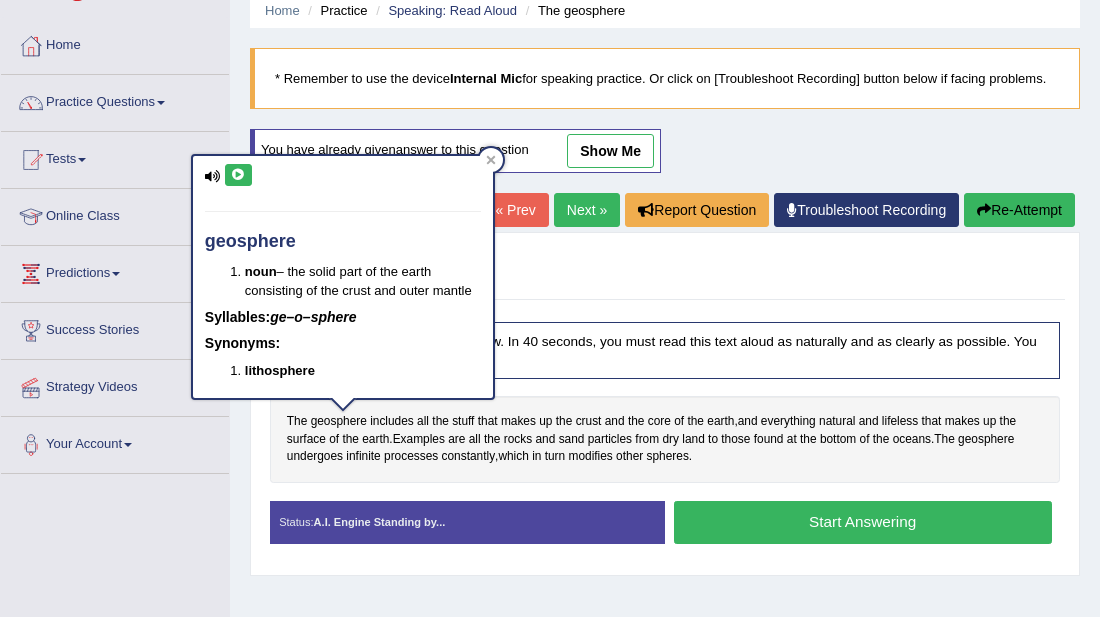 click at bounding box center (238, 175) 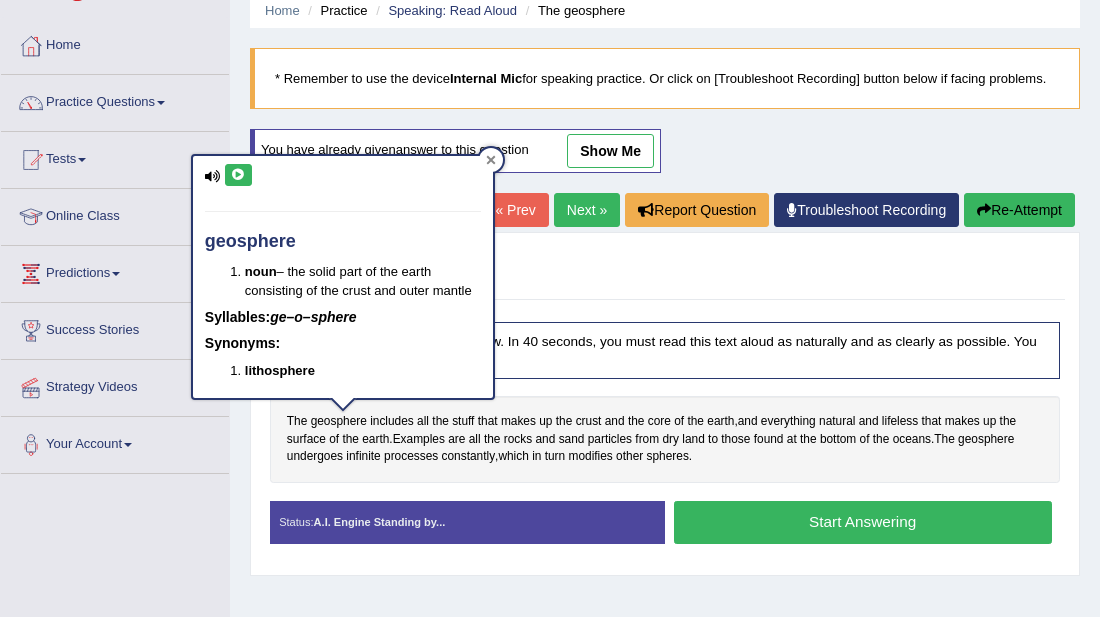 click 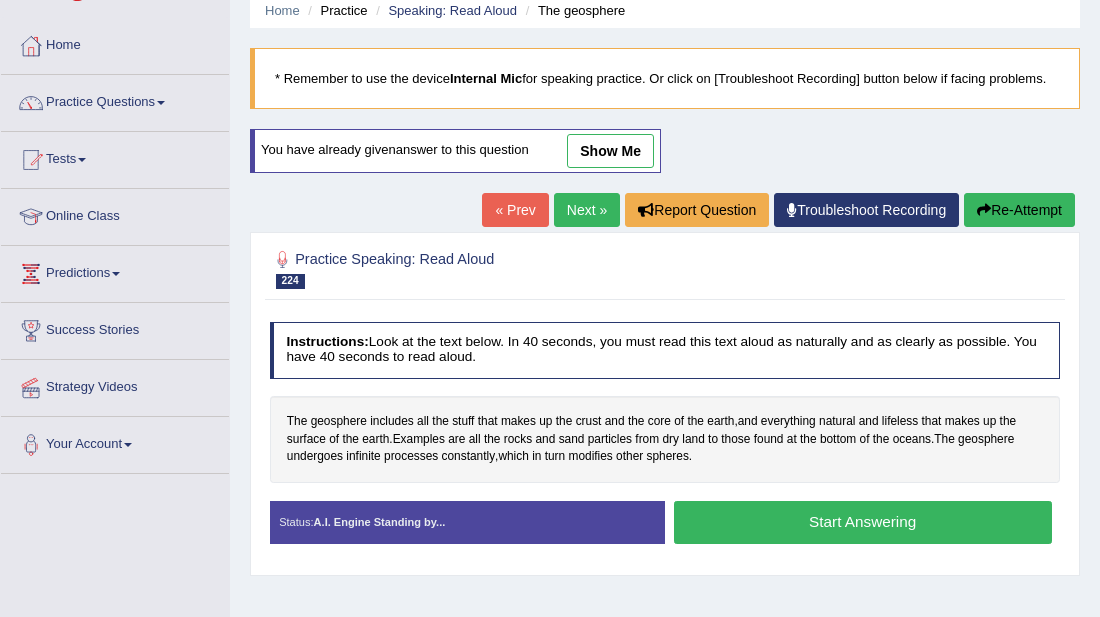 click on "Start Answering" at bounding box center (863, 522) 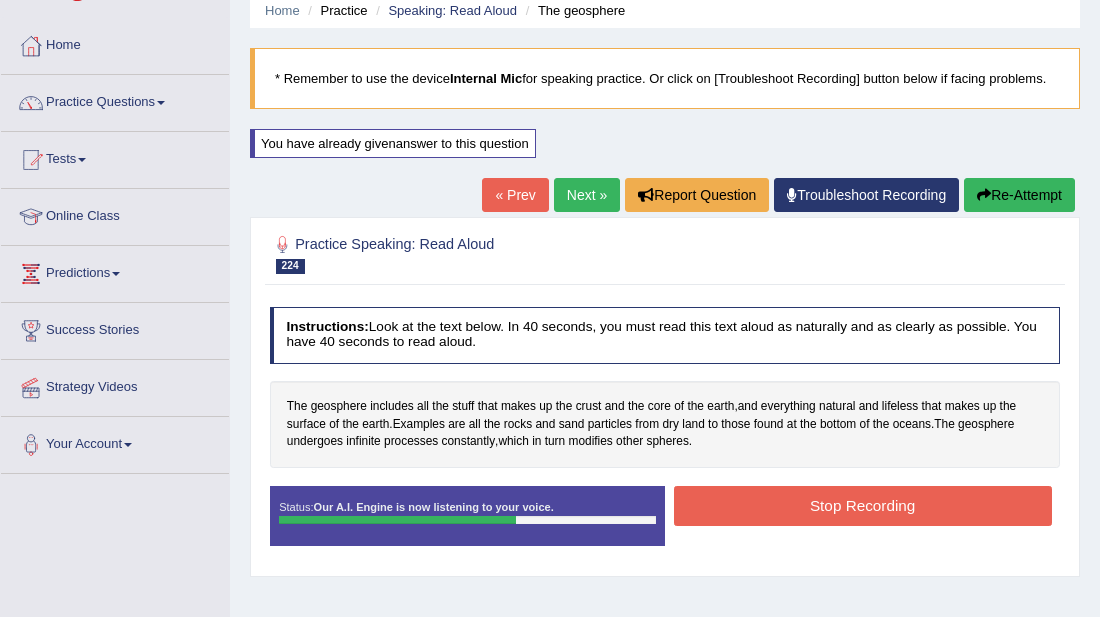 click on "Stop Recording" at bounding box center (863, 505) 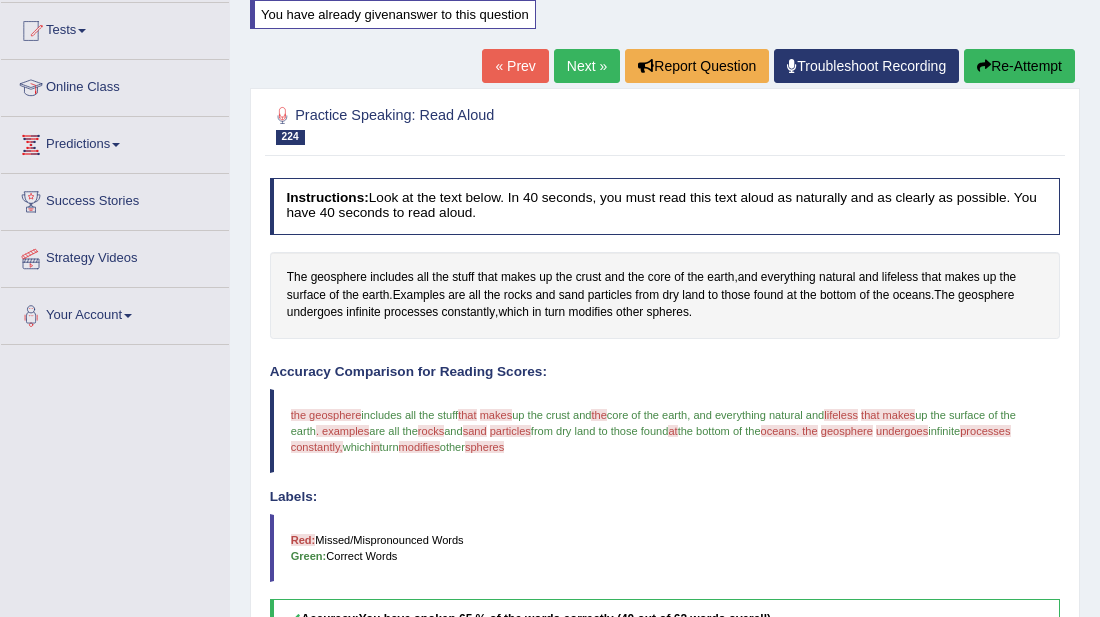 scroll, scrollTop: 201, scrollLeft: 0, axis: vertical 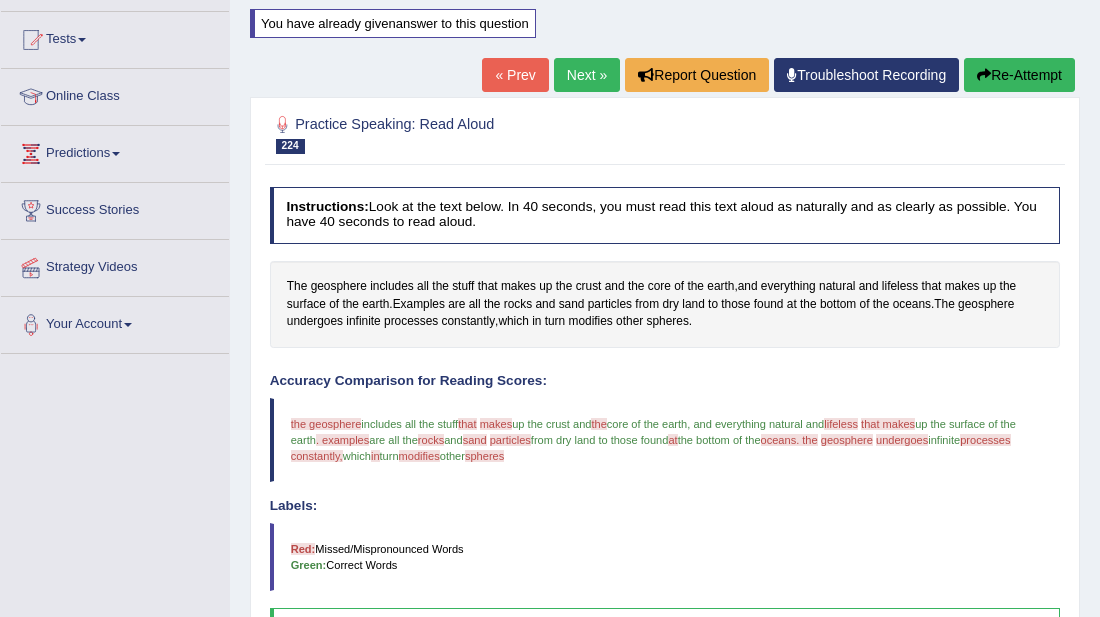 click on "Re-Attempt" at bounding box center [1019, 75] 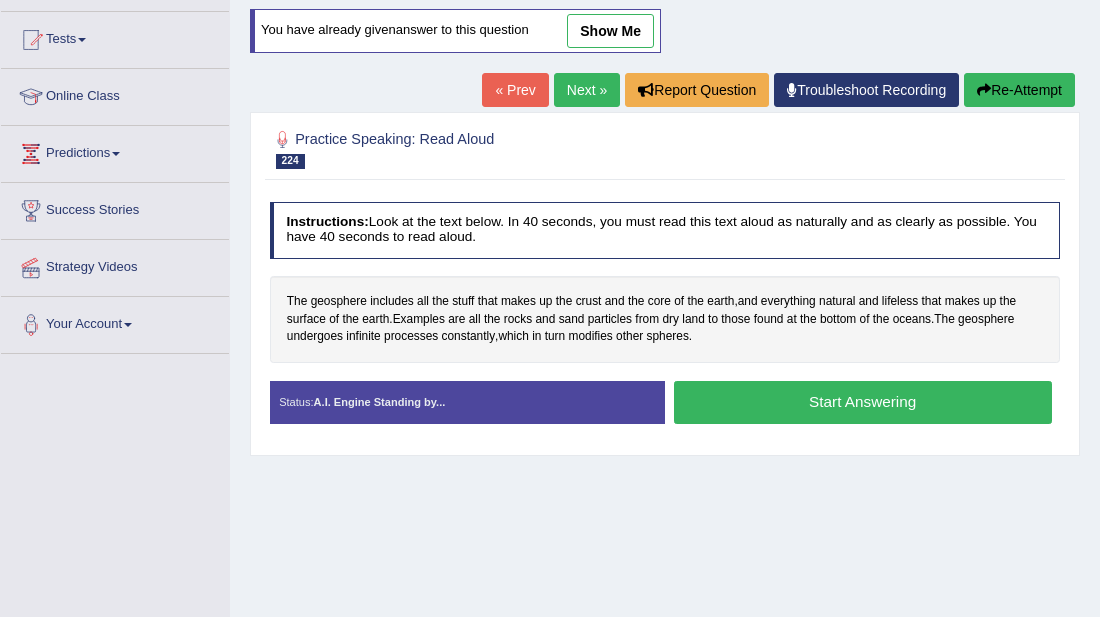 scroll, scrollTop: 201, scrollLeft: 0, axis: vertical 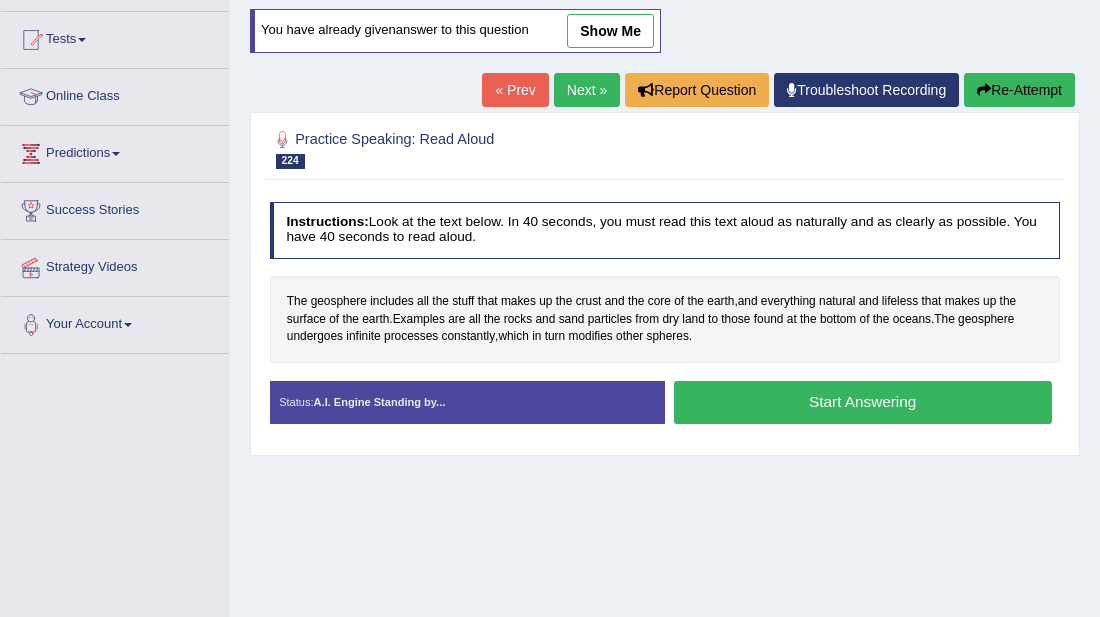 click on "Next »" at bounding box center (587, 90) 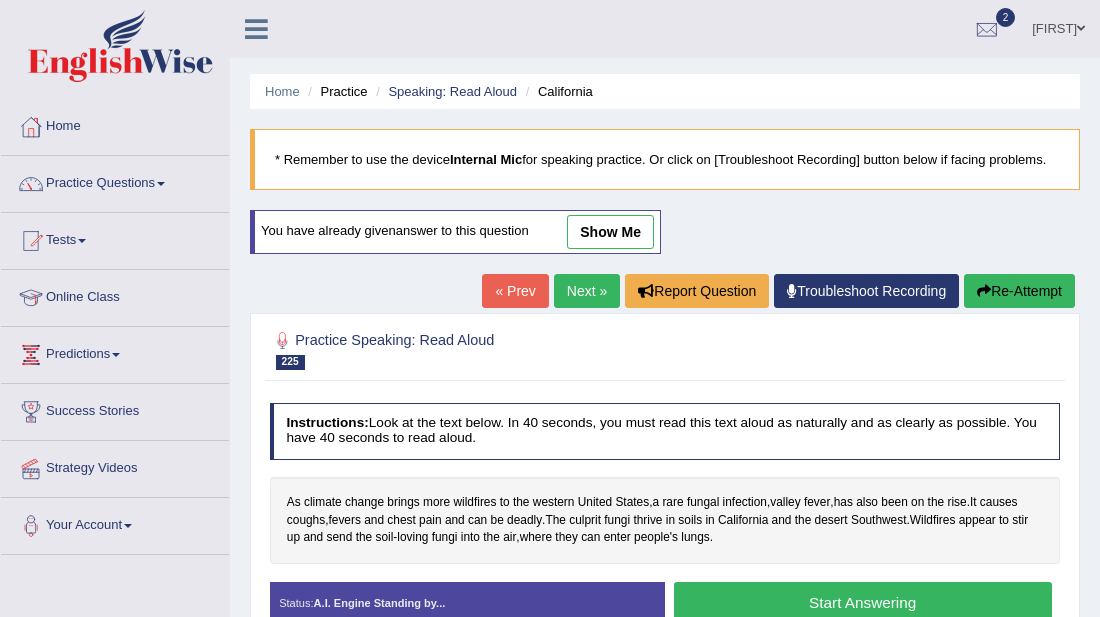 scroll, scrollTop: 0, scrollLeft: 0, axis: both 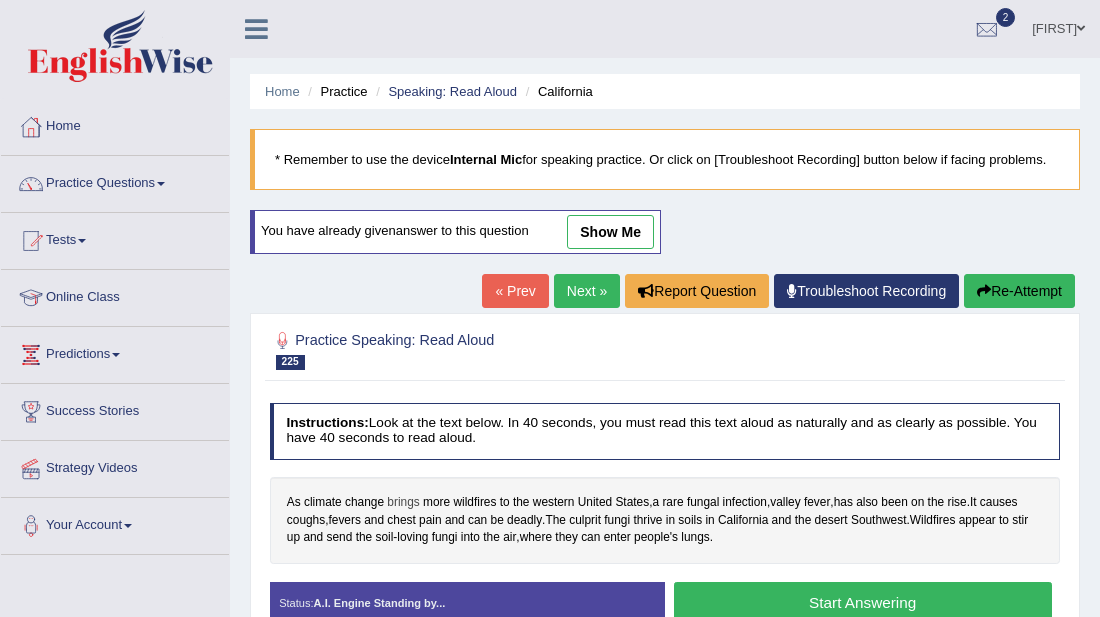 click on "brings" at bounding box center (403, 503) 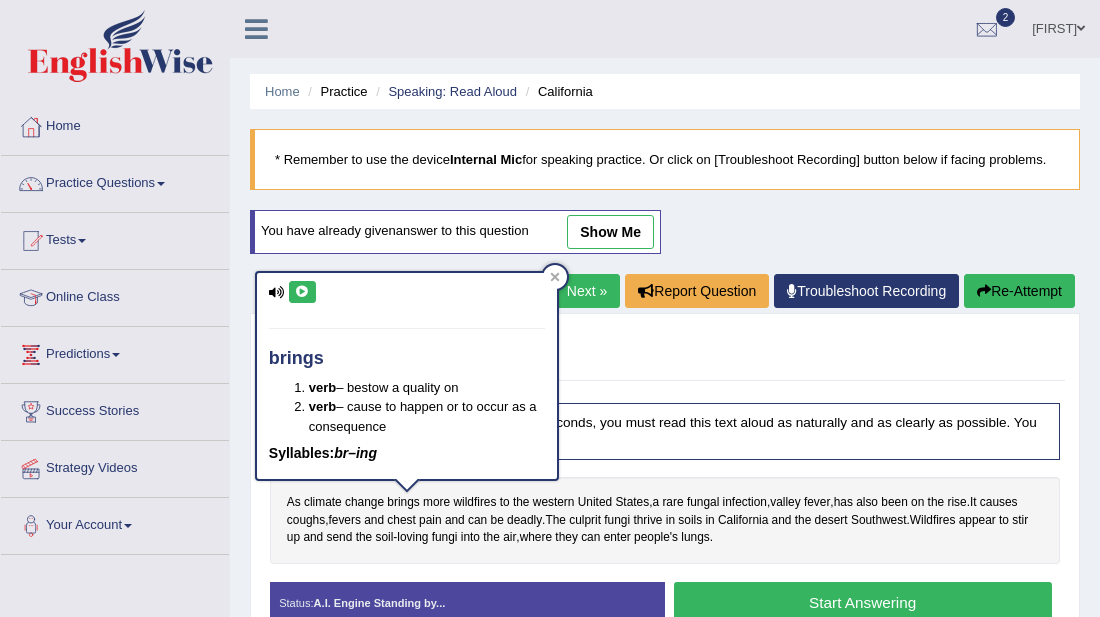 click at bounding box center (302, 292) 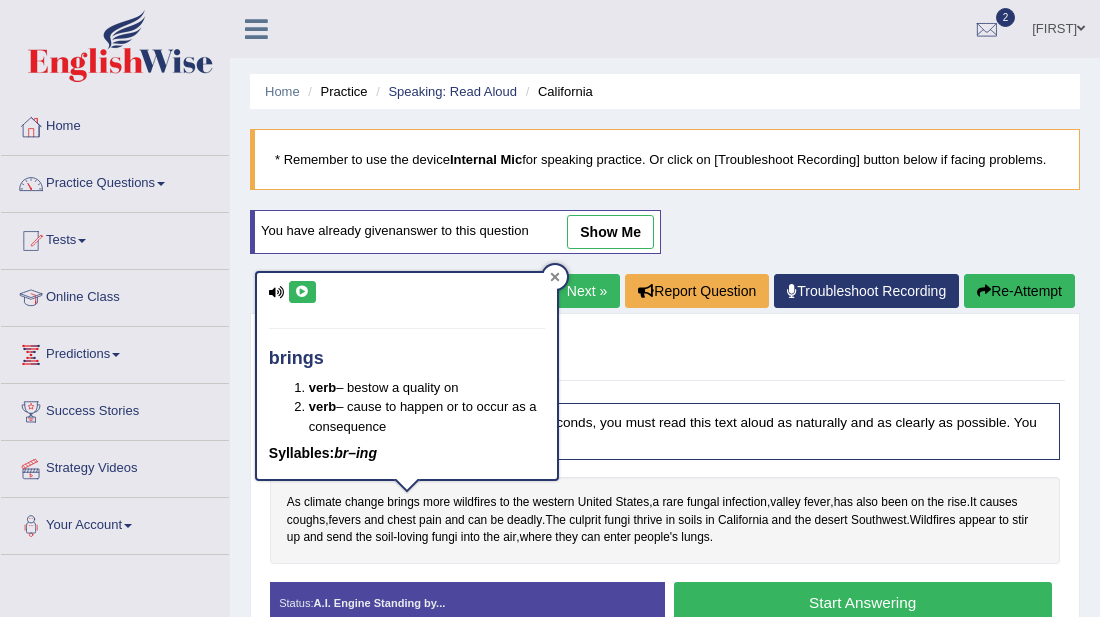 click at bounding box center [555, 277] 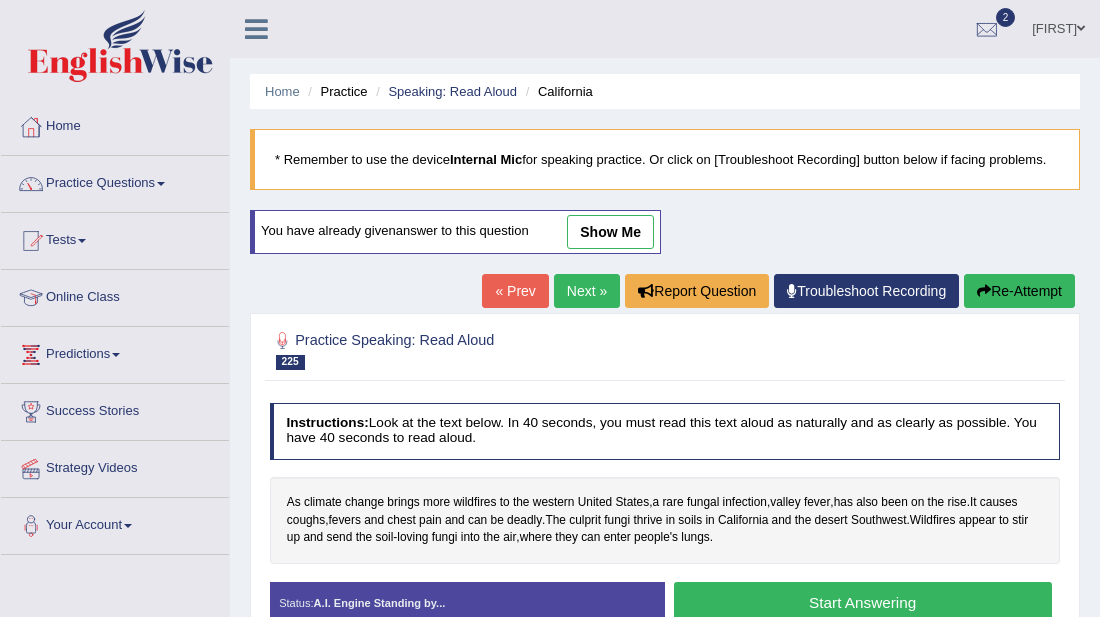 click on "Start Answering" at bounding box center (863, 603) 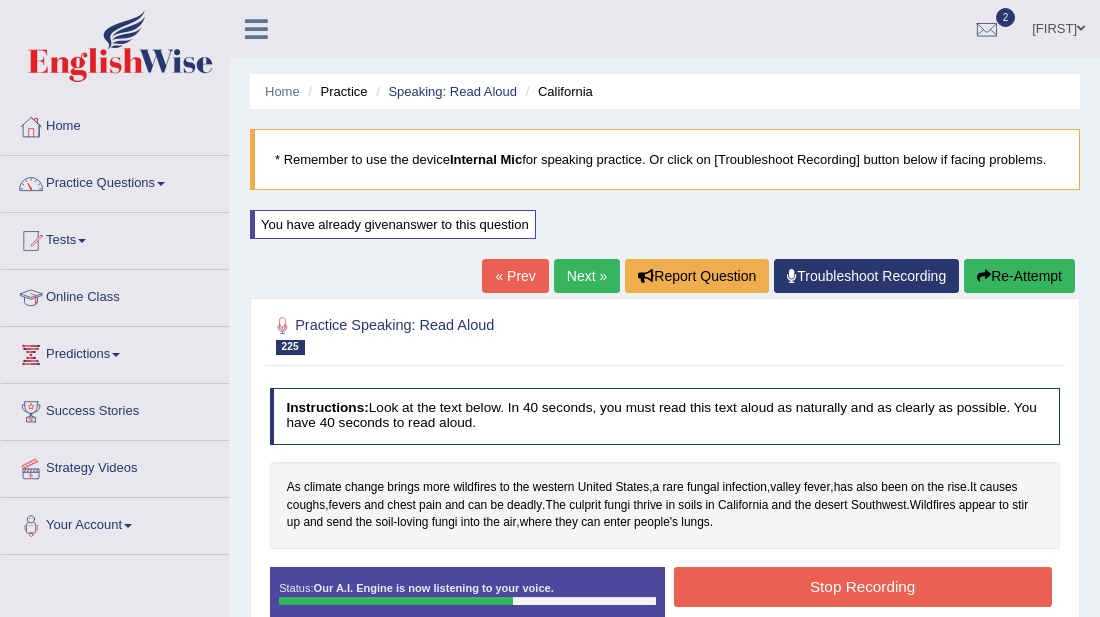 click on "Stop Recording" at bounding box center (863, 586) 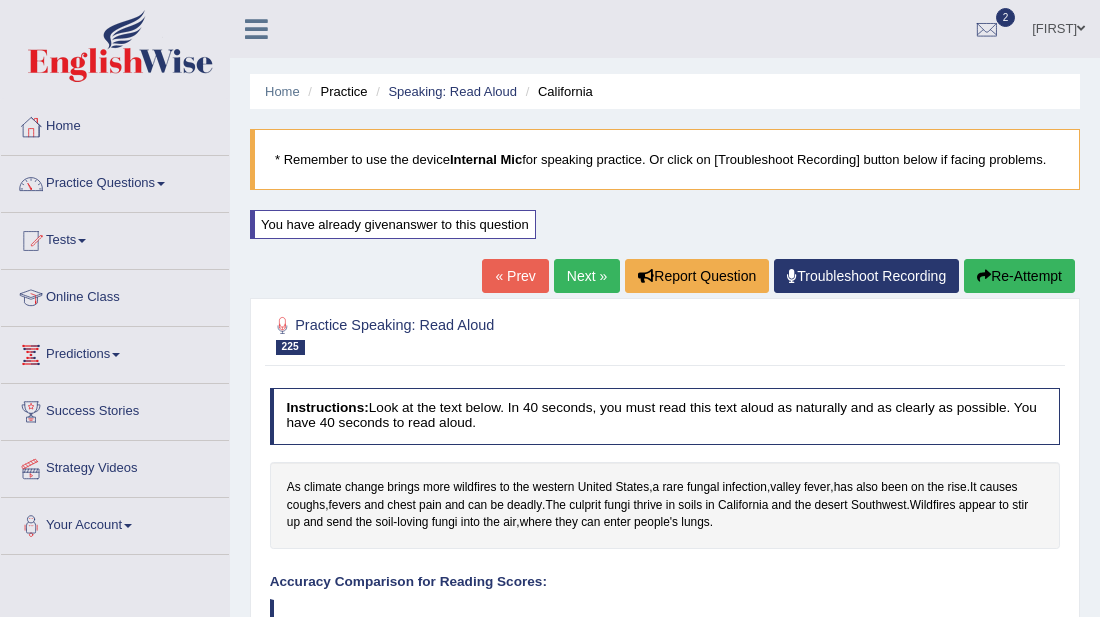 click on "Next »" at bounding box center (587, 276) 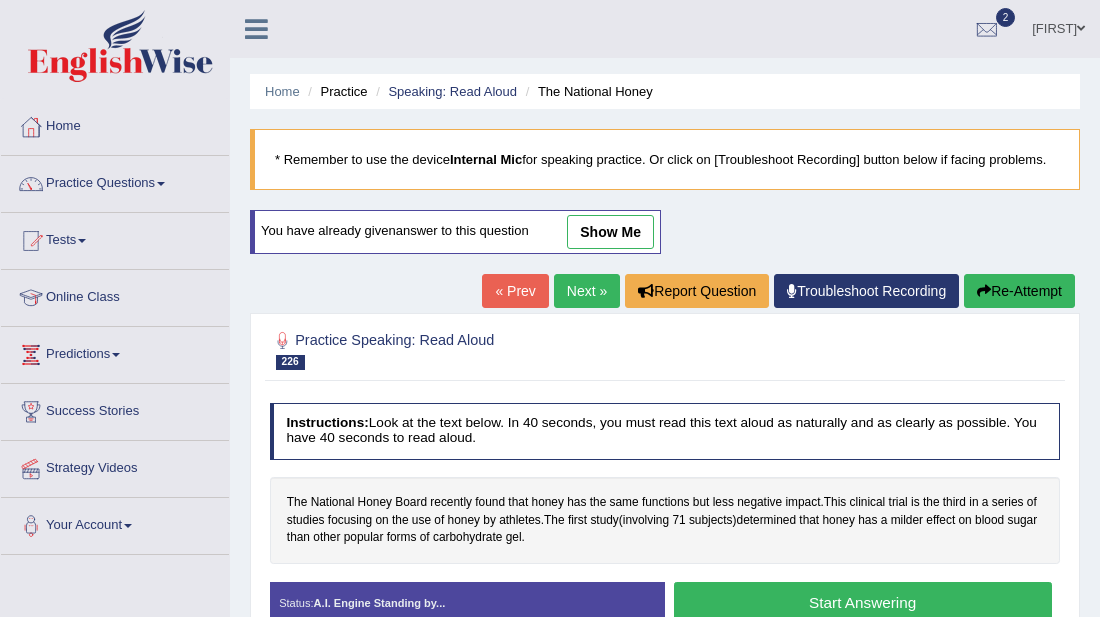 scroll, scrollTop: 0, scrollLeft: 0, axis: both 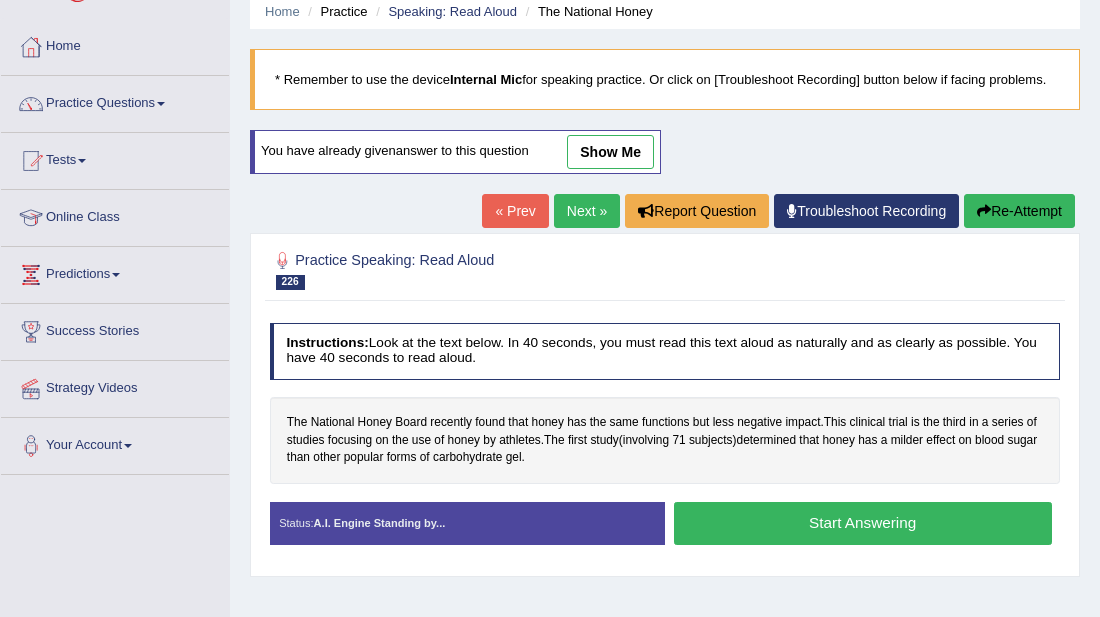 click on "Start Answering" at bounding box center [863, 523] 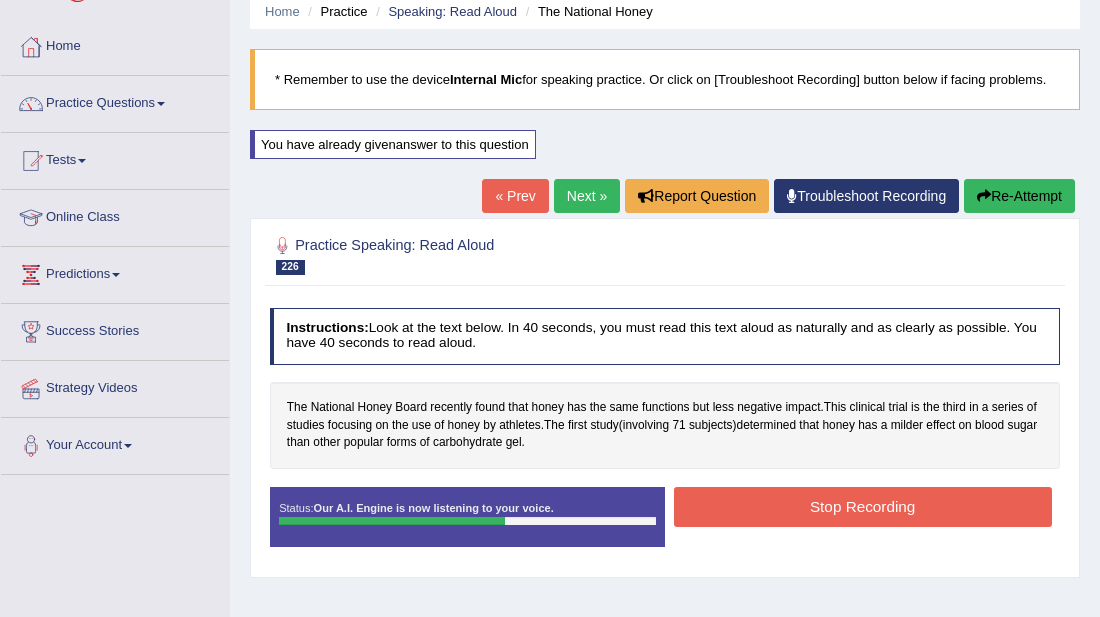 click on "Stop Recording" at bounding box center [863, 506] 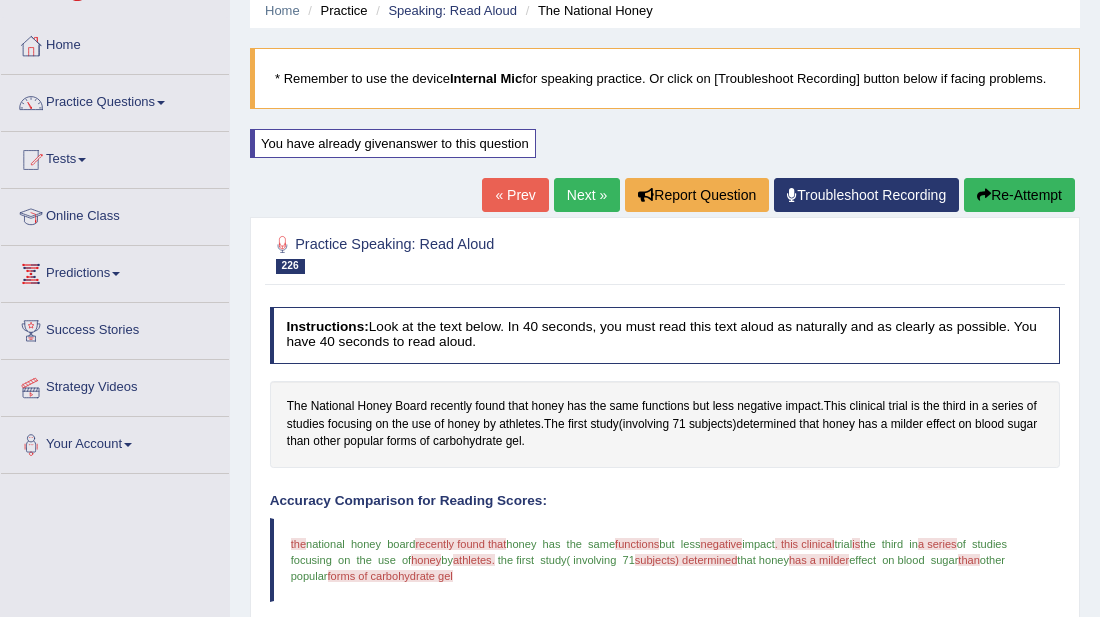 scroll, scrollTop: 0, scrollLeft: 0, axis: both 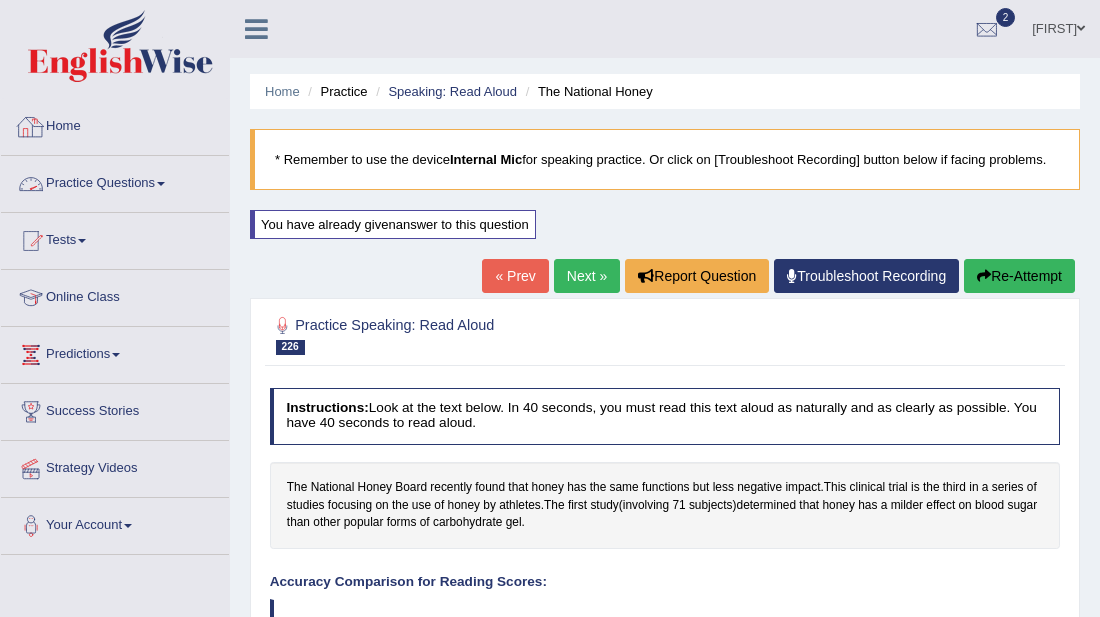 click on "Practice Questions" at bounding box center (115, 181) 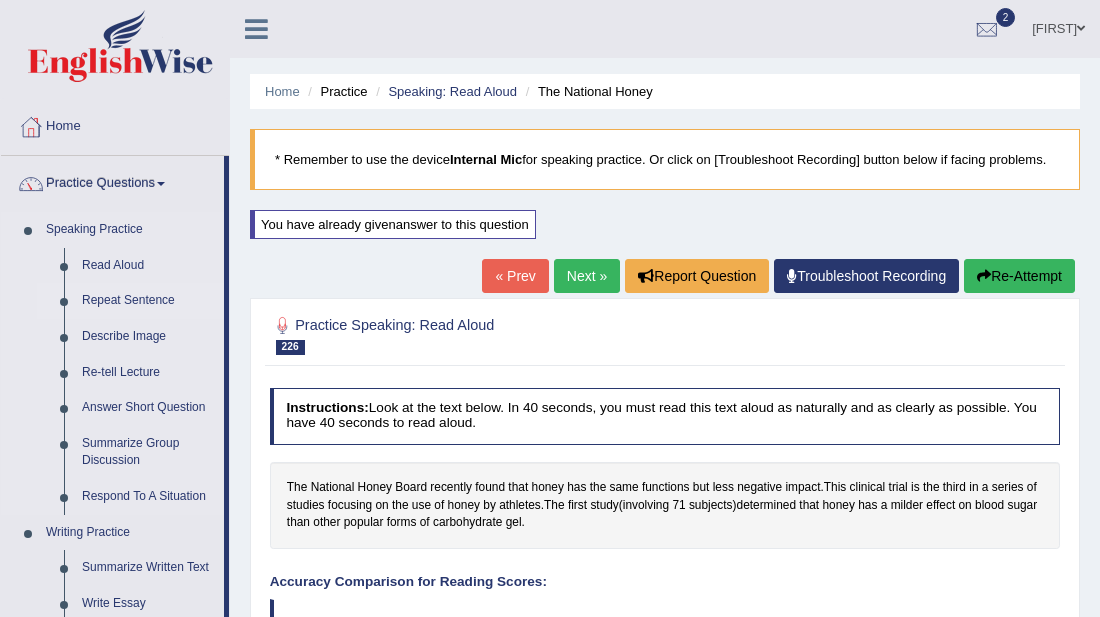 click on "Repeat Sentence" at bounding box center (148, 301) 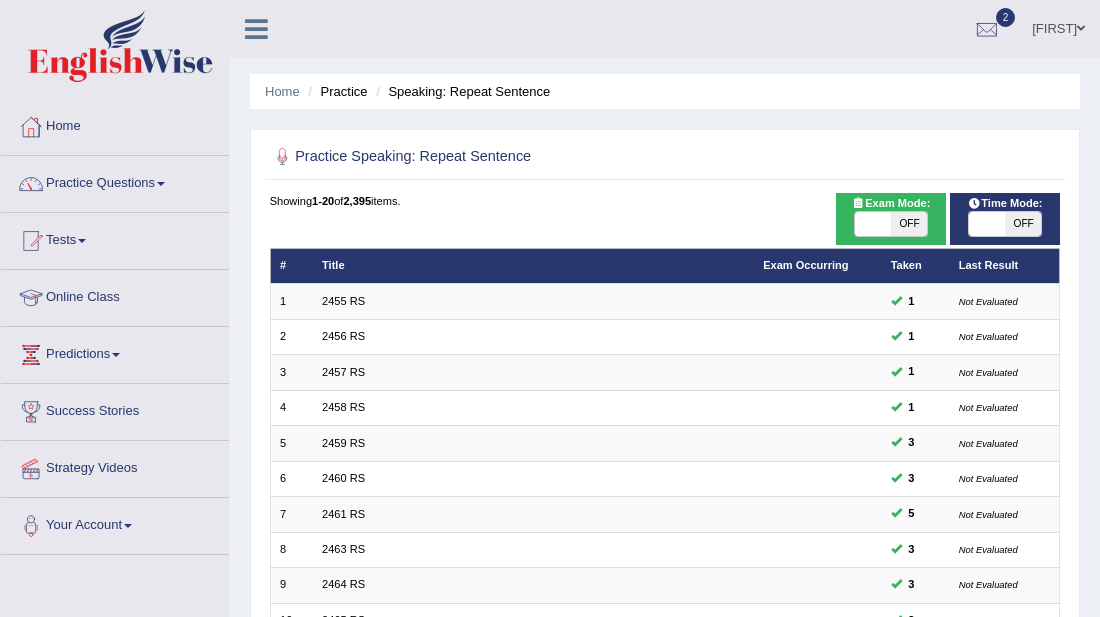 scroll, scrollTop: 0, scrollLeft: 0, axis: both 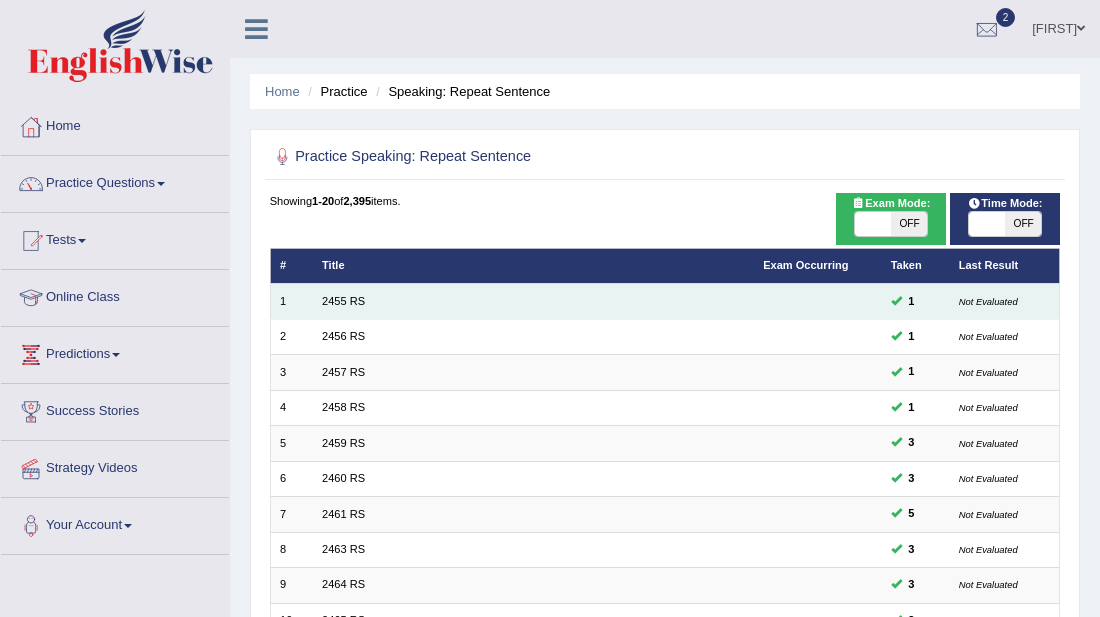 click on "2455 RS" at bounding box center (533, 301) 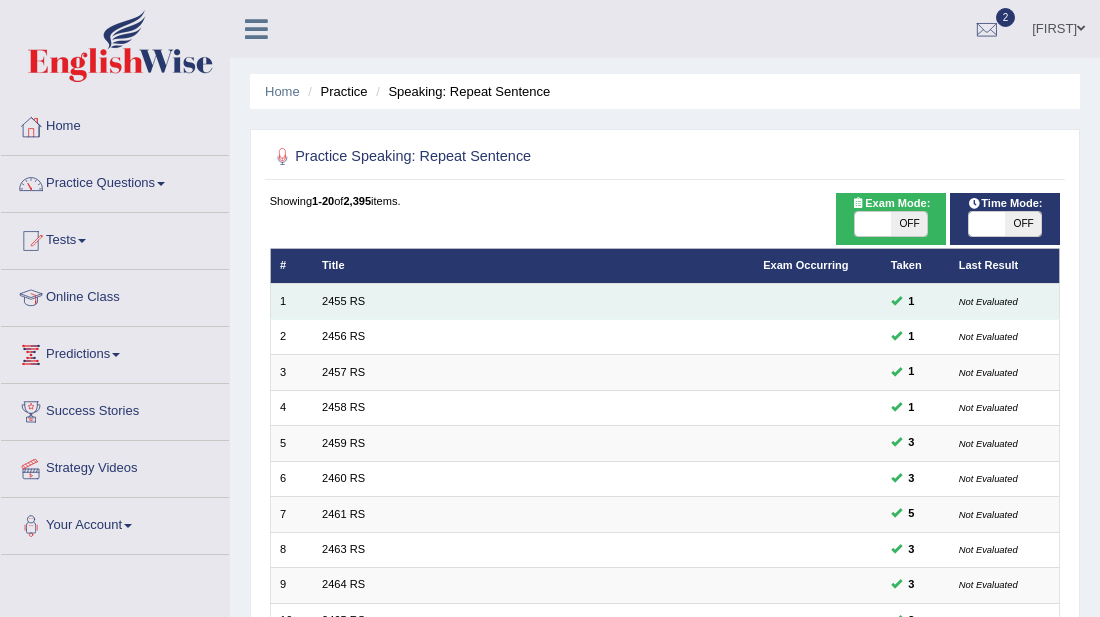 click on "2455 RS" at bounding box center [533, 301] 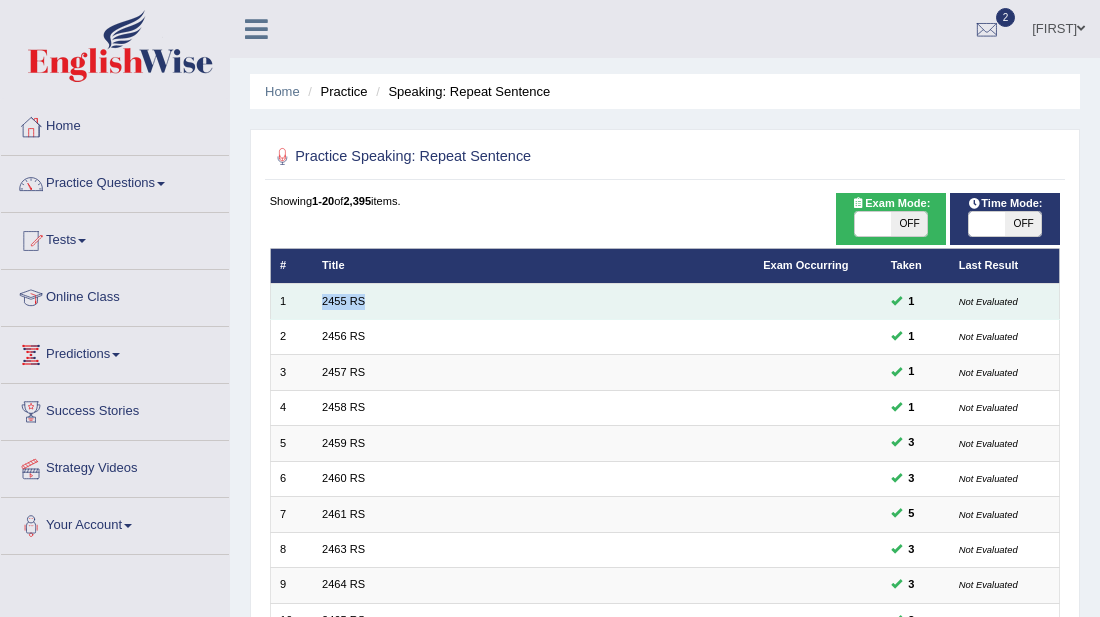 click on "2455 RS" at bounding box center [533, 301] 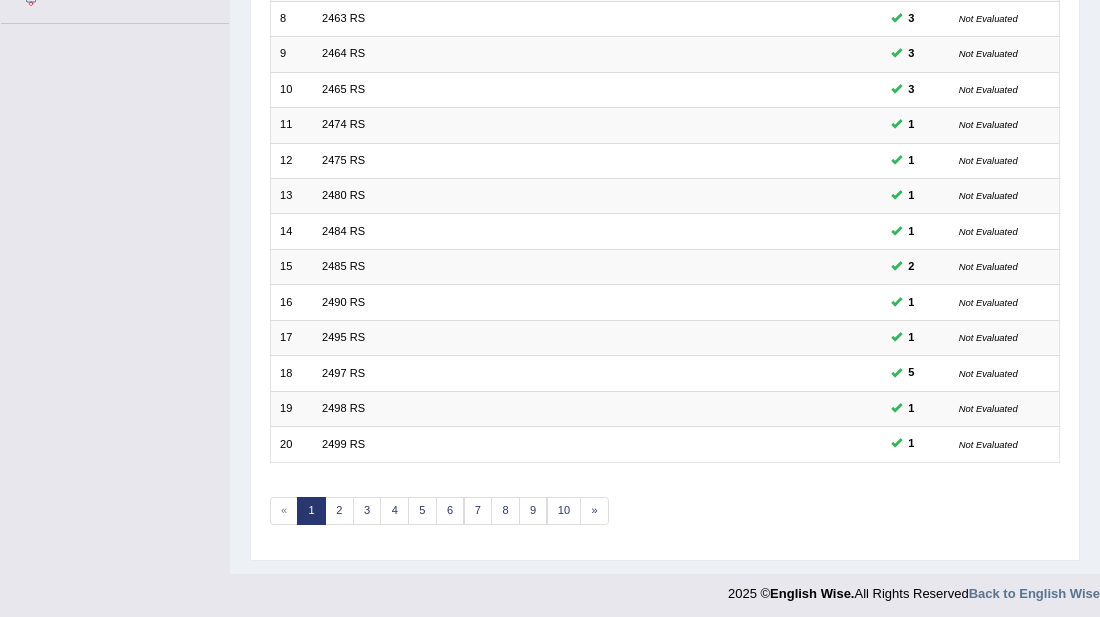 scroll, scrollTop: 539, scrollLeft: 0, axis: vertical 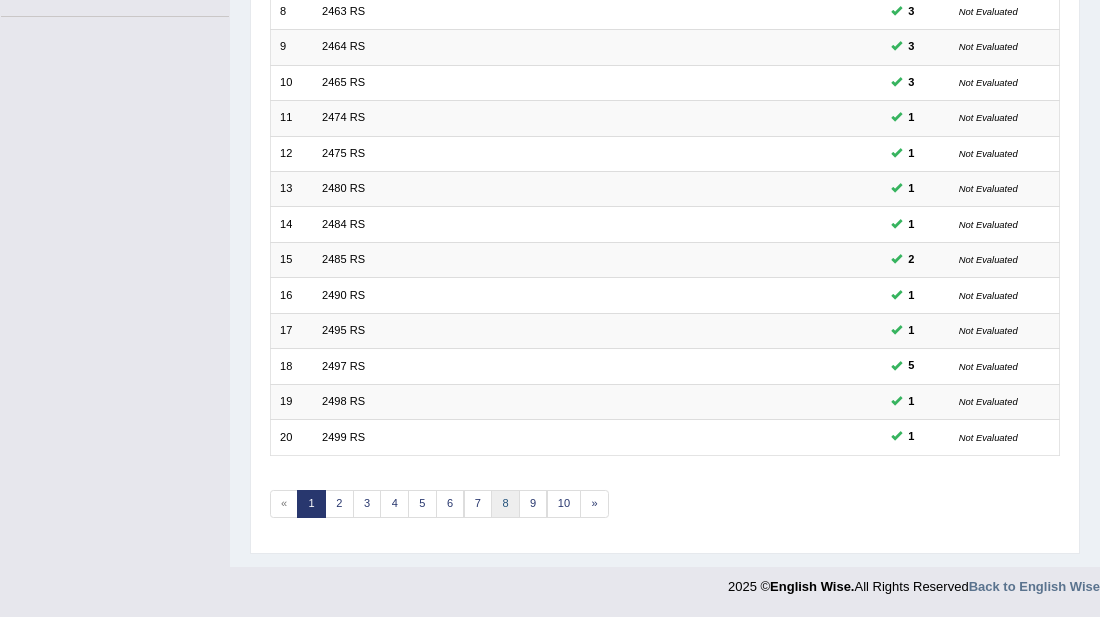 click on "8" at bounding box center (505, 504) 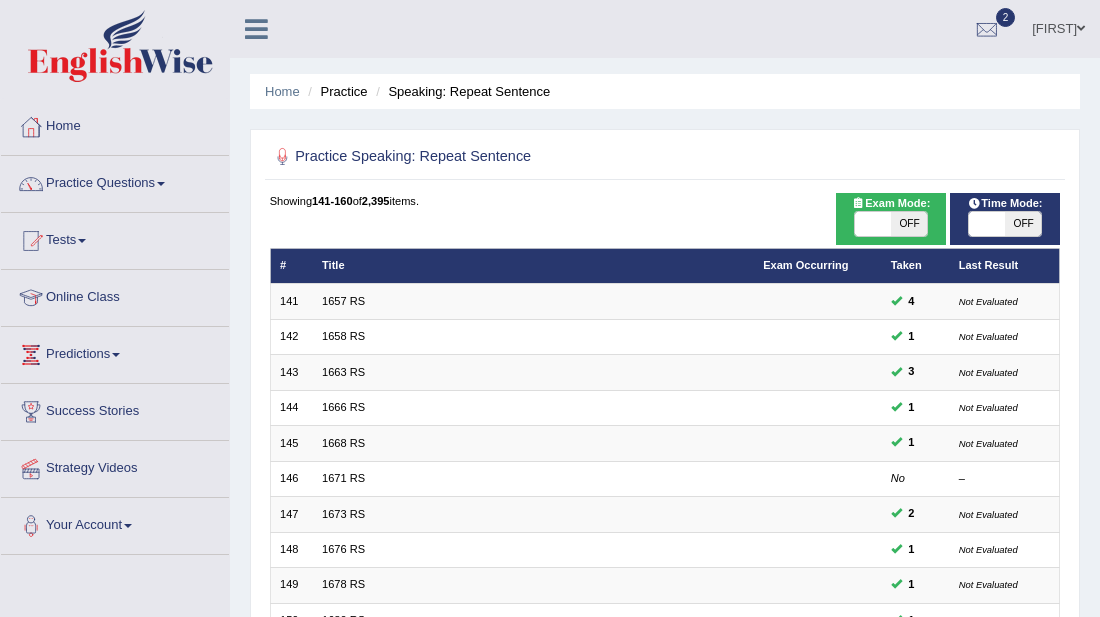scroll, scrollTop: 0, scrollLeft: 0, axis: both 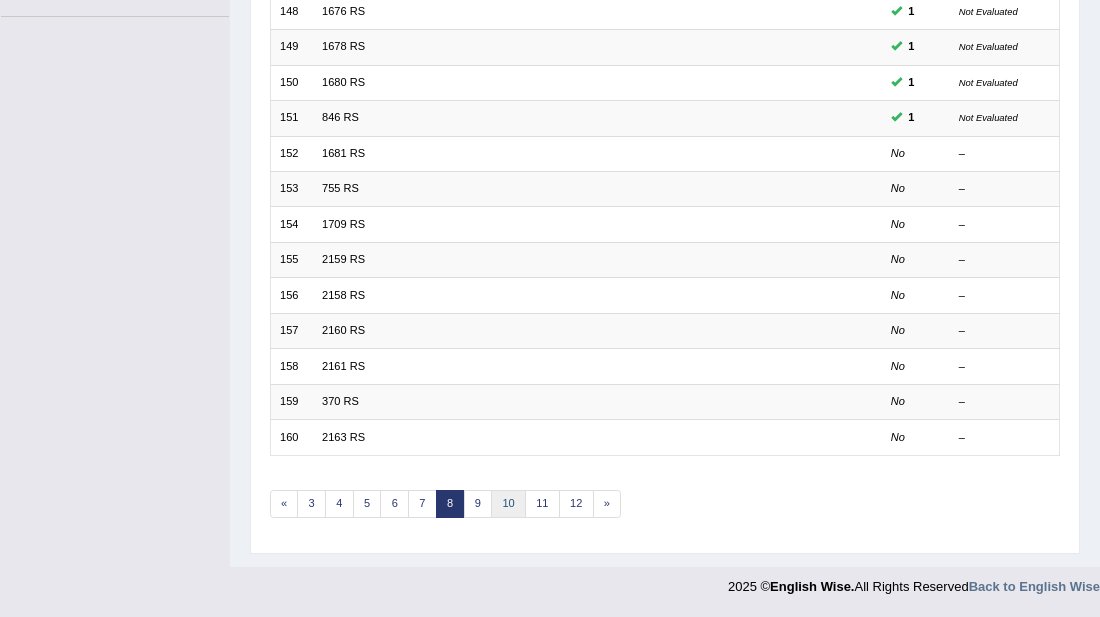 click on "10" at bounding box center (508, 504) 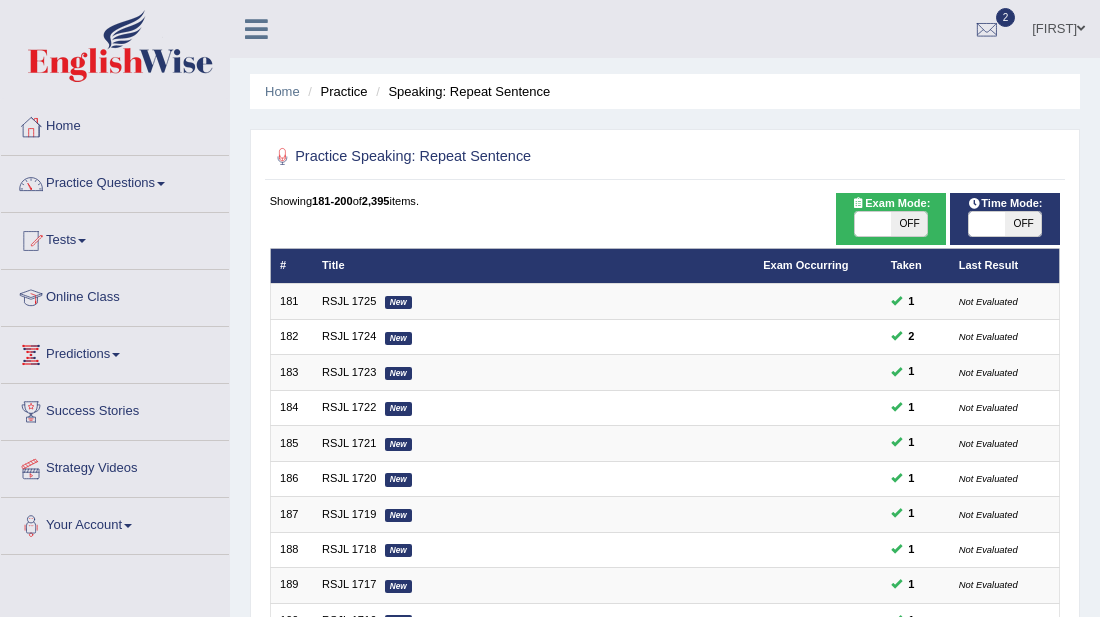 scroll, scrollTop: 0, scrollLeft: 0, axis: both 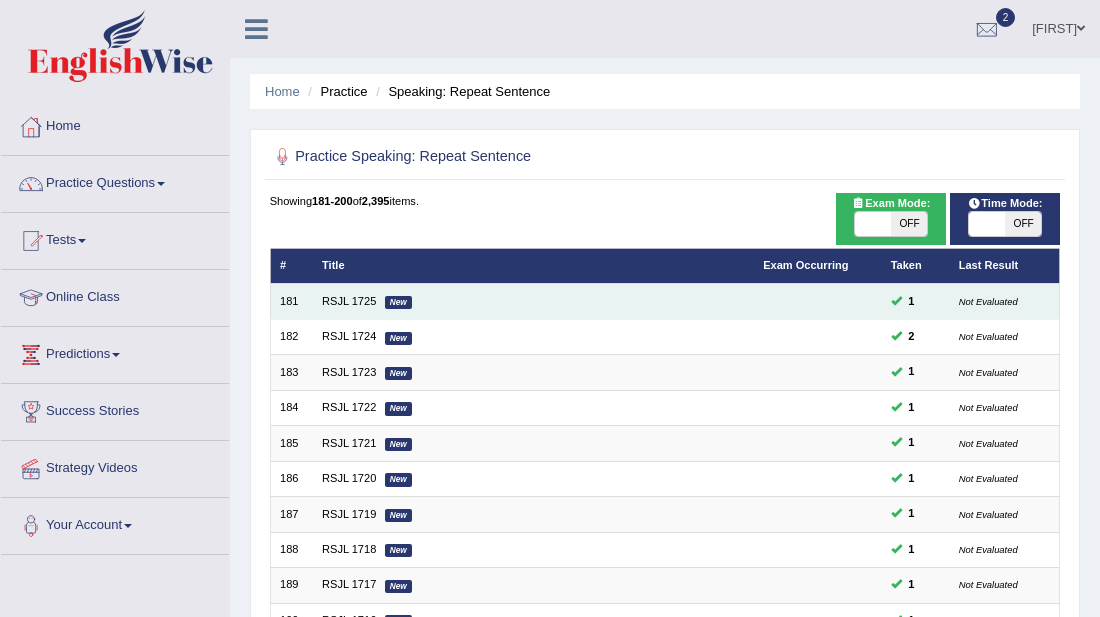 click on "RSJL 1725 New" at bounding box center [533, 301] 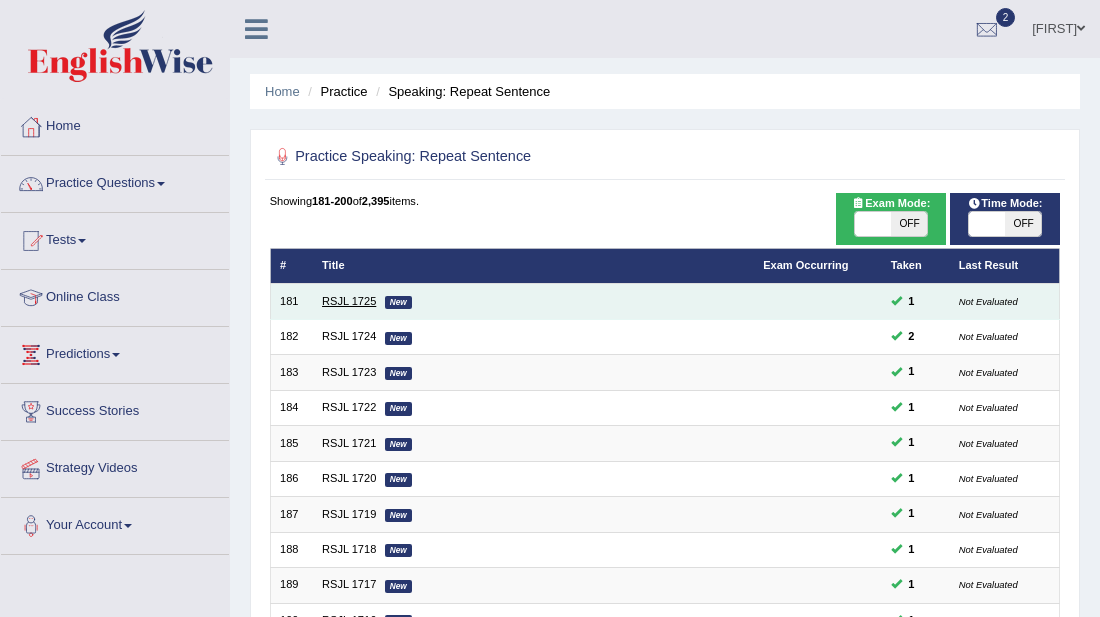 click on "RSJL 1725" at bounding box center (349, 301) 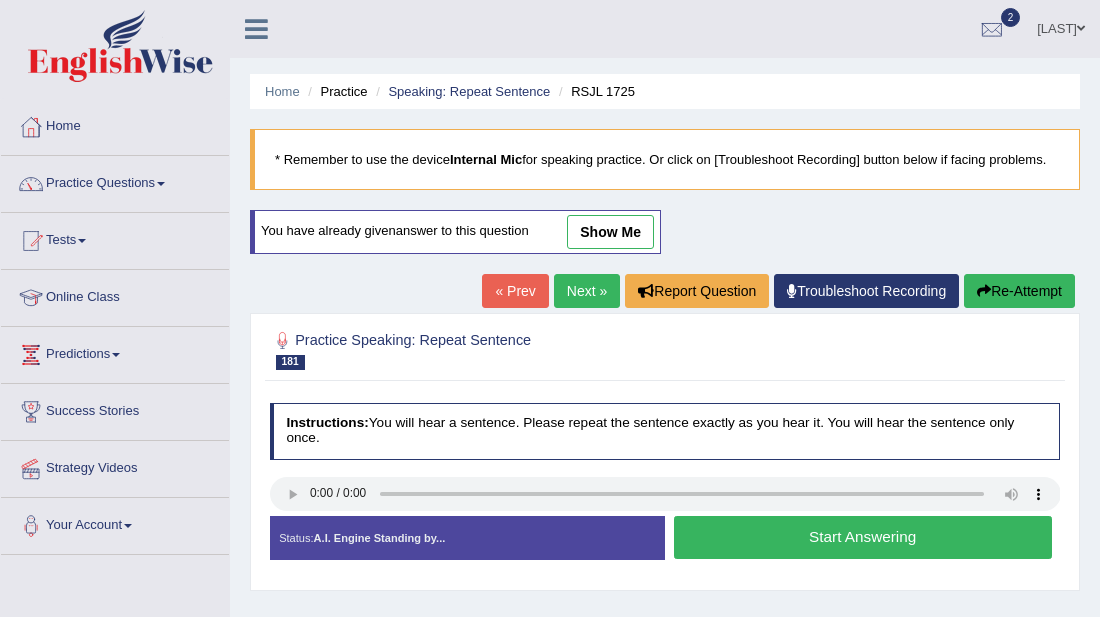 scroll, scrollTop: 0, scrollLeft: 0, axis: both 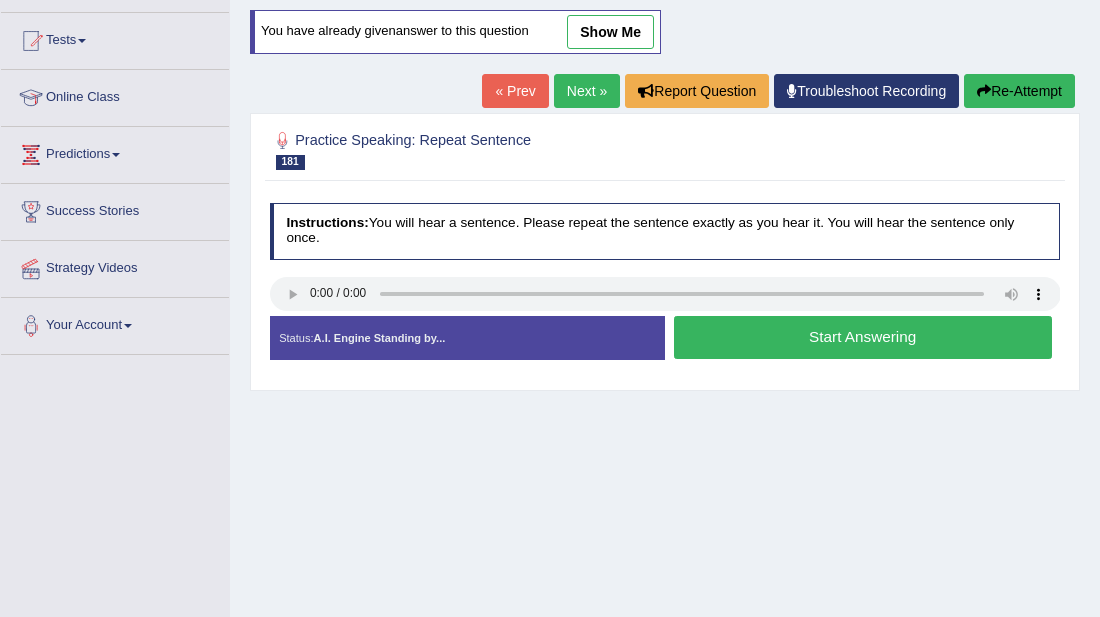 click on "Start Answering" at bounding box center [863, 337] 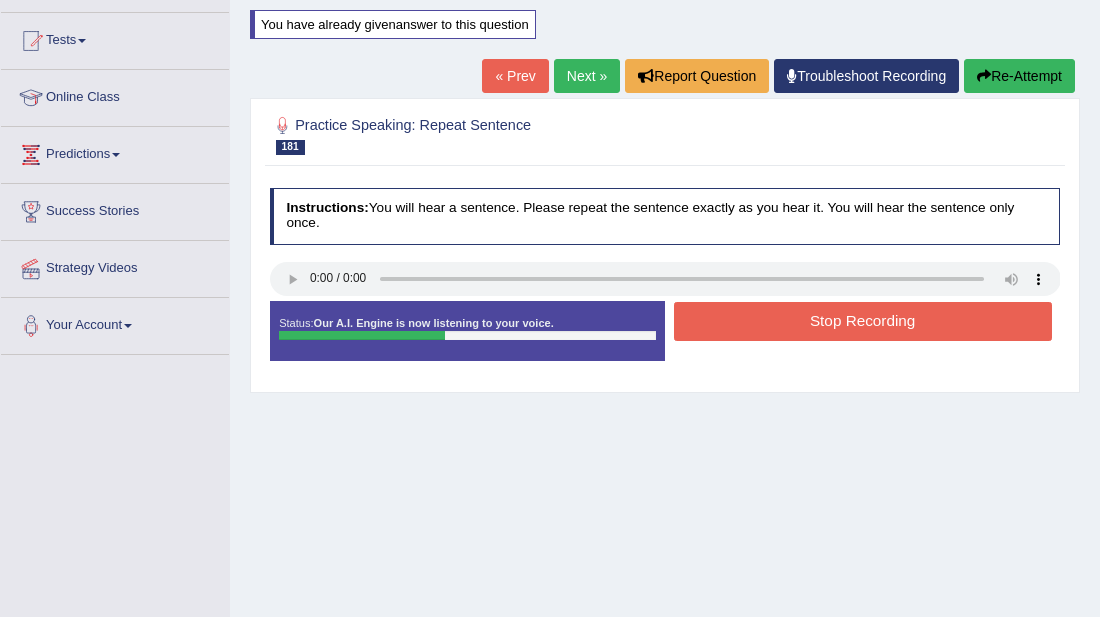 click on "Stop Recording" at bounding box center (863, 321) 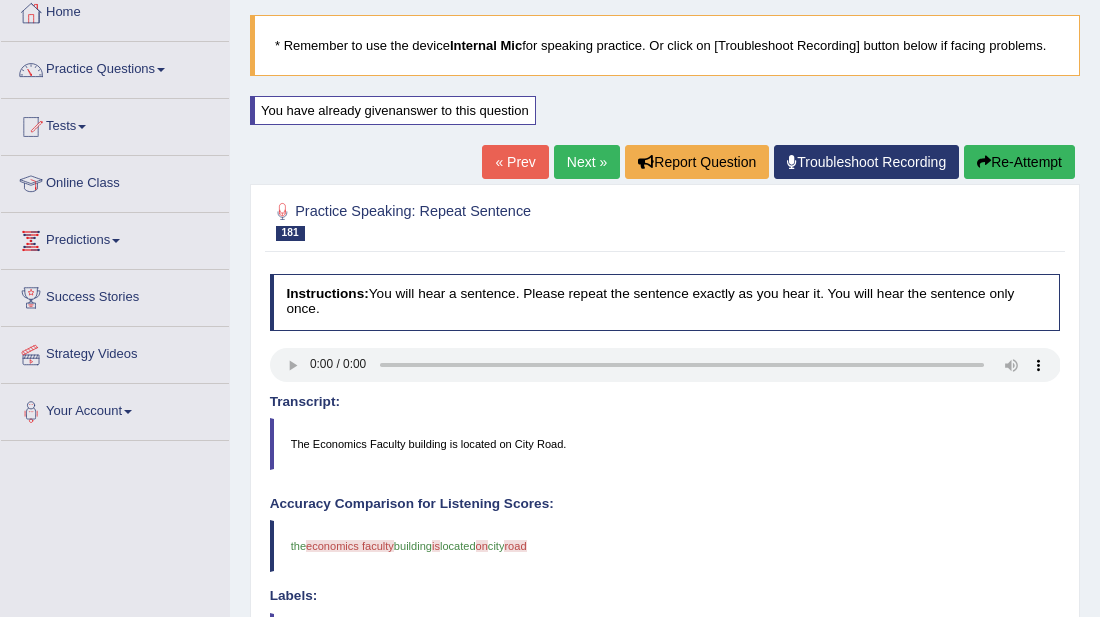 scroll, scrollTop: 110, scrollLeft: 0, axis: vertical 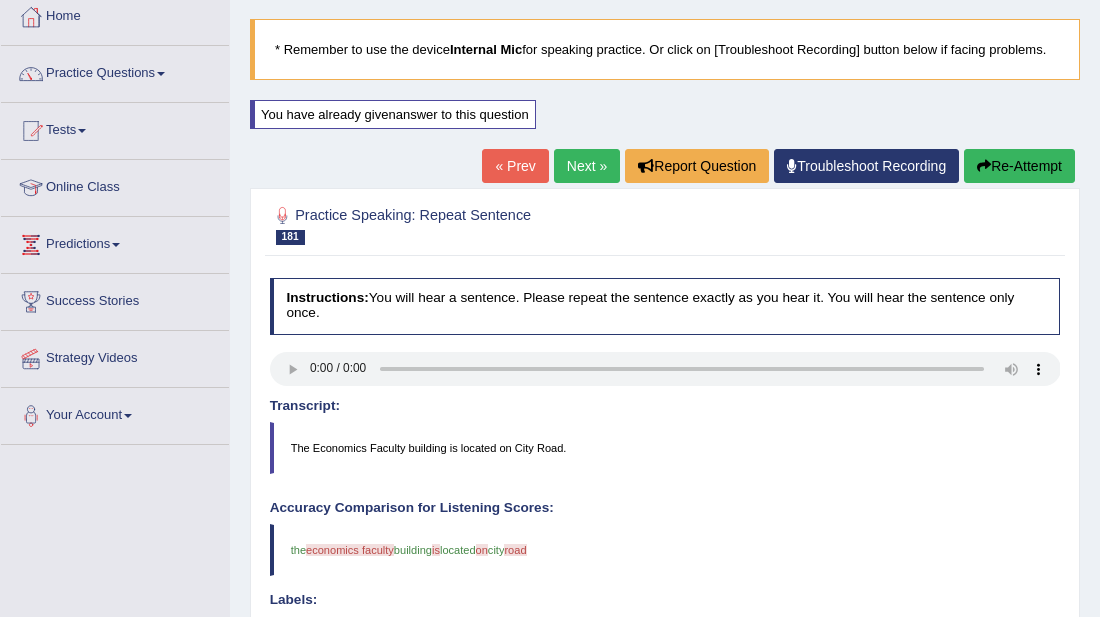 click at bounding box center [984, 166] 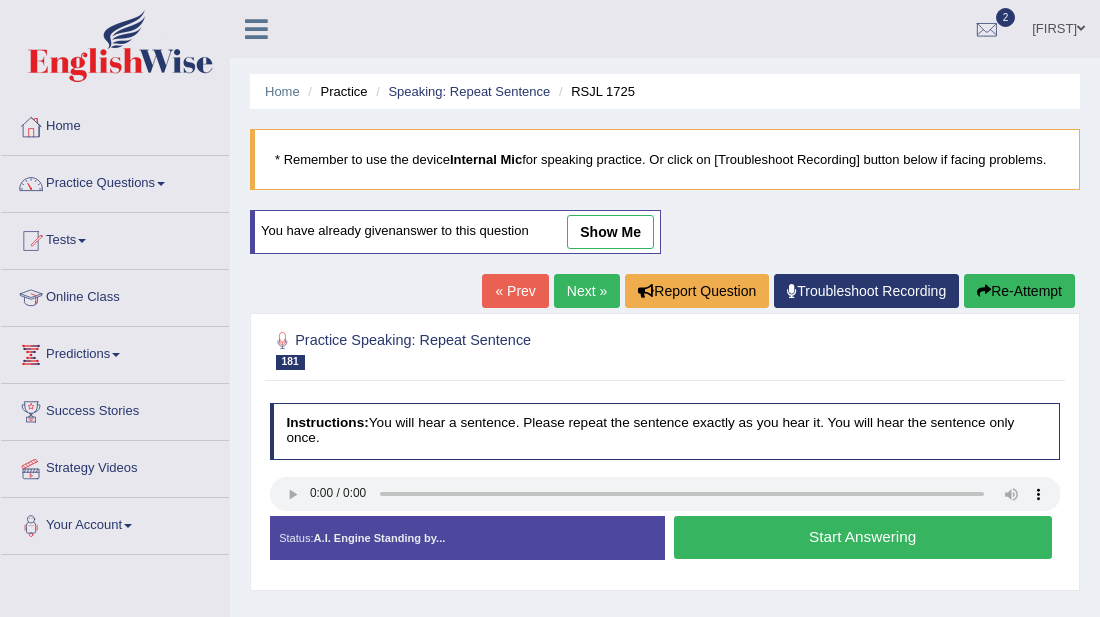 scroll, scrollTop: 110, scrollLeft: 0, axis: vertical 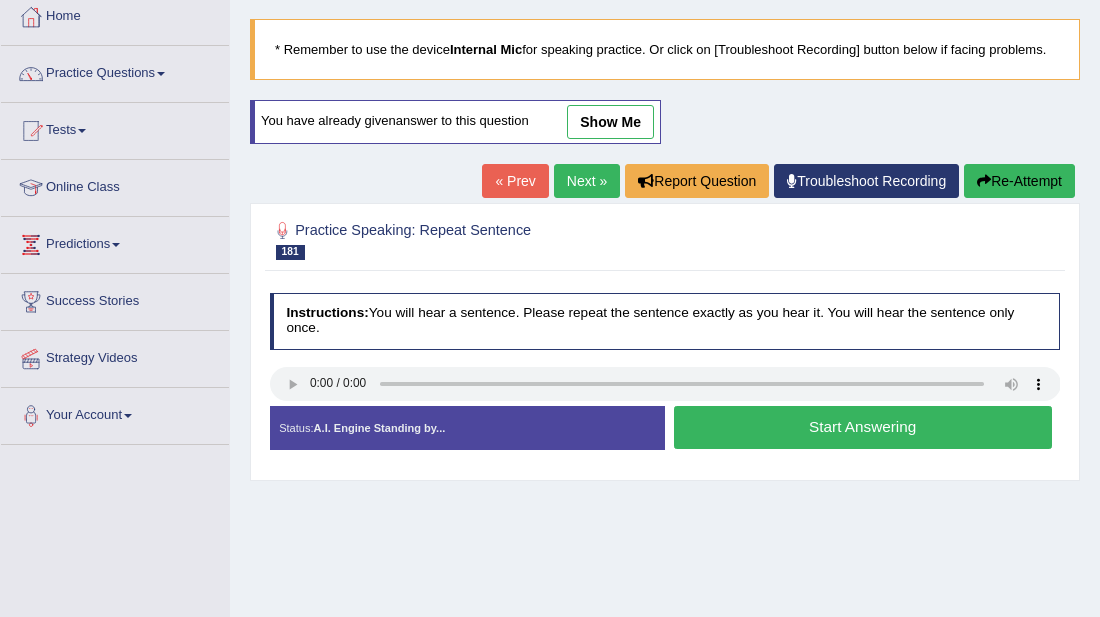 click on "Start Answering" at bounding box center [863, 427] 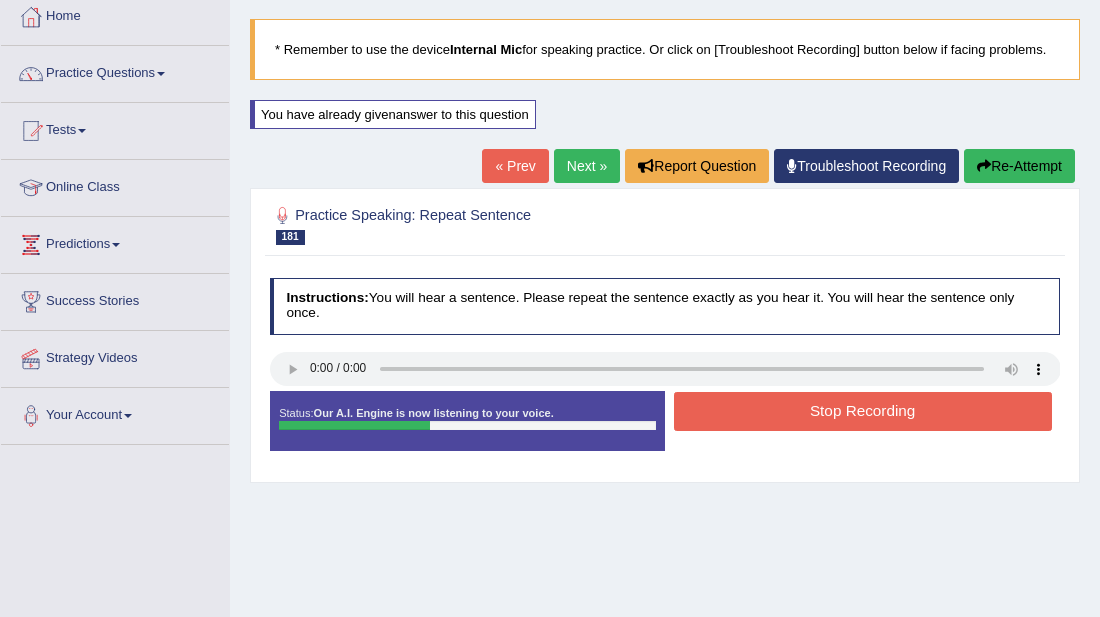 click on "Stop Recording" at bounding box center (863, 411) 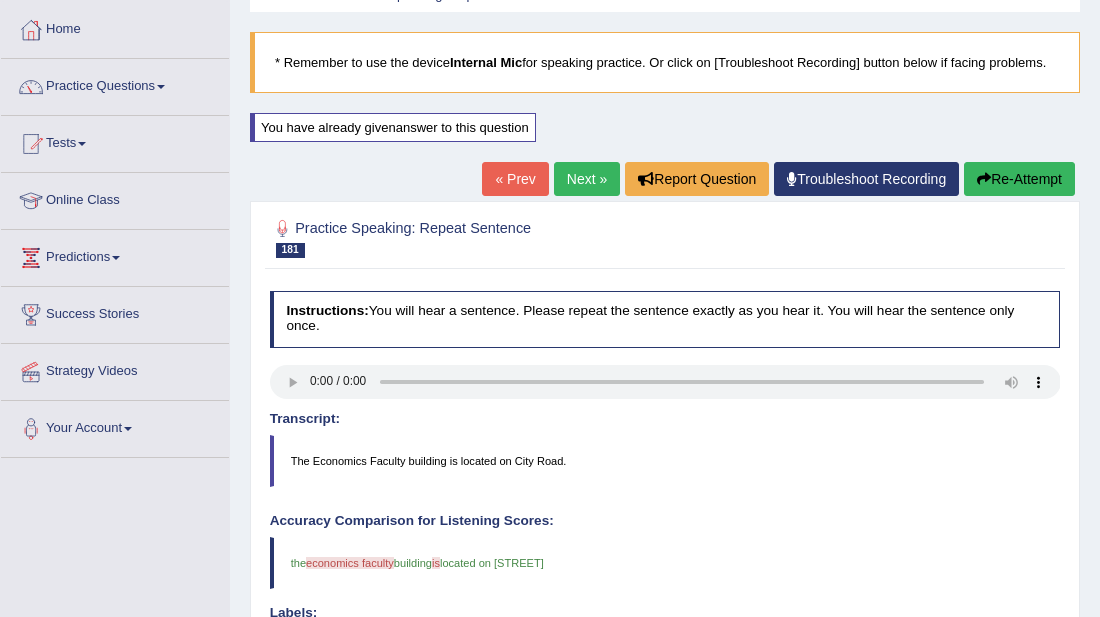 scroll, scrollTop: 0, scrollLeft: 0, axis: both 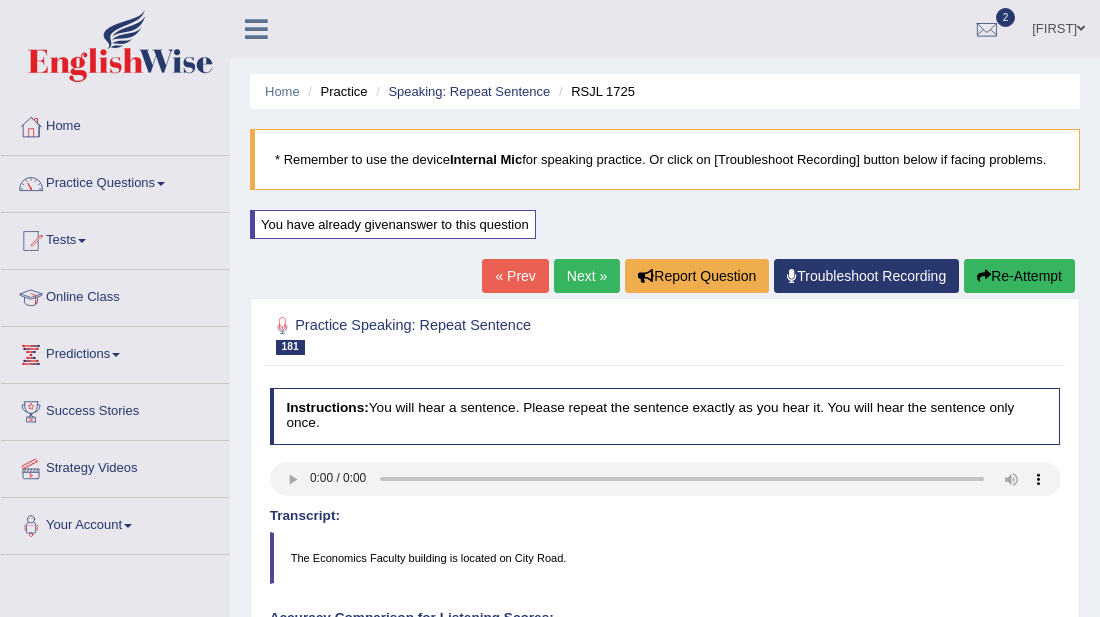 click on "Next »" at bounding box center [587, 276] 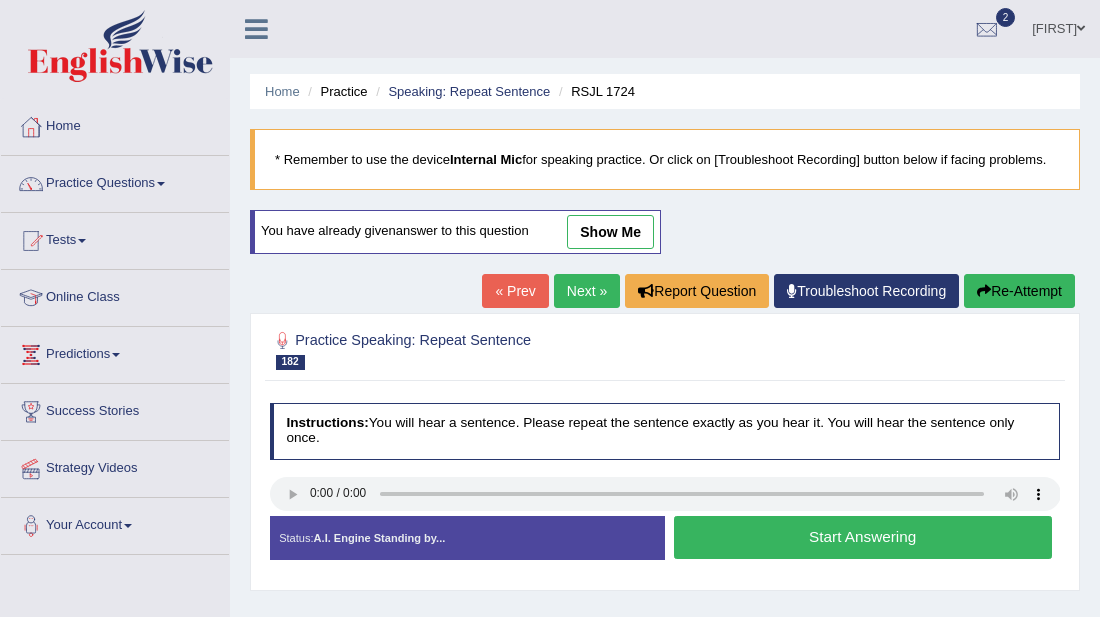scroll, scrollTop: 0, scrollLeft: 0, axis: both 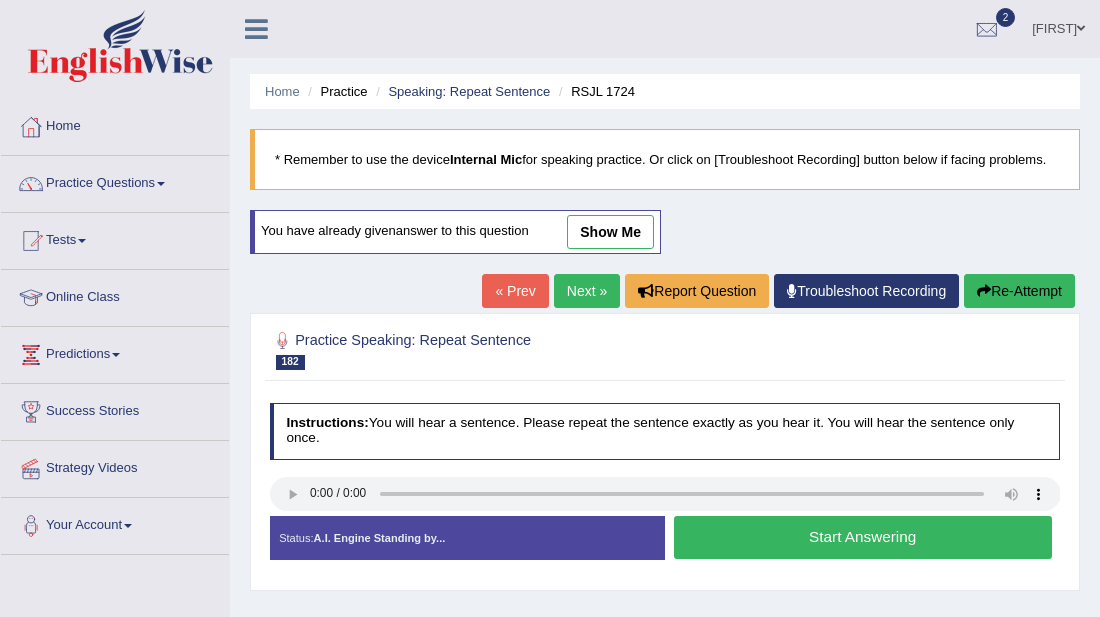 click on "Start Answering" at bounding box center (863, 537) 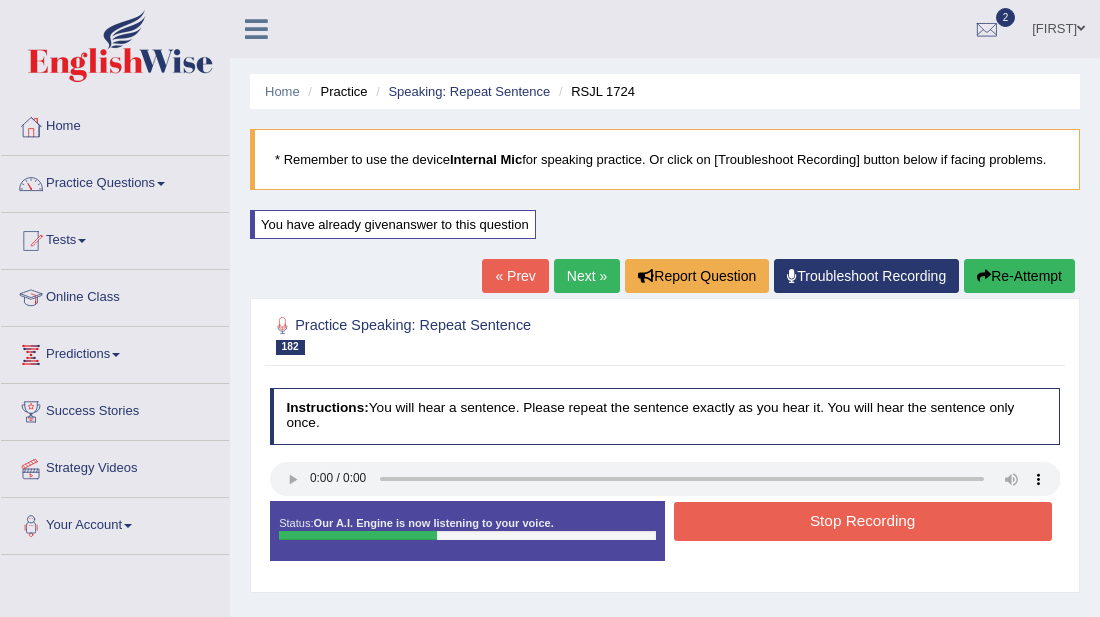 click on "Stop Recording" at bounding box center [863, 521] 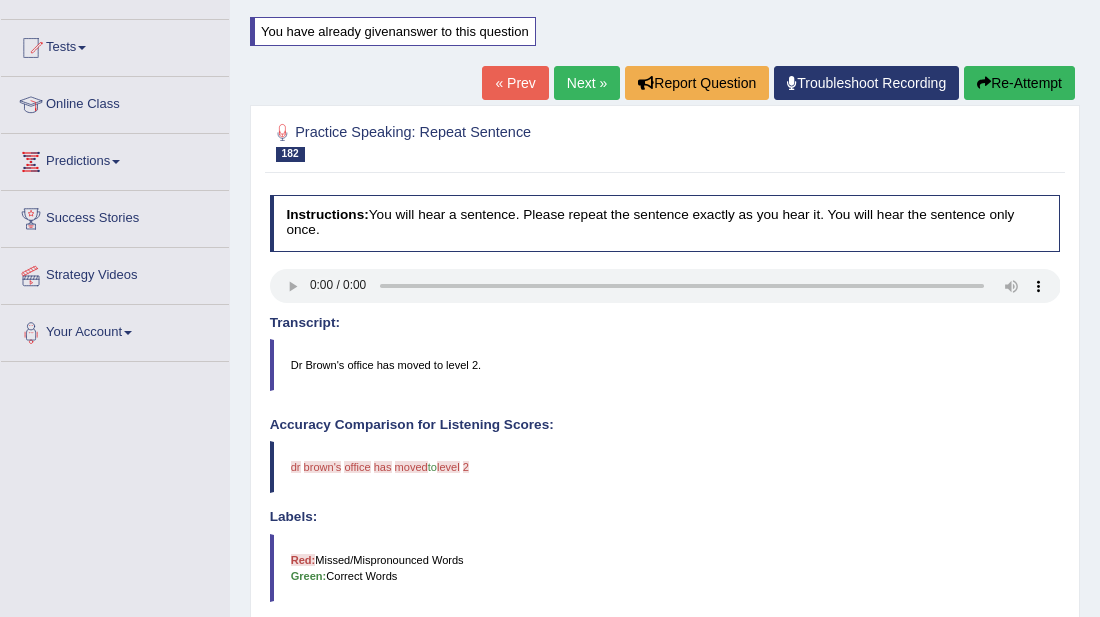 scroll, scrollTop: 190, scrollLeft: 0, axis: vertical 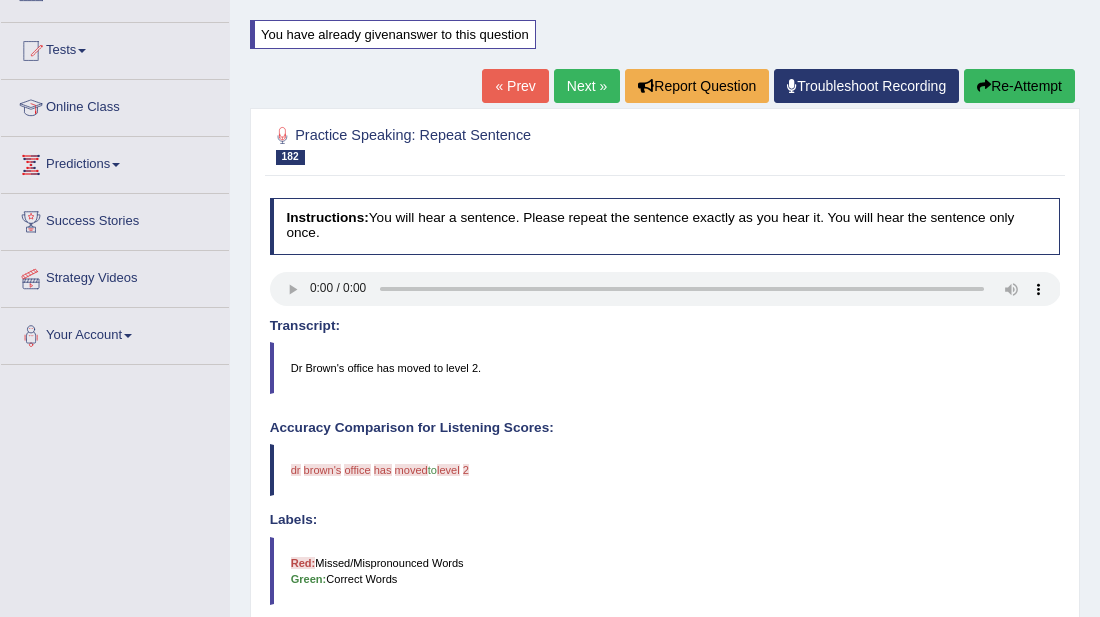 click on "Next »" at bounding box center [587, 86] 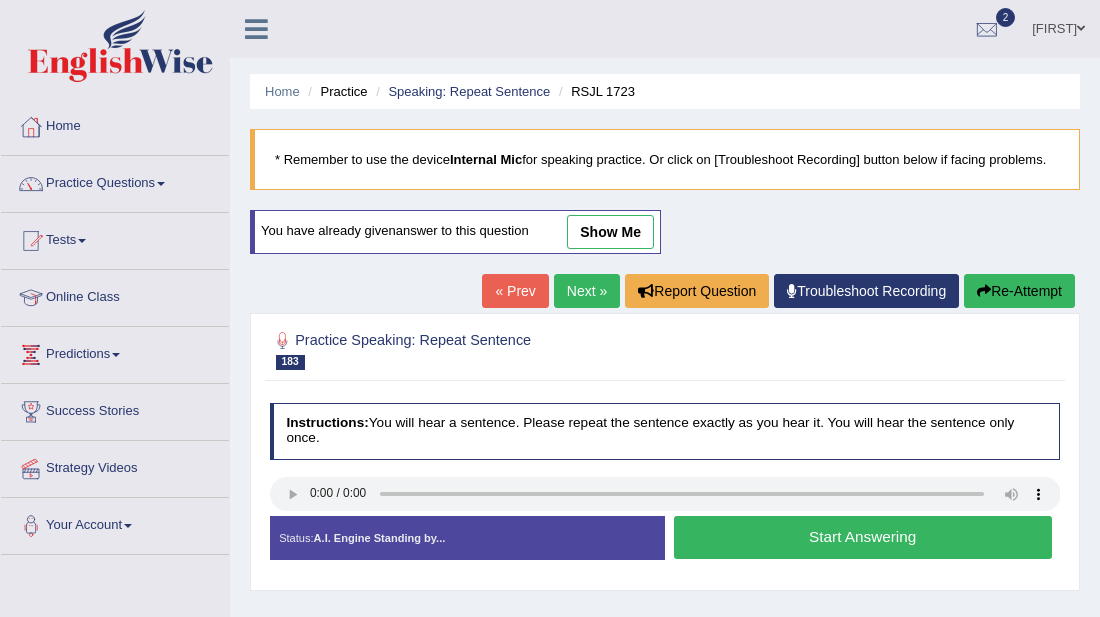 scroll, scrollTop: 0, scrollLeft: 0, axis: both 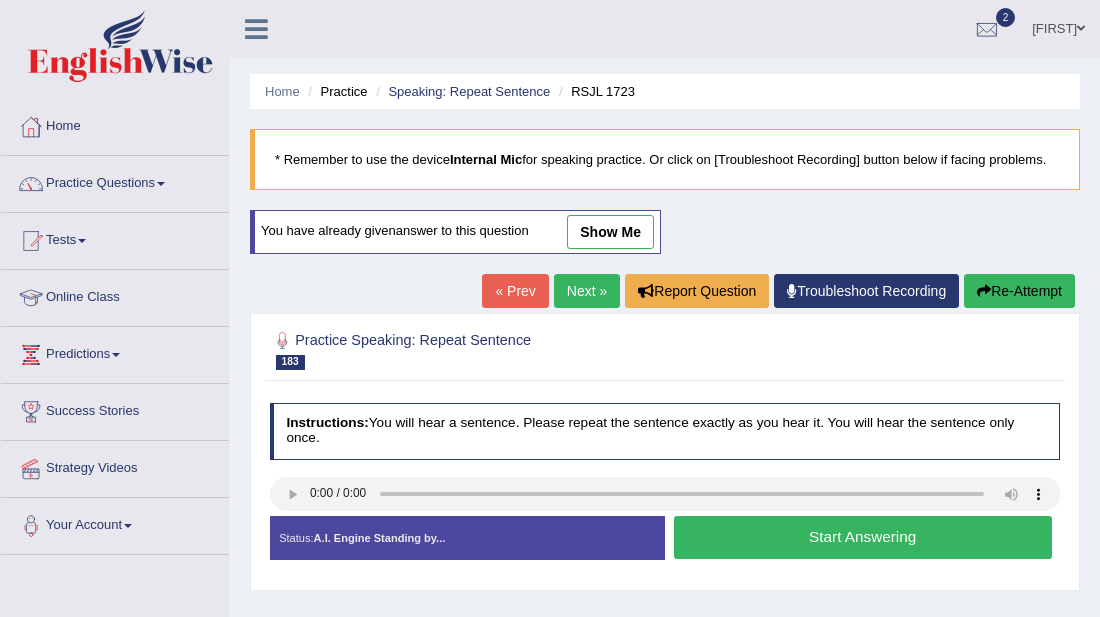click on "Start Answering" at bounding box center (863, 537) 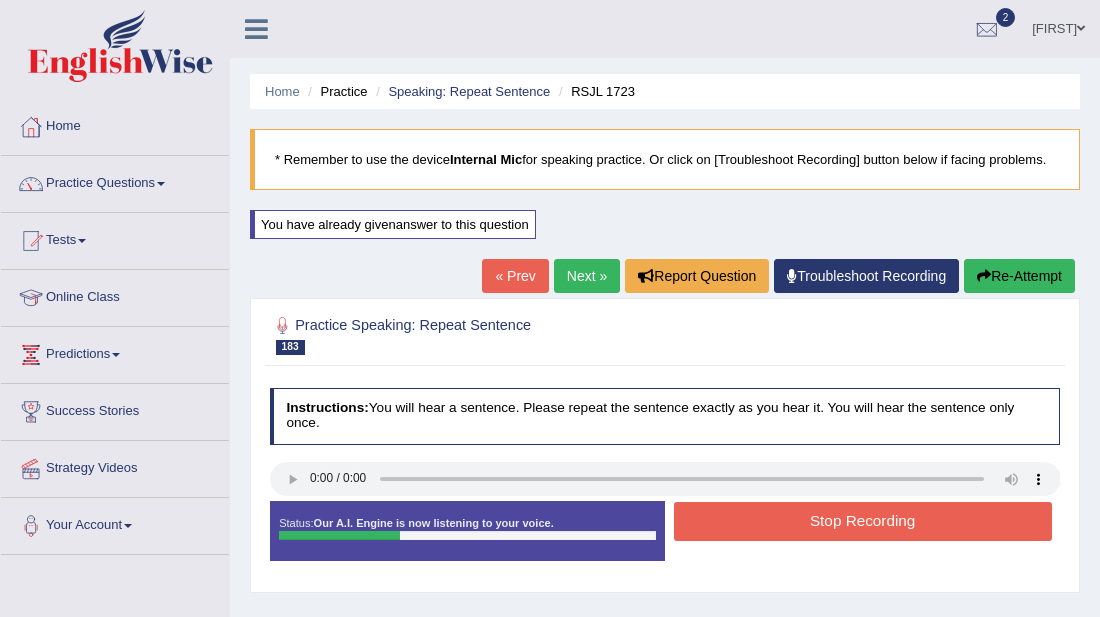 click on "Stop Recording" at bounding box center [863, 521] 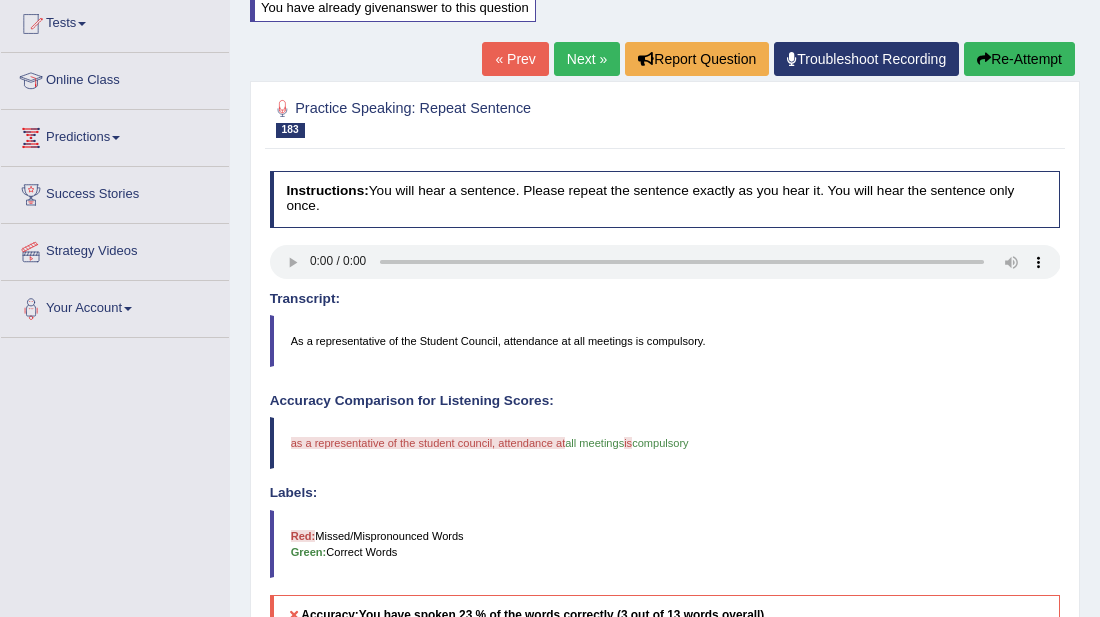 scroll, scrollTop: 200, scrollLeft: 0, axis: vertical 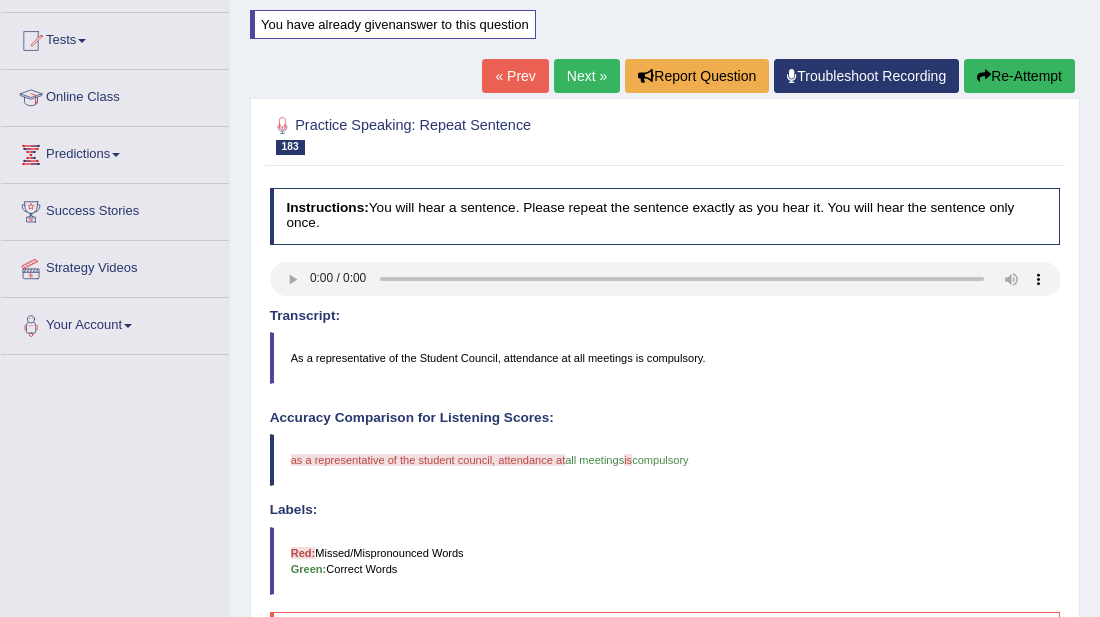 click on "Re-Attempt" at bounding box center (1019, 76) 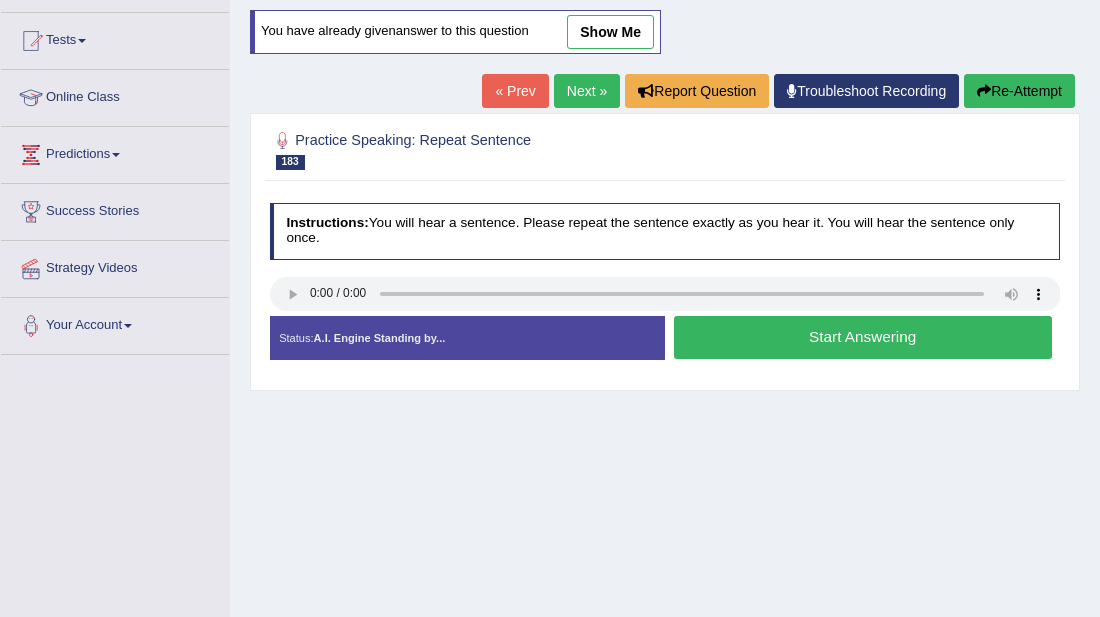 scroll, scrollTop: 200, scrollLeft: 0, axis: vertical 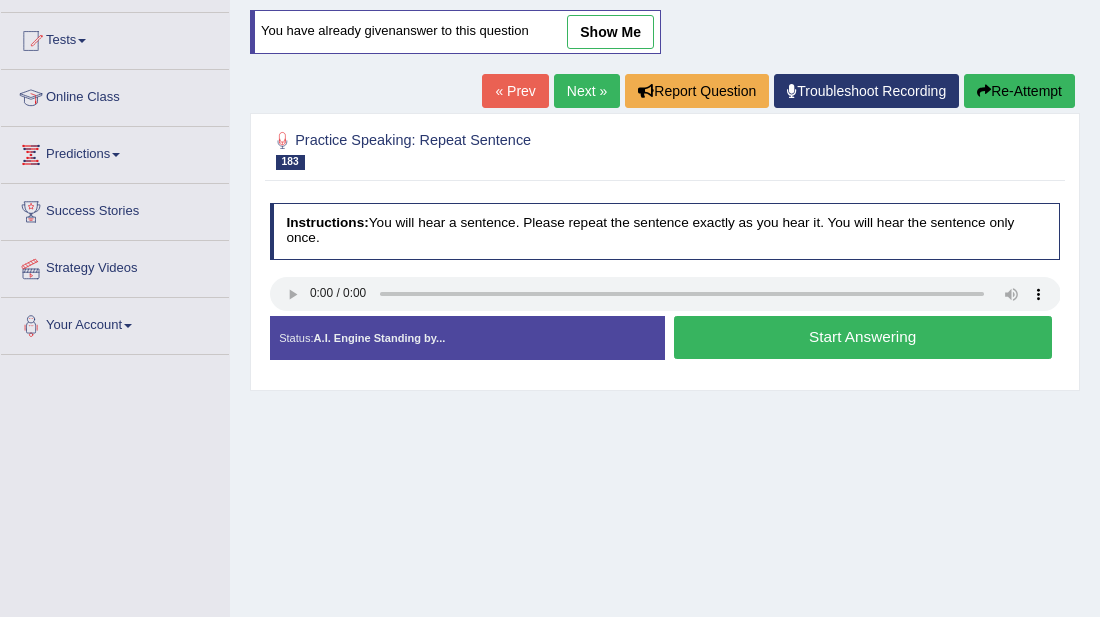 click on "Start Answering" at bounding box center (863, 337) 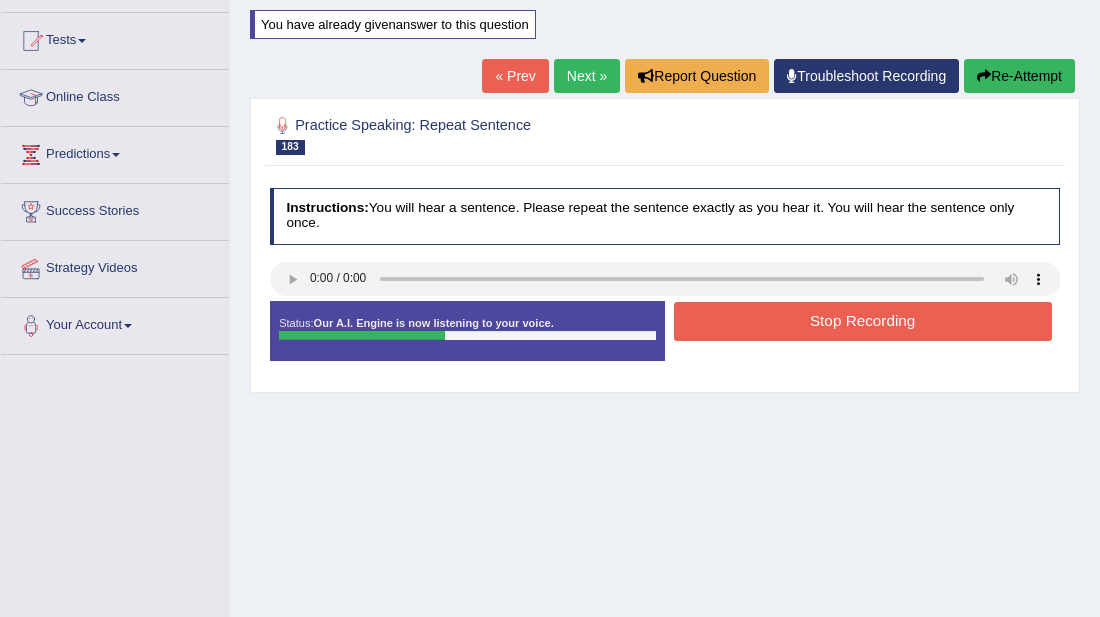 click on "Stop Recording" at bounding box center (863, 321) 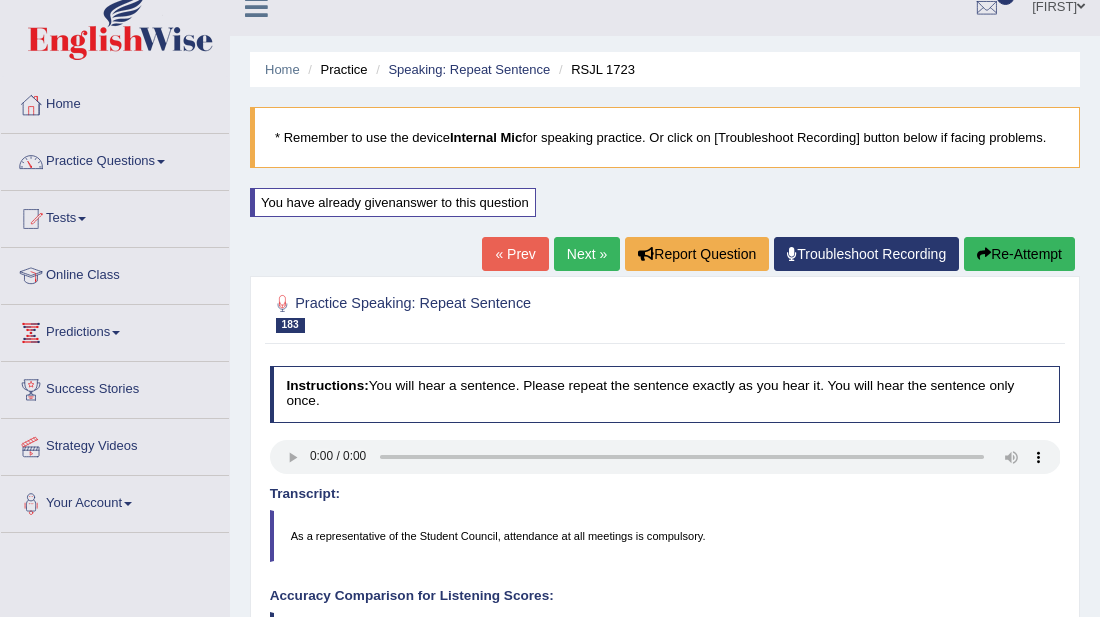 scroll, scrollTop: 0, scrollLeft: 0, axis: both 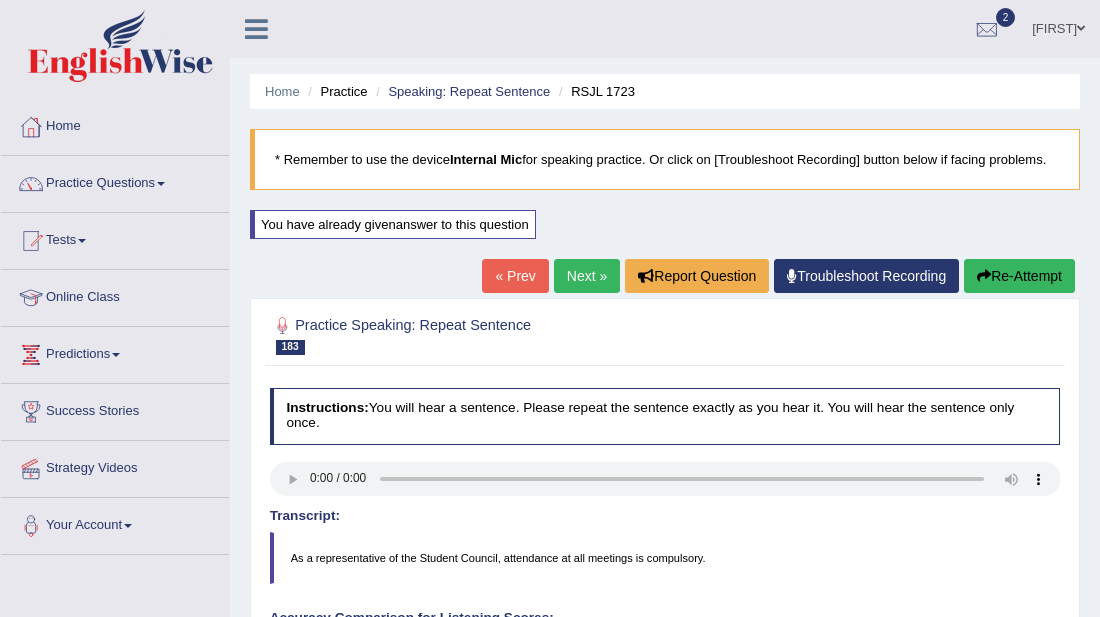 click on "Next »" at bounding box center (587, 276) 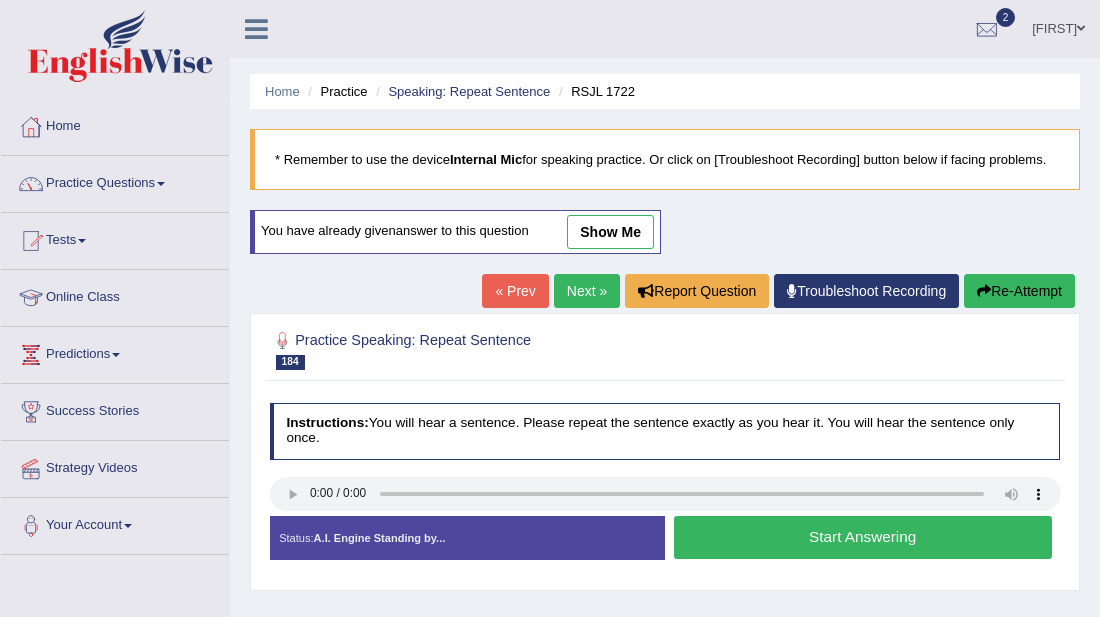 scroll, scrollTop: 0, scrollLeft: 0, axis: both 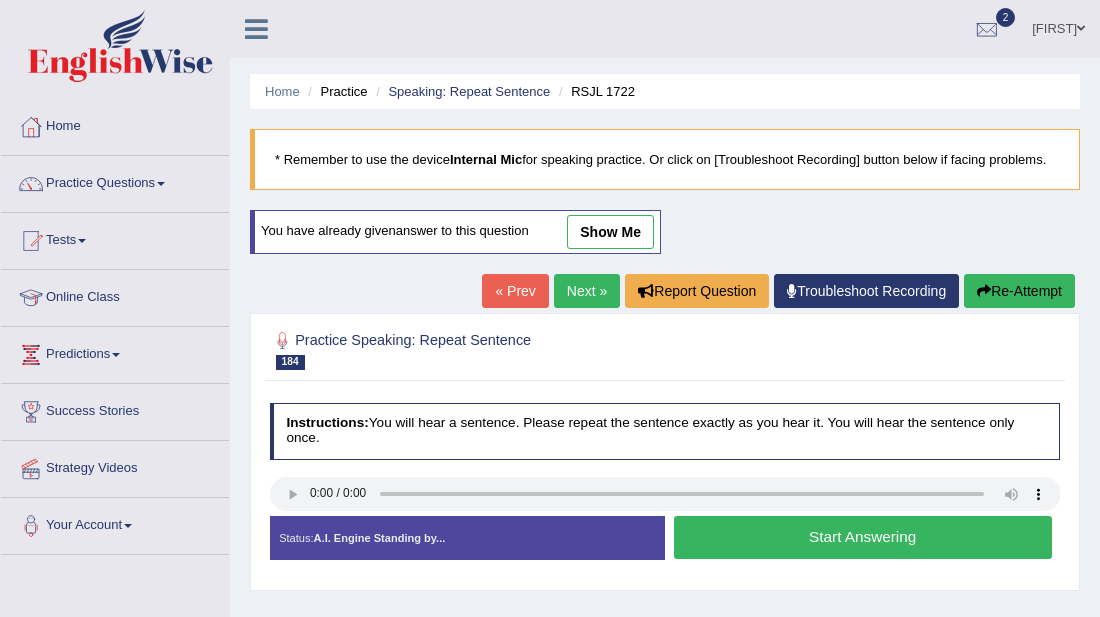 click on "Predictions" at bounding box center (115, 352) 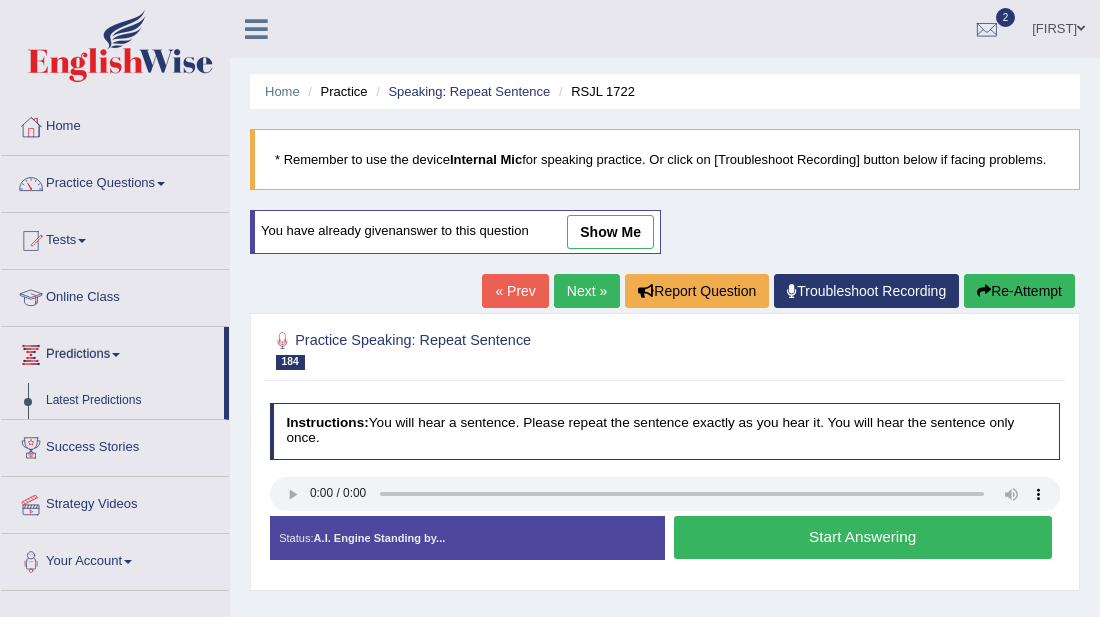 click on "Tests" at bounding box center (115, 238) 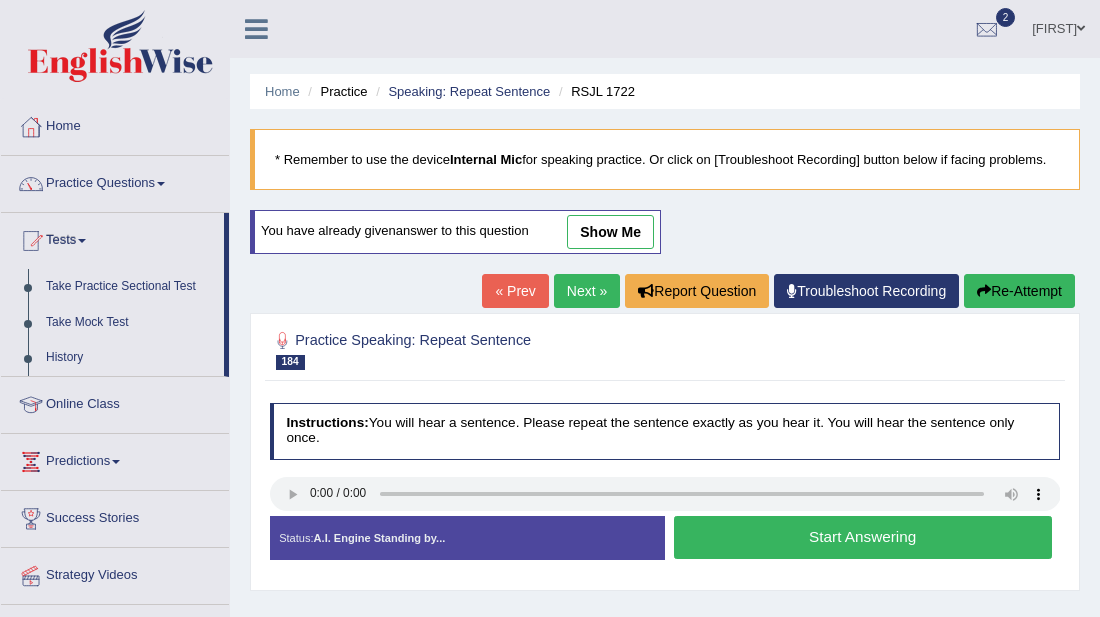 click on "Tests" 